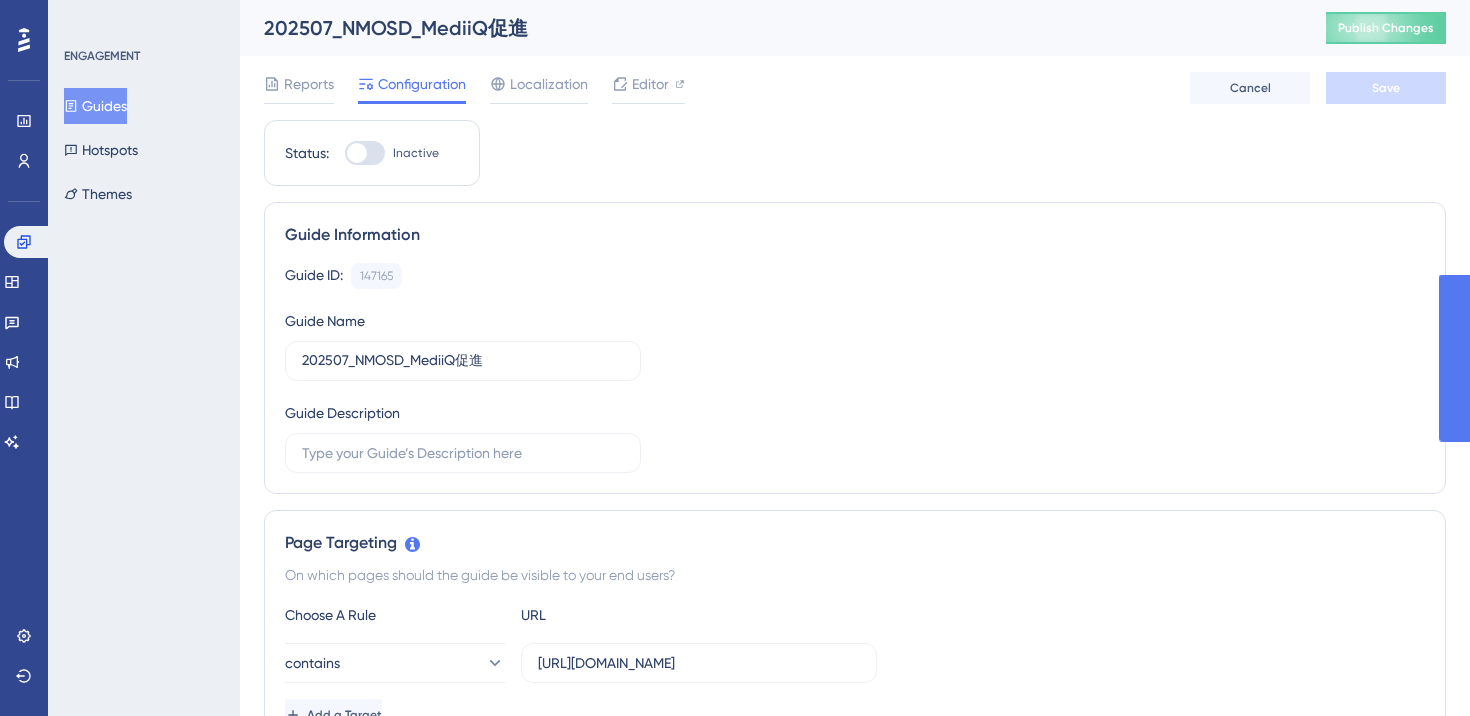 scroll, scrollTop: 0, scrollLeft: 0, axis: both 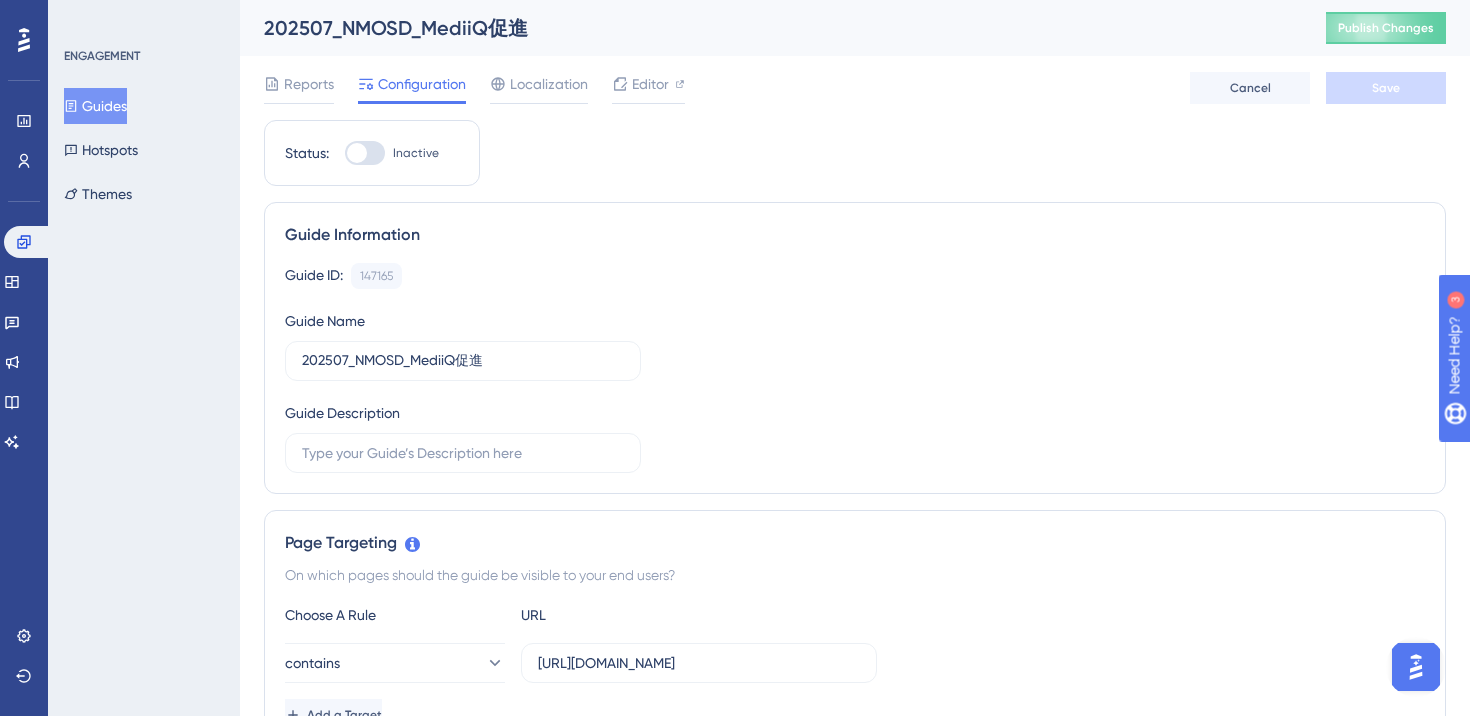 click on "Guides" at bounding box center [95, 106] 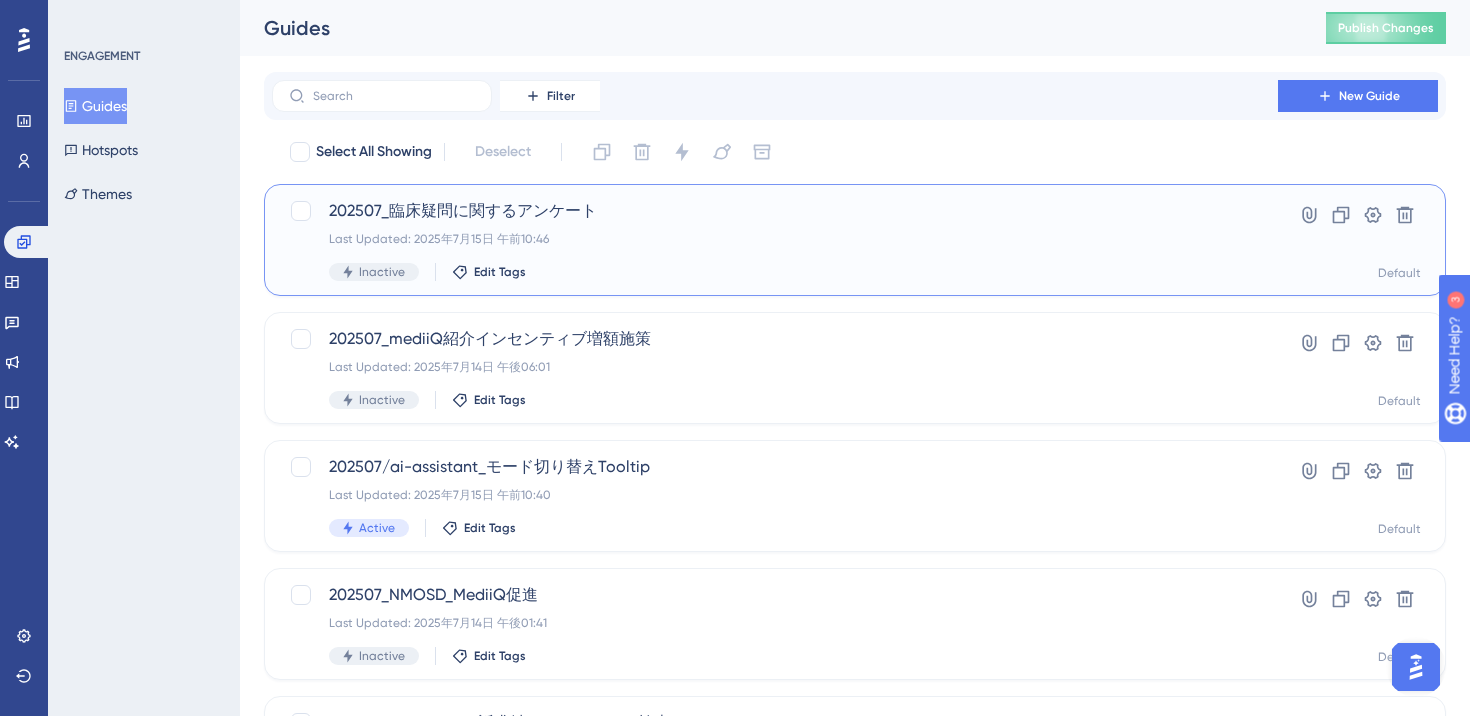 click on "Last Updated: 2025年7月15日 午前10:46" at bounding box center [775, 239] 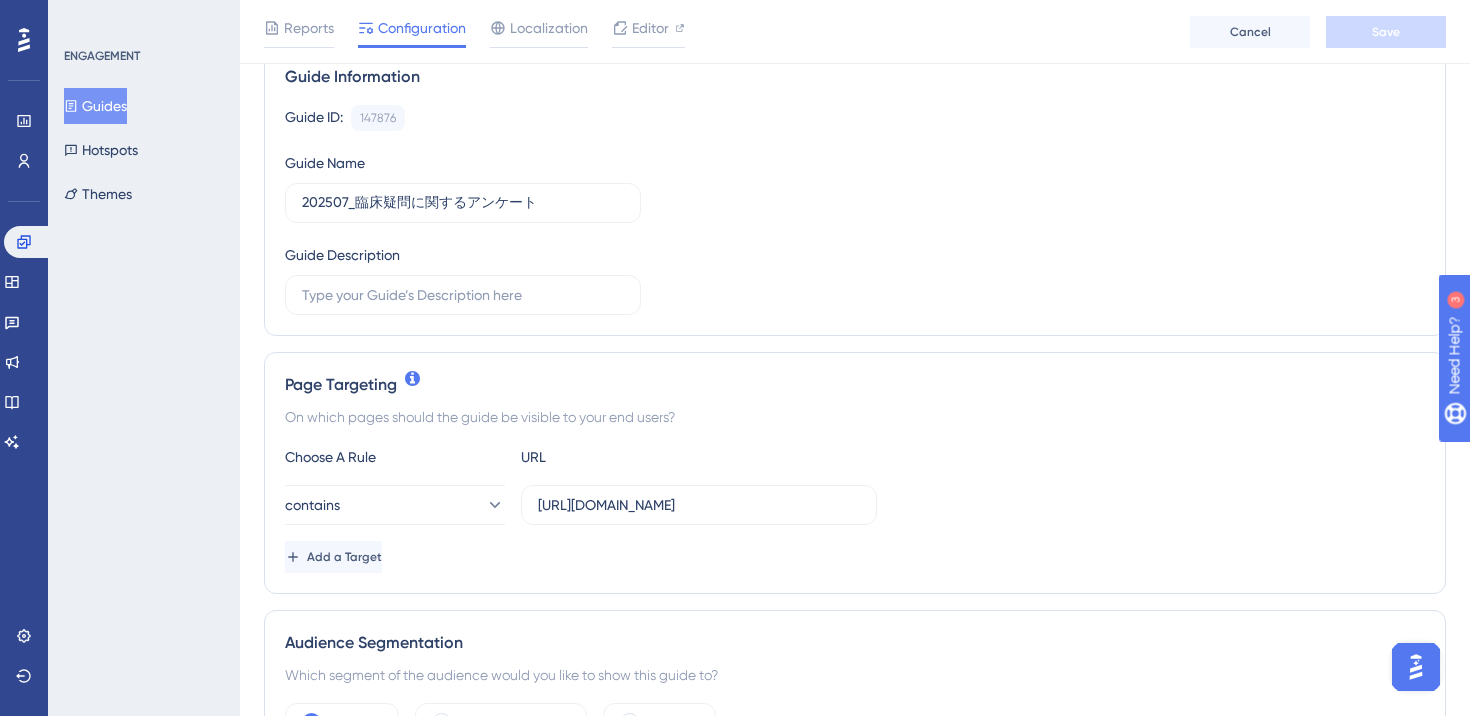 scroll, scrollTop: 0, scrollLeft: 0, axis: both 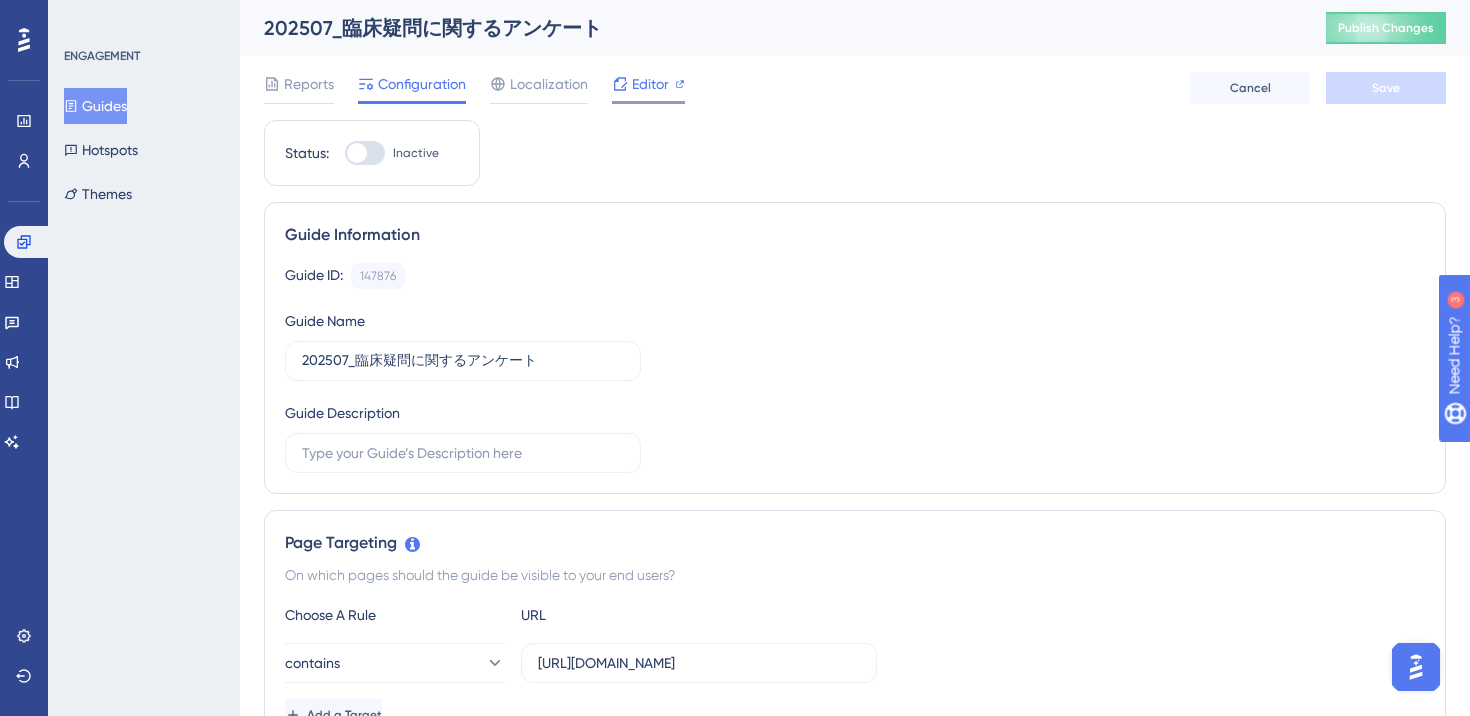 click on "Editor" at bounding box center [650, 84] 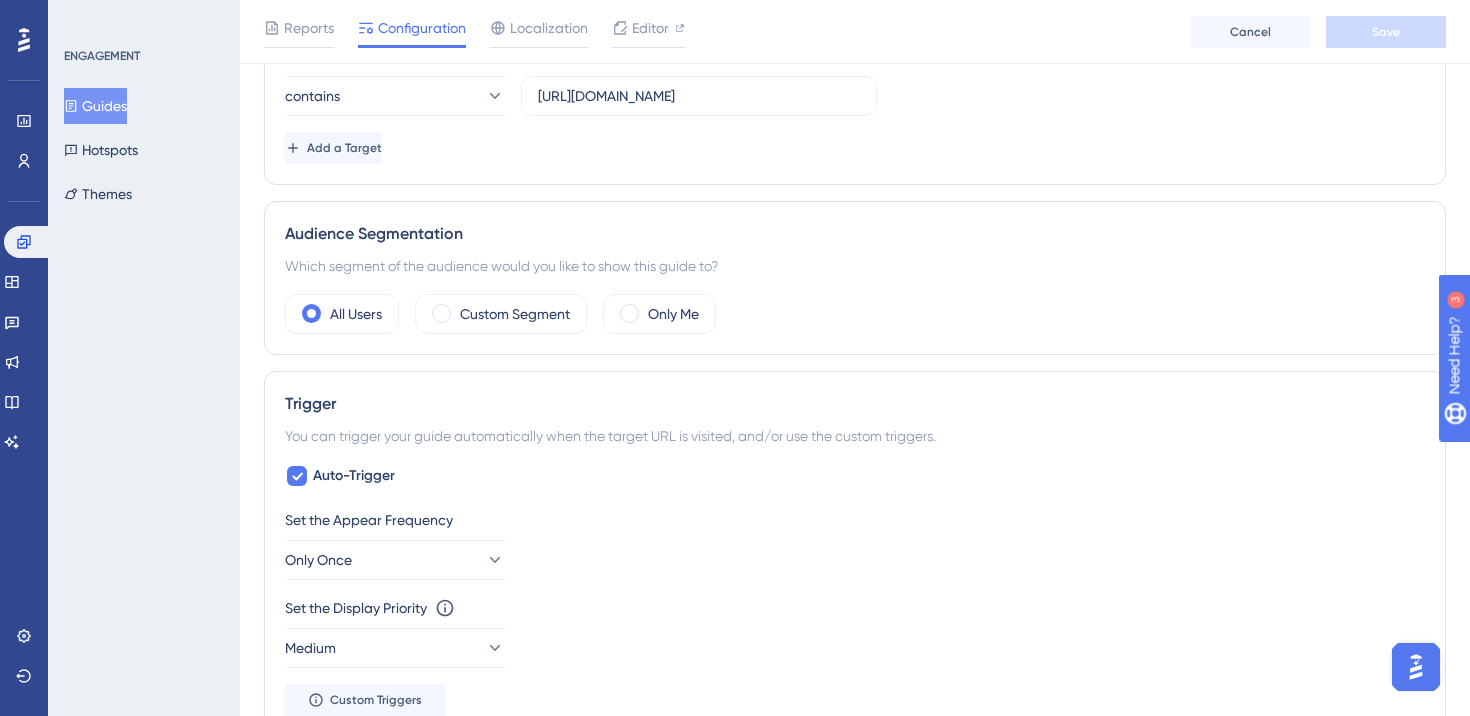 scroll, scrollTop: 621, scrollLeft: 0, axis: vertical 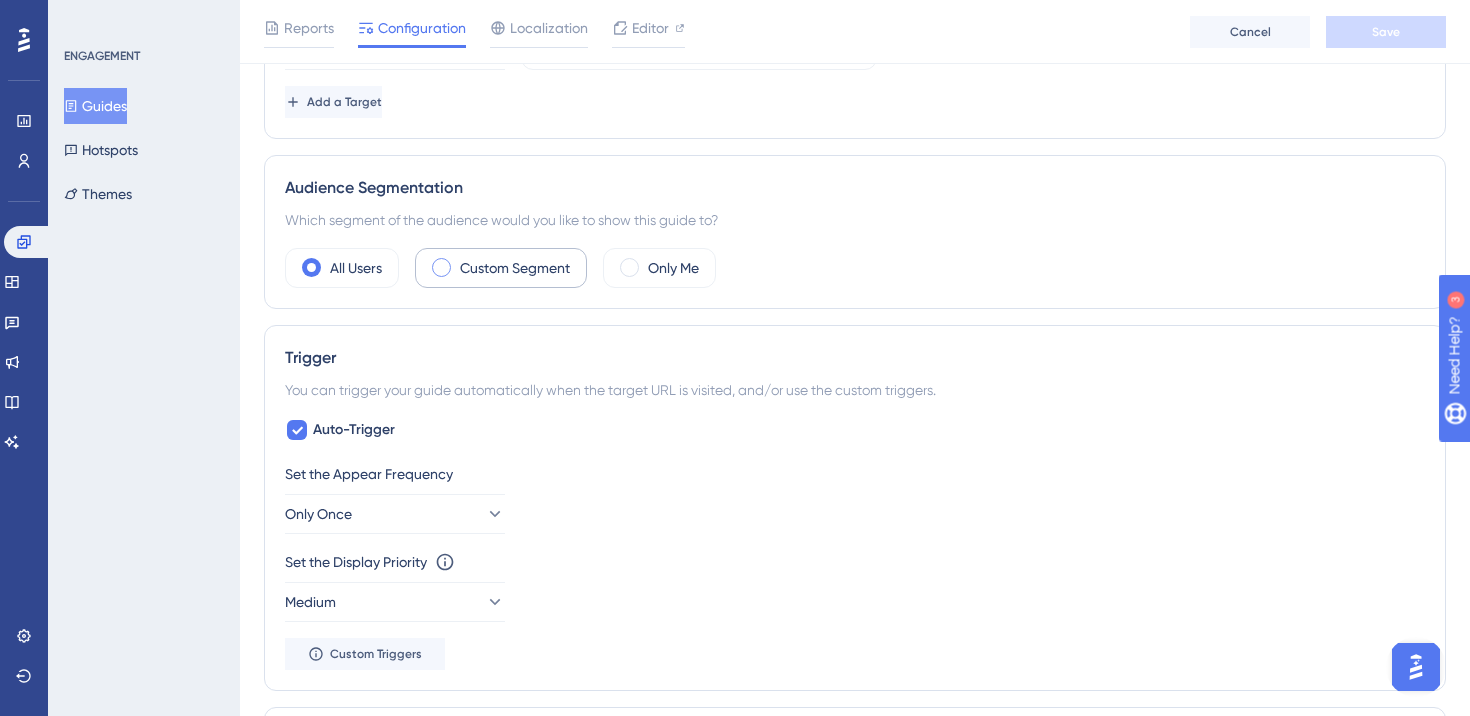 click on "Custom Segment" at bounding box center [515, 268] 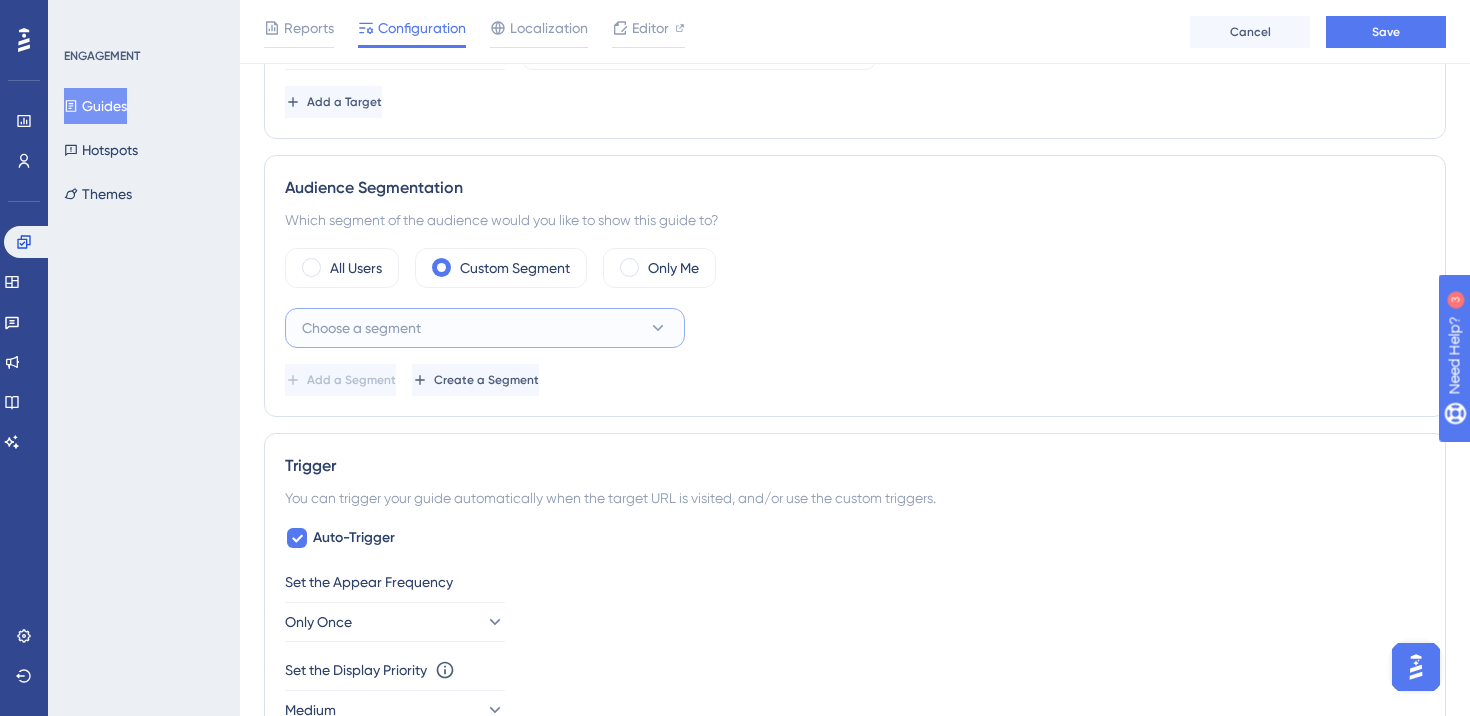 click on "Choose a segment" at bounding box center [485, 328] 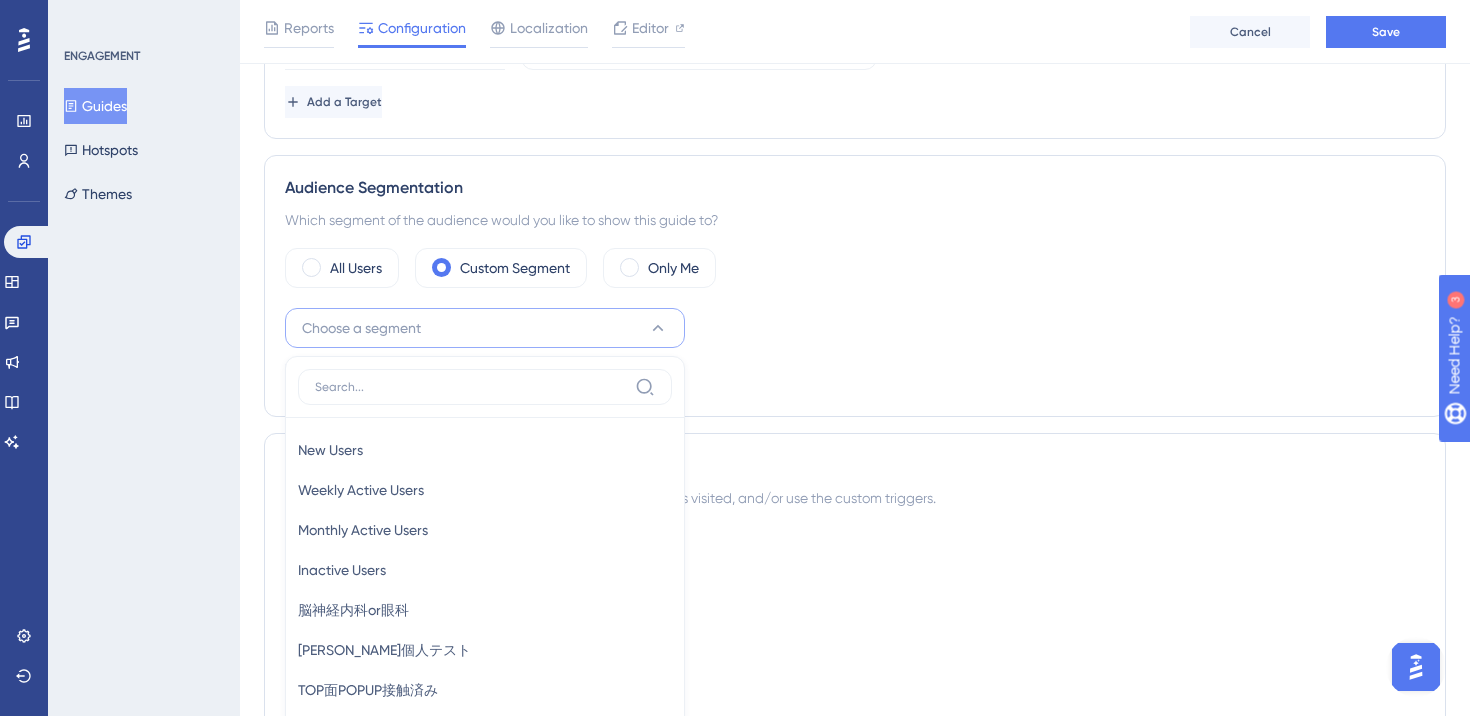 scroll, scrollTop: 816, scrollLeft: 0, axis: vertical 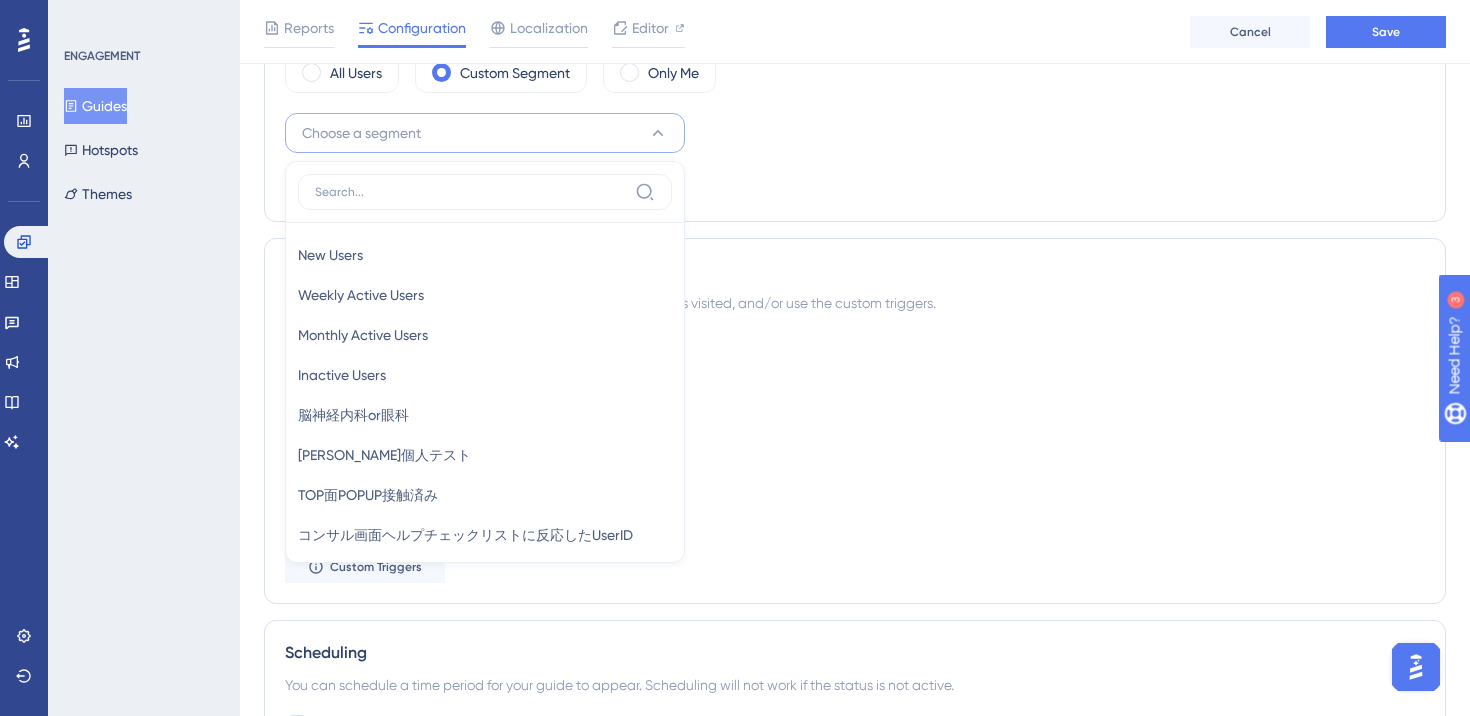 click on "Add a Segment Create a Segment" at bounding box center [855, 185] 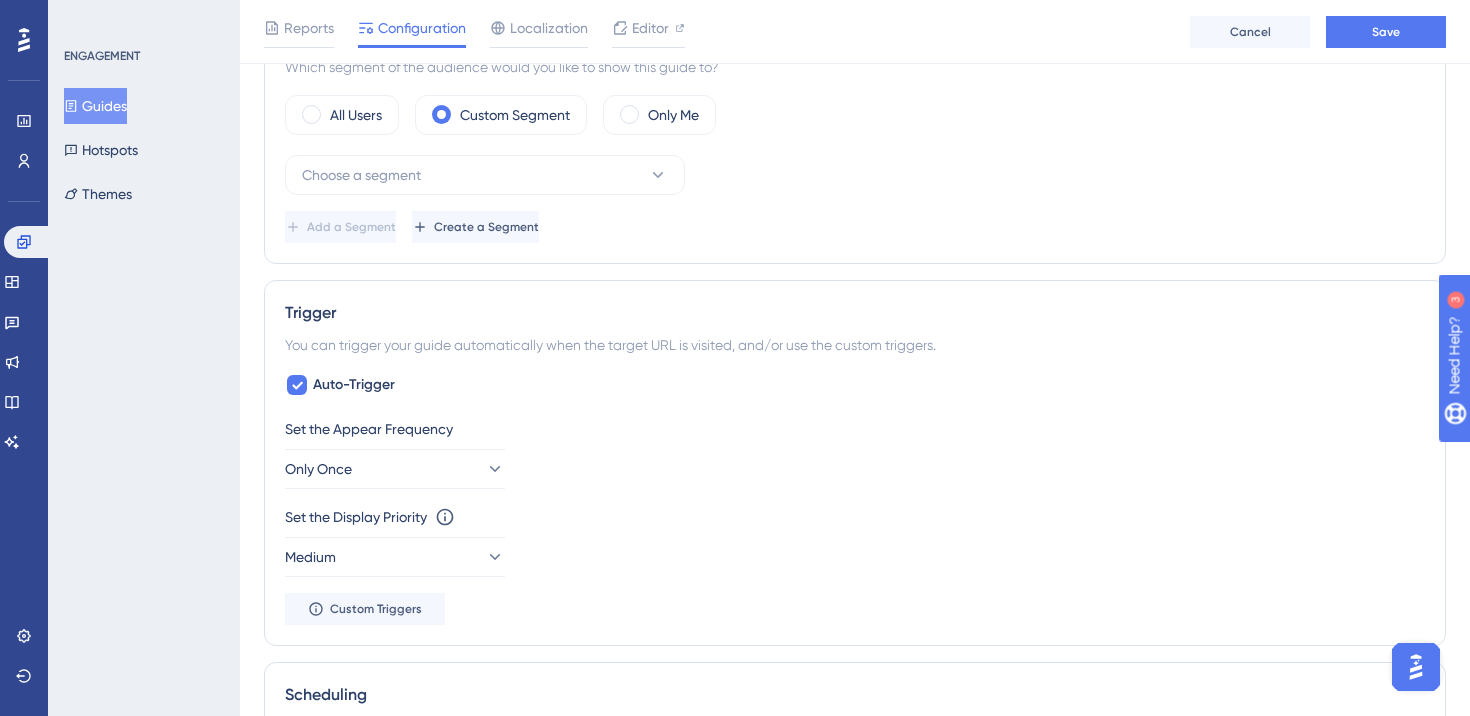 scroll, scrollTop: 773, scrollLeft: 0, axis: vertical 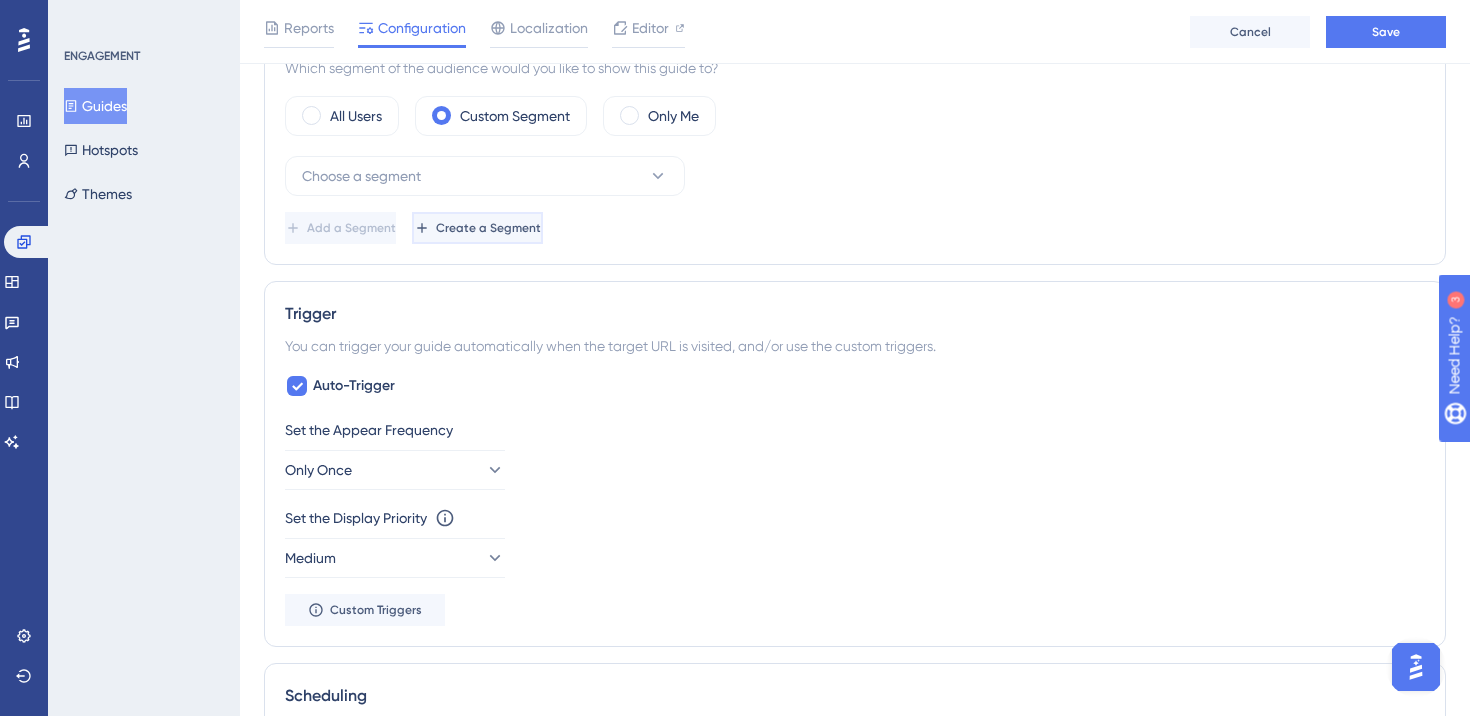 click on "Create a Segment" at bounding box center (488, 228) 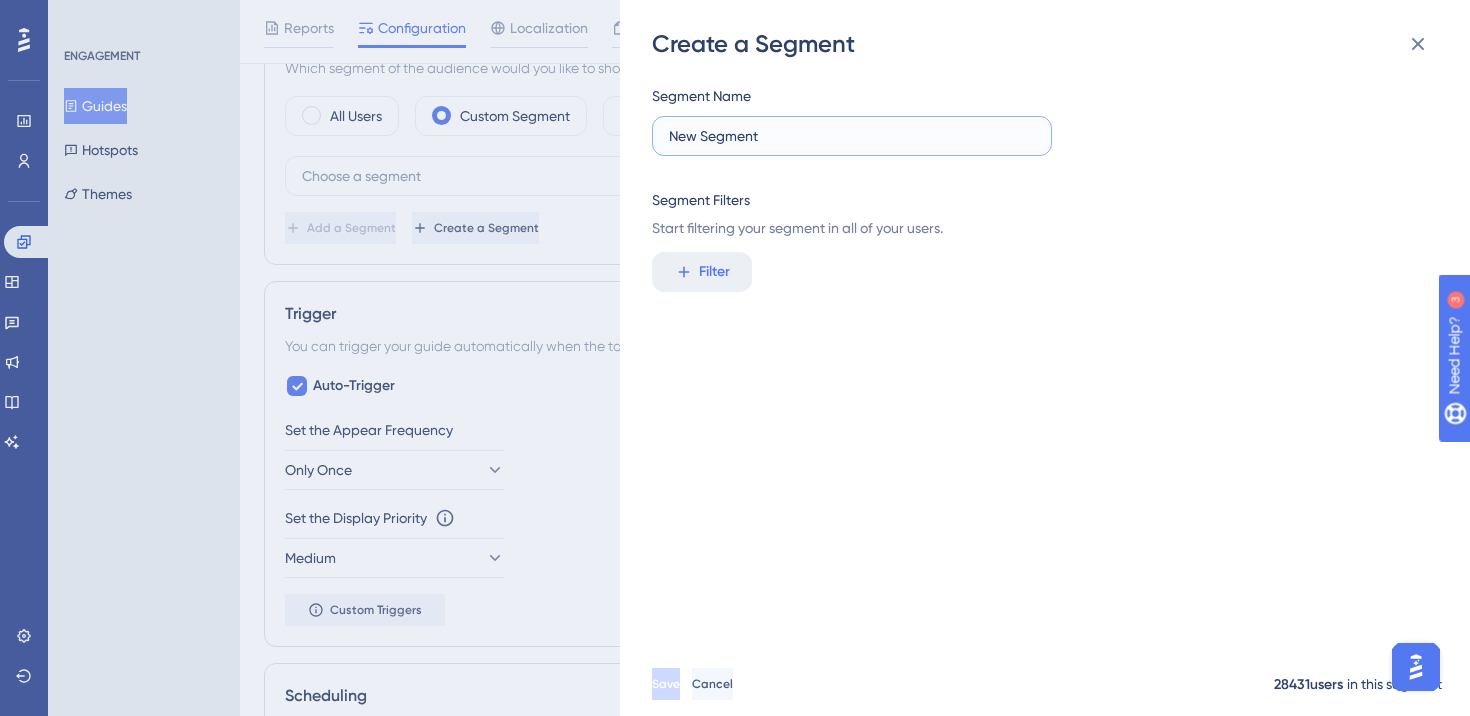 click on "New Segment" at bounding box center [852, 136] 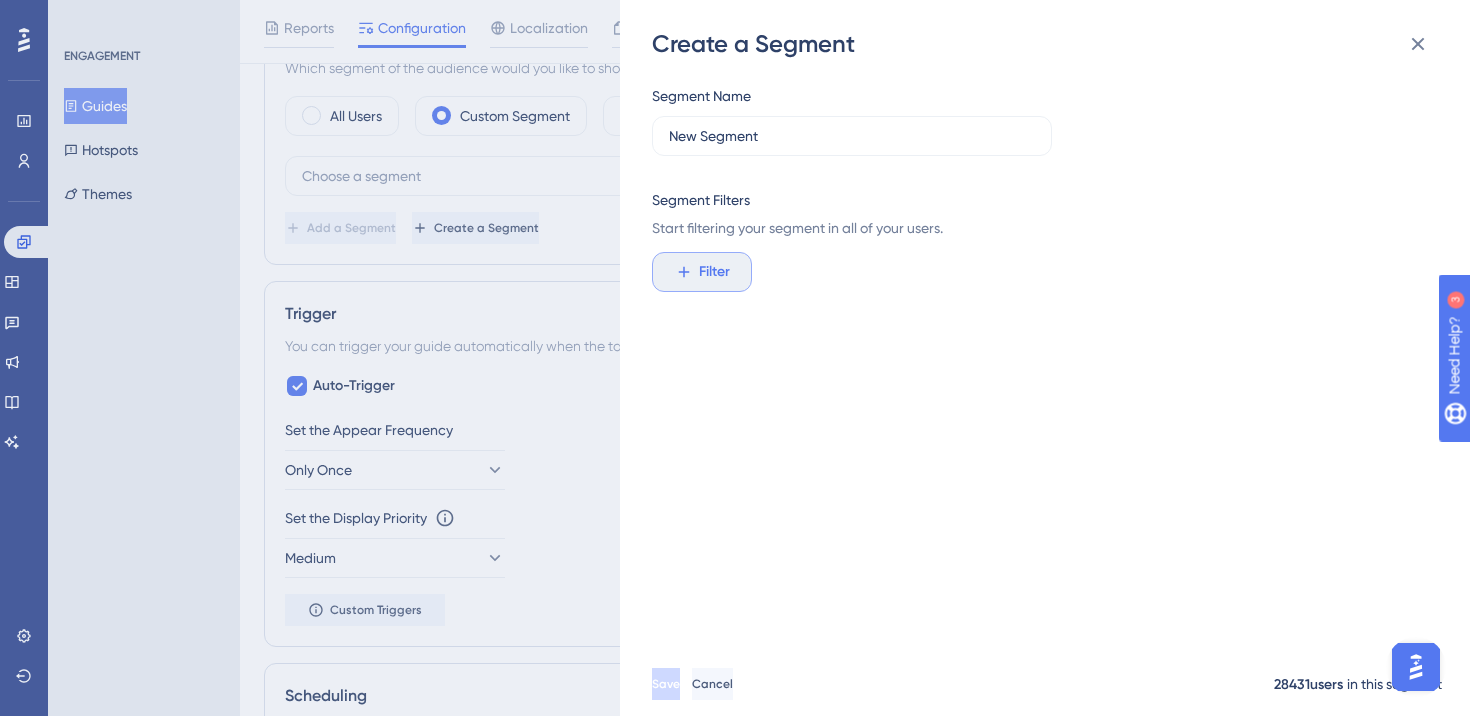 click on "Filter" at bounding box center (714, 272) 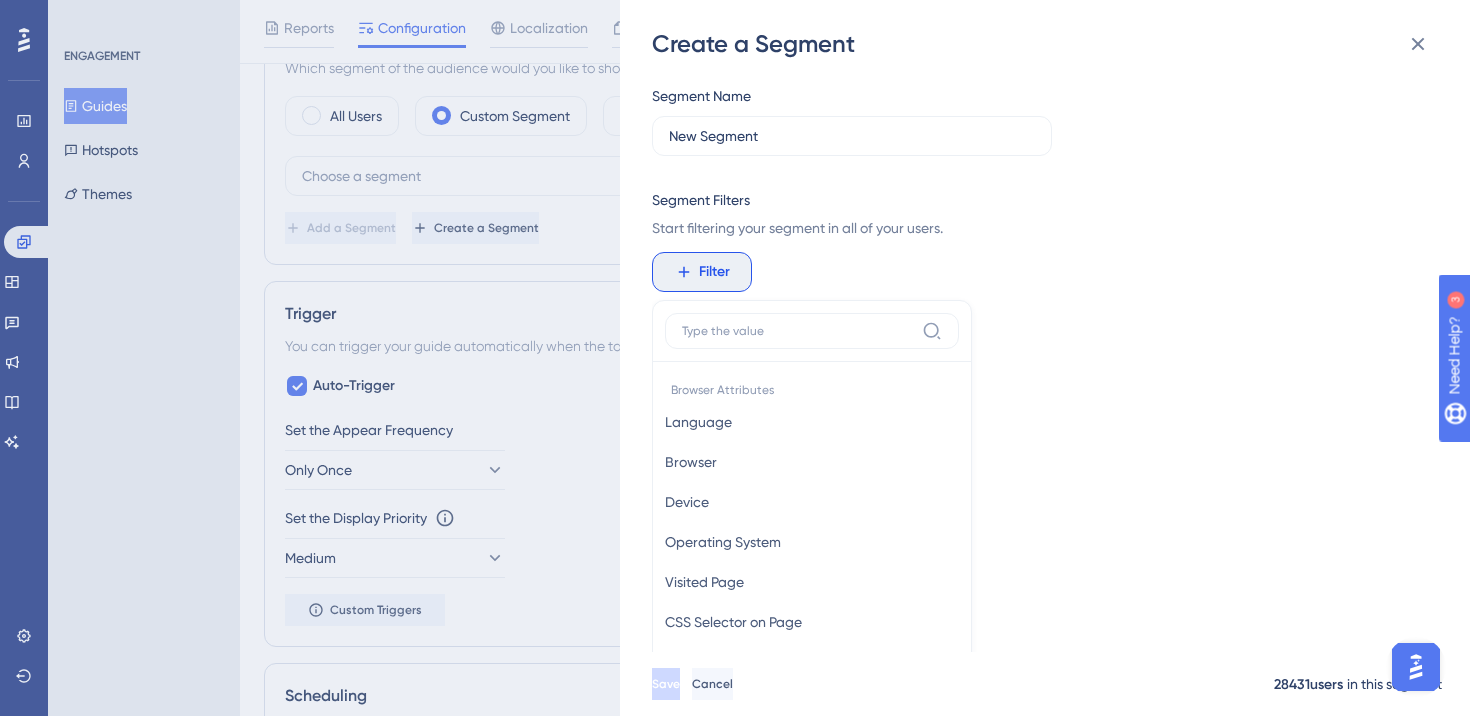 scroll, scrollTop: 130, scrollLeft: 0, axis: vertical 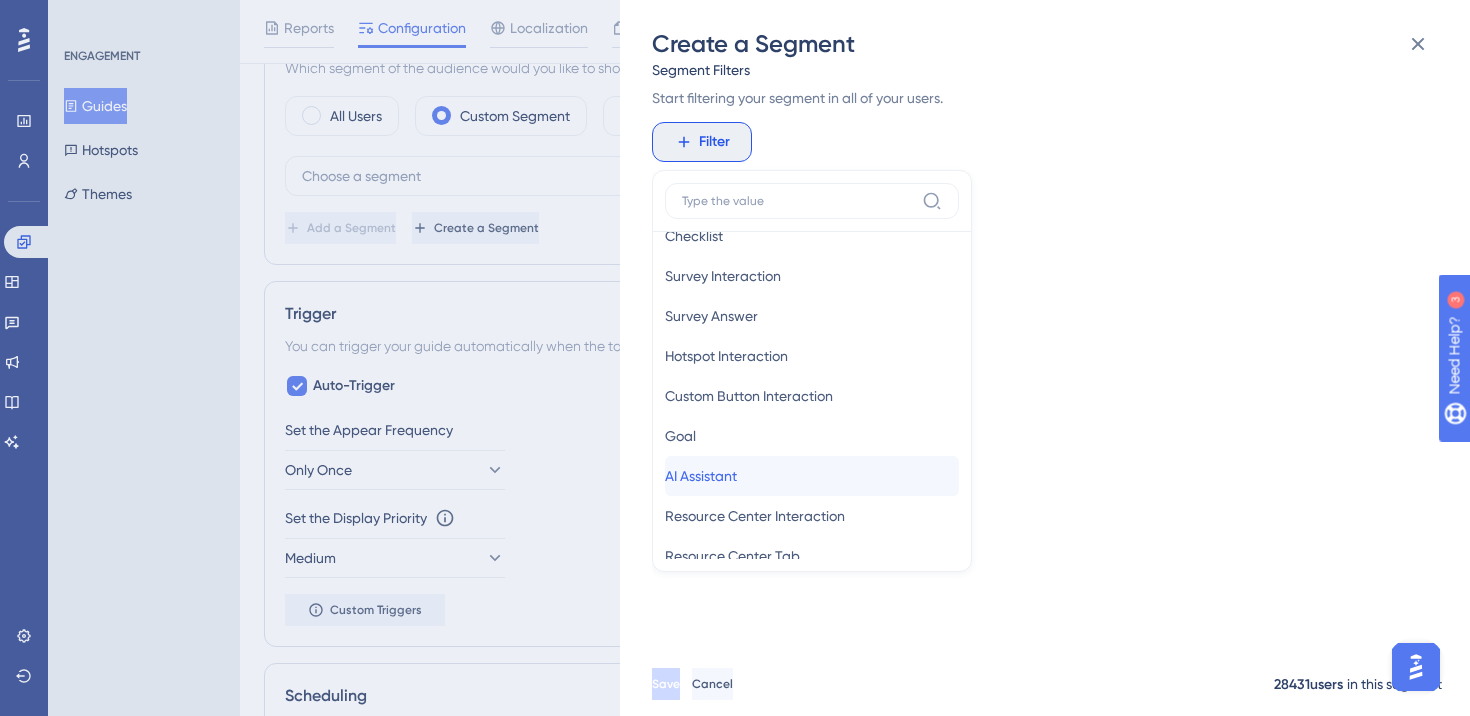click on "AI Assistant AI Assistant" at bounding box center (812, 476) 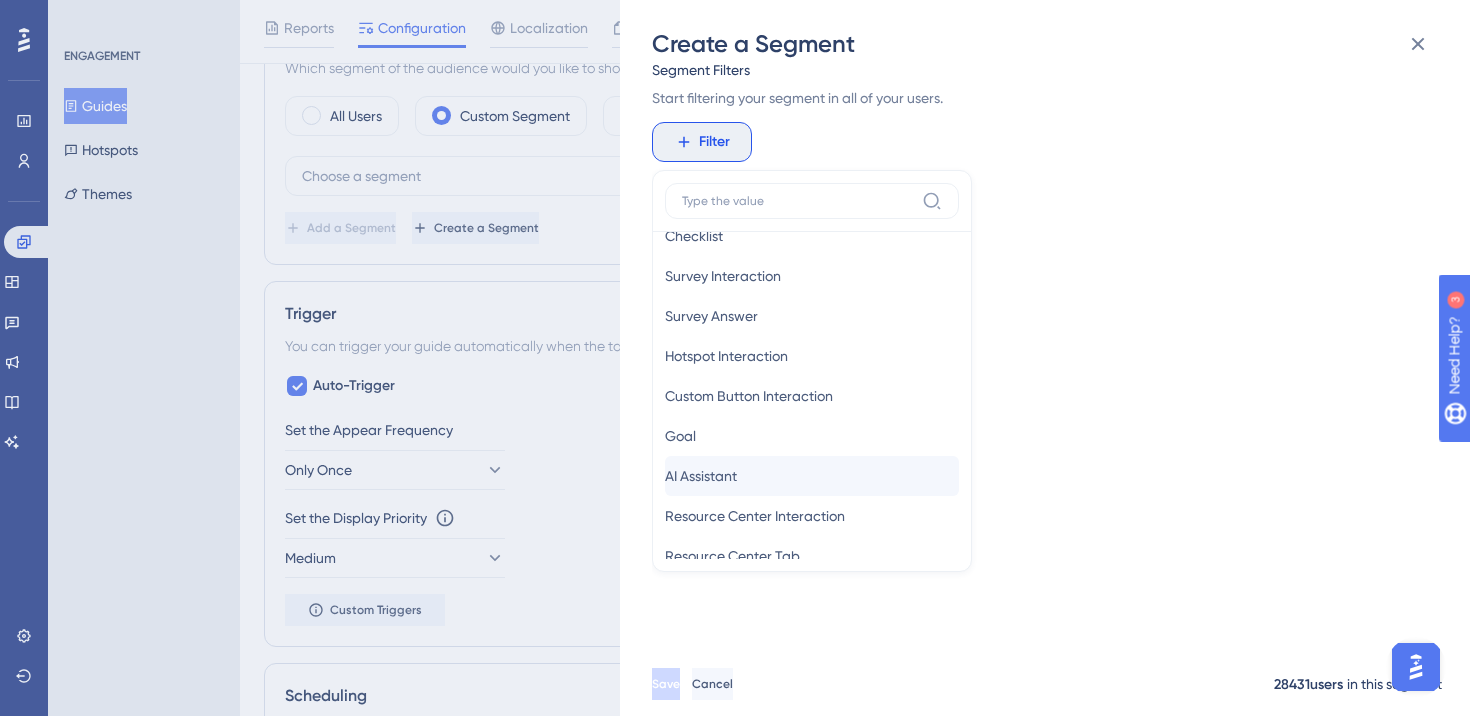 scroll, scrollTop: 0, scrollLeft: 0, axis: both 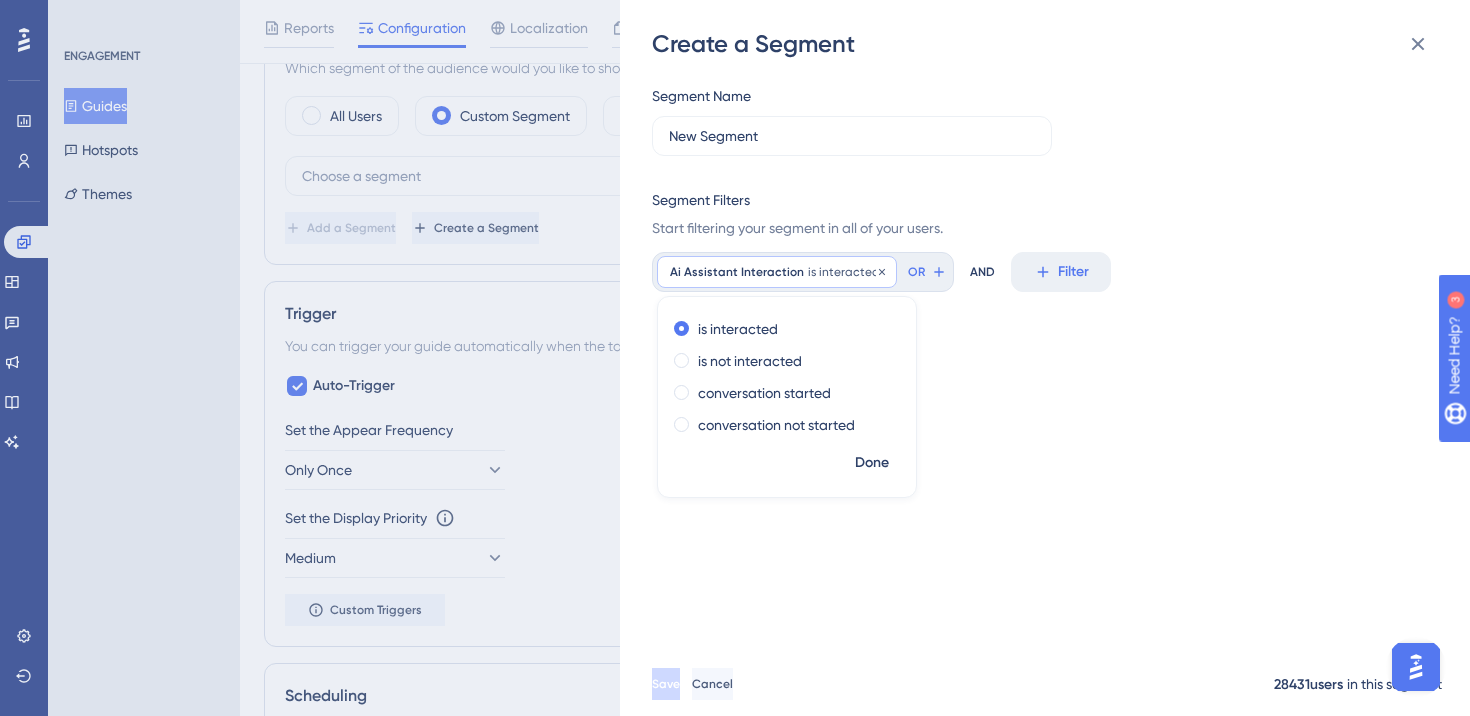 click on "is interacted" at bounding box center (844, 272) 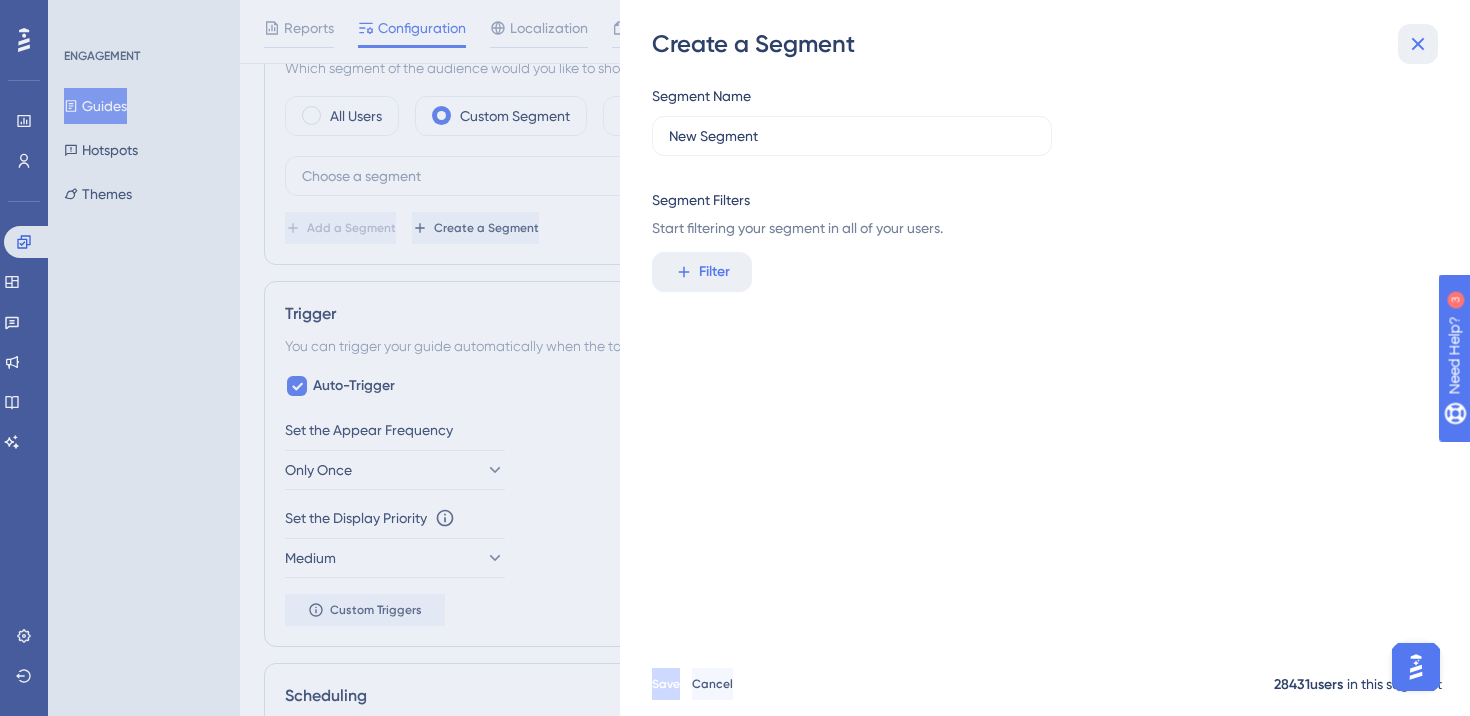 click 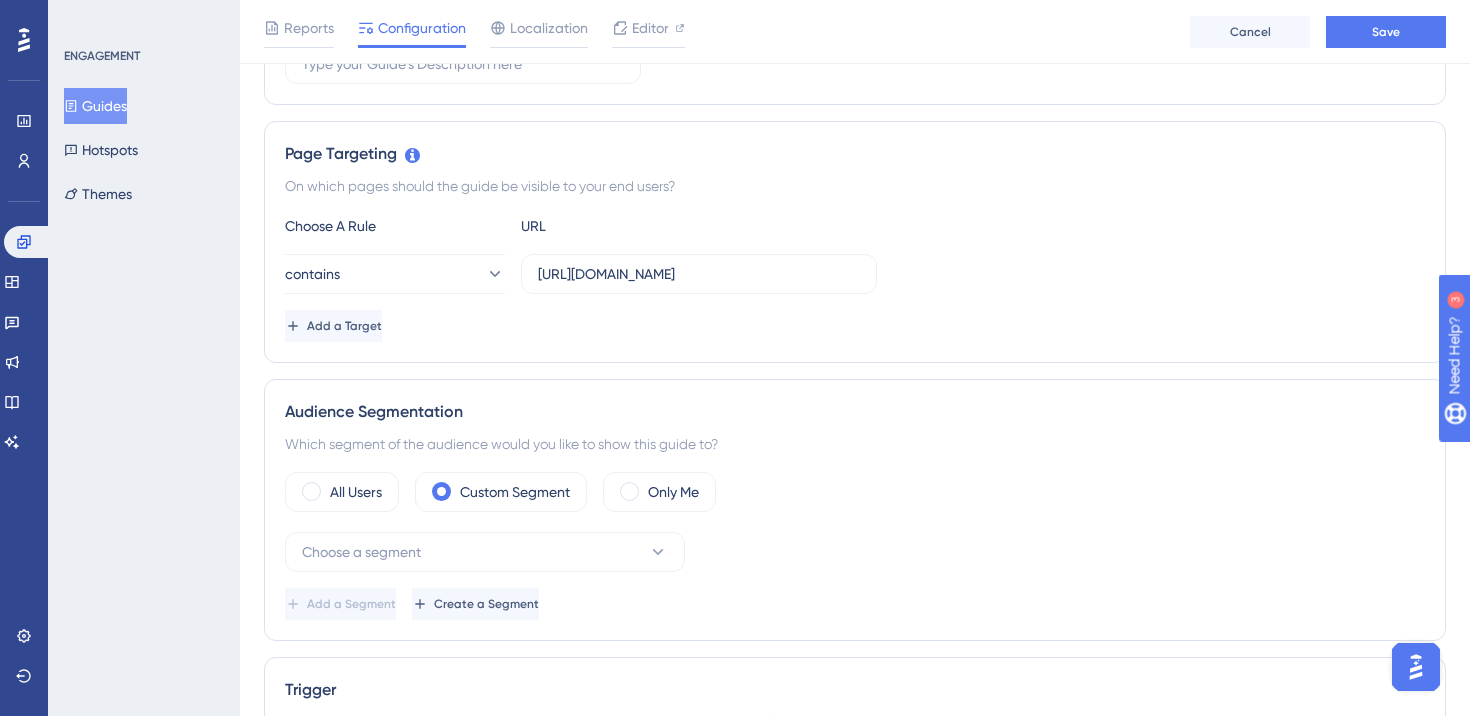 scroll, scrollTop: 0, scrollLeft: 0, axis: both 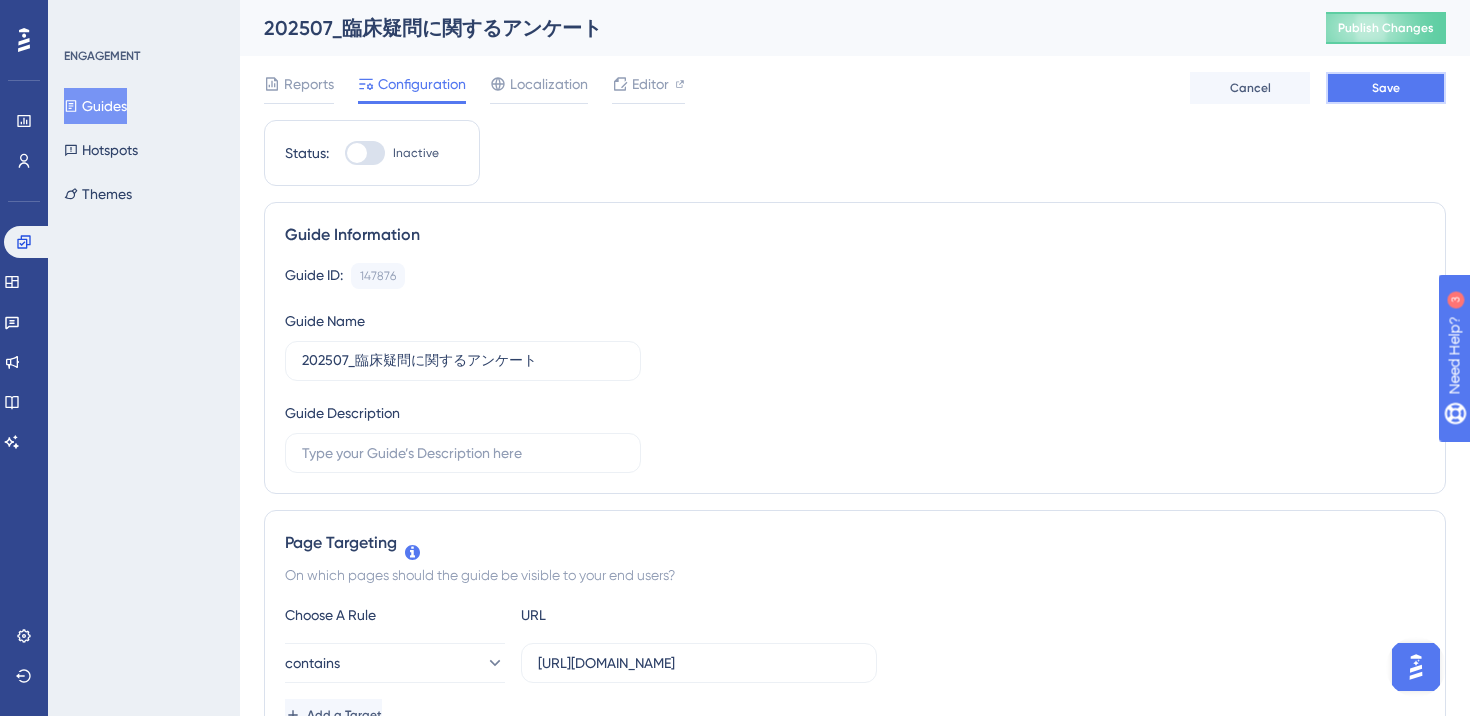 click on "Save" at bounding box center [1386, 88] 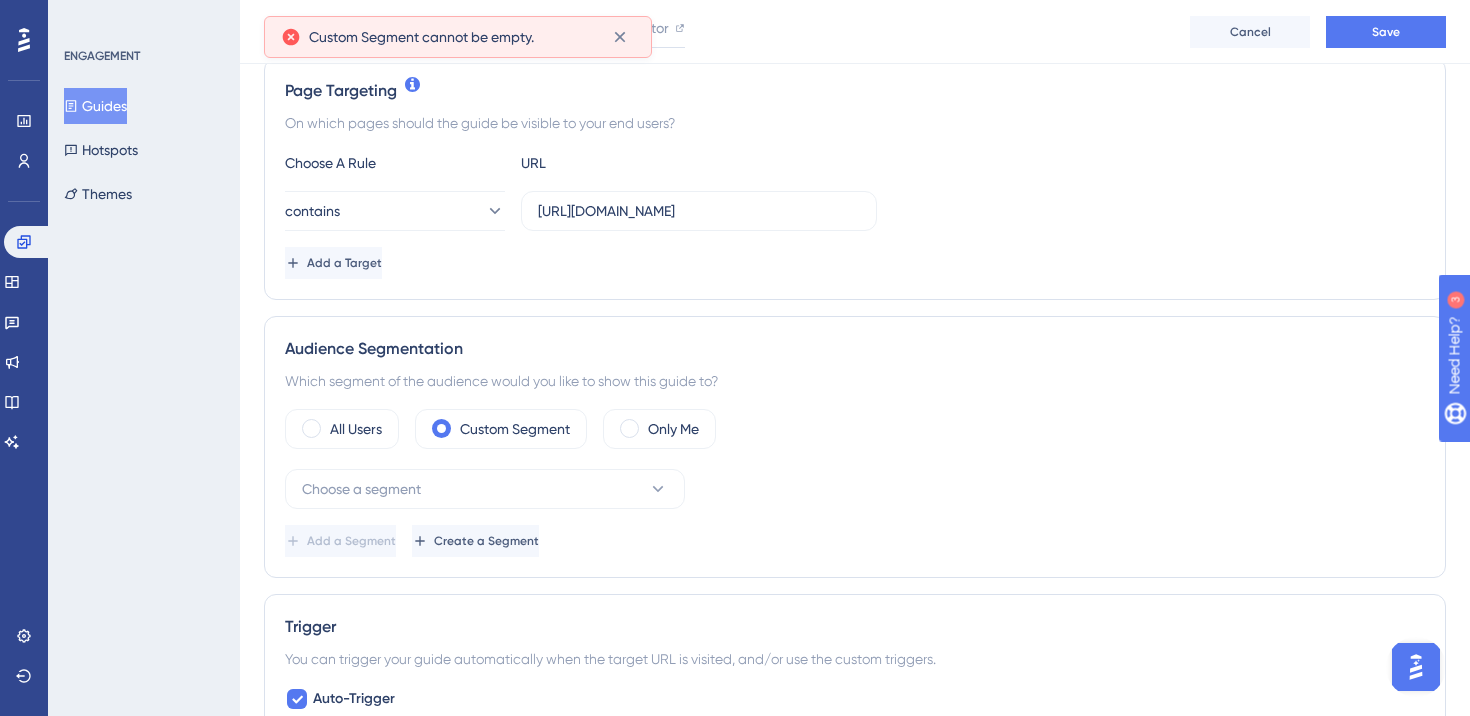 scroll, scrollTop: 473, scrollLeft: 0, axis: vertical 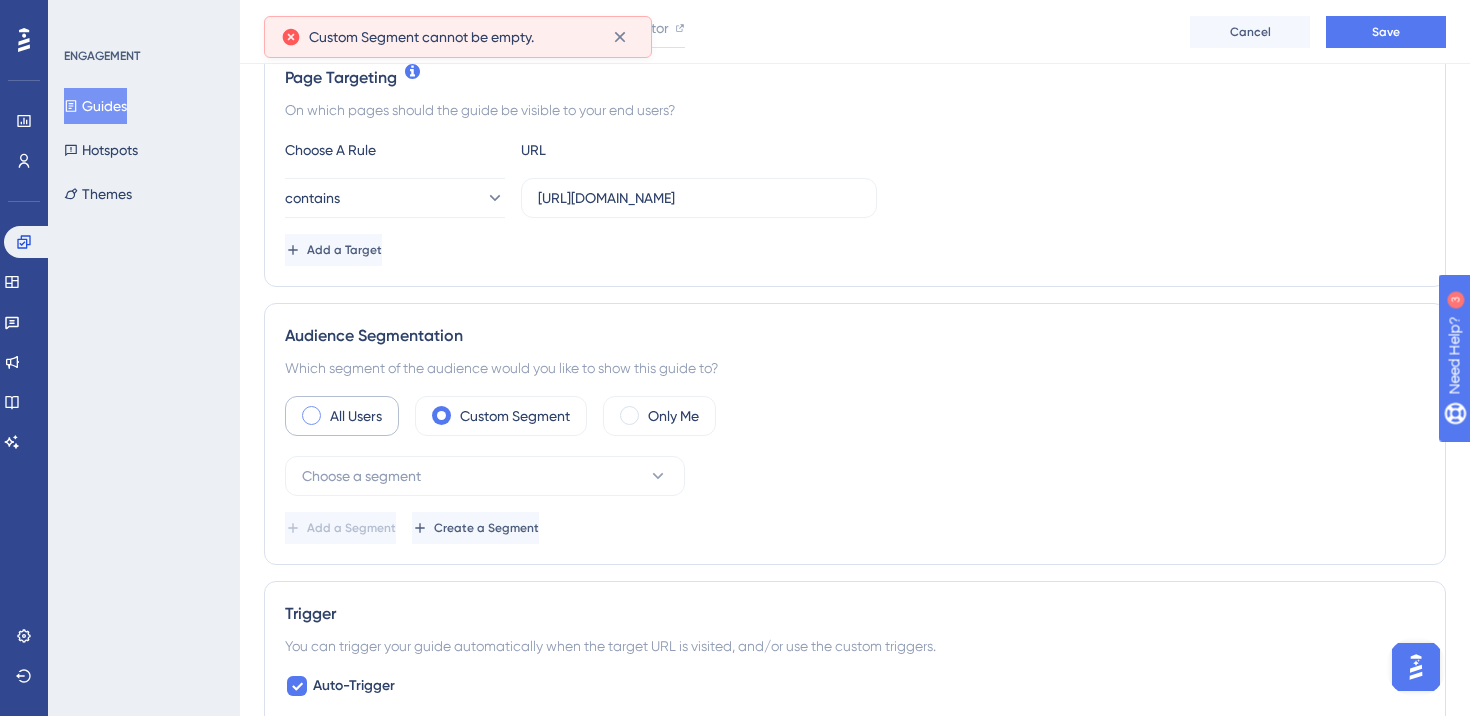 click on "All Users" at bounding box center (342, 416) 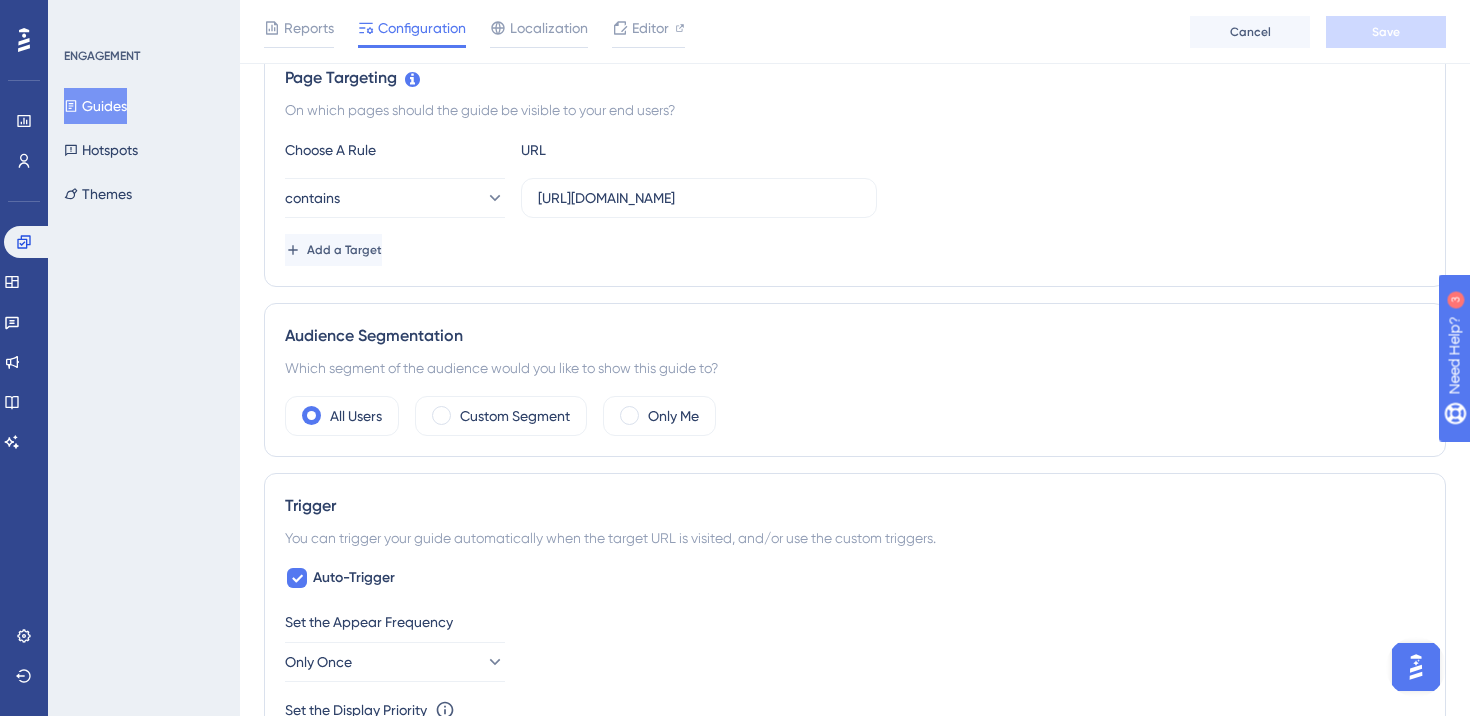 click on "Choose A Rule URL contains https://stg-e-consult.medii.jp/top Add a Target" at bounding box center (855, 202) 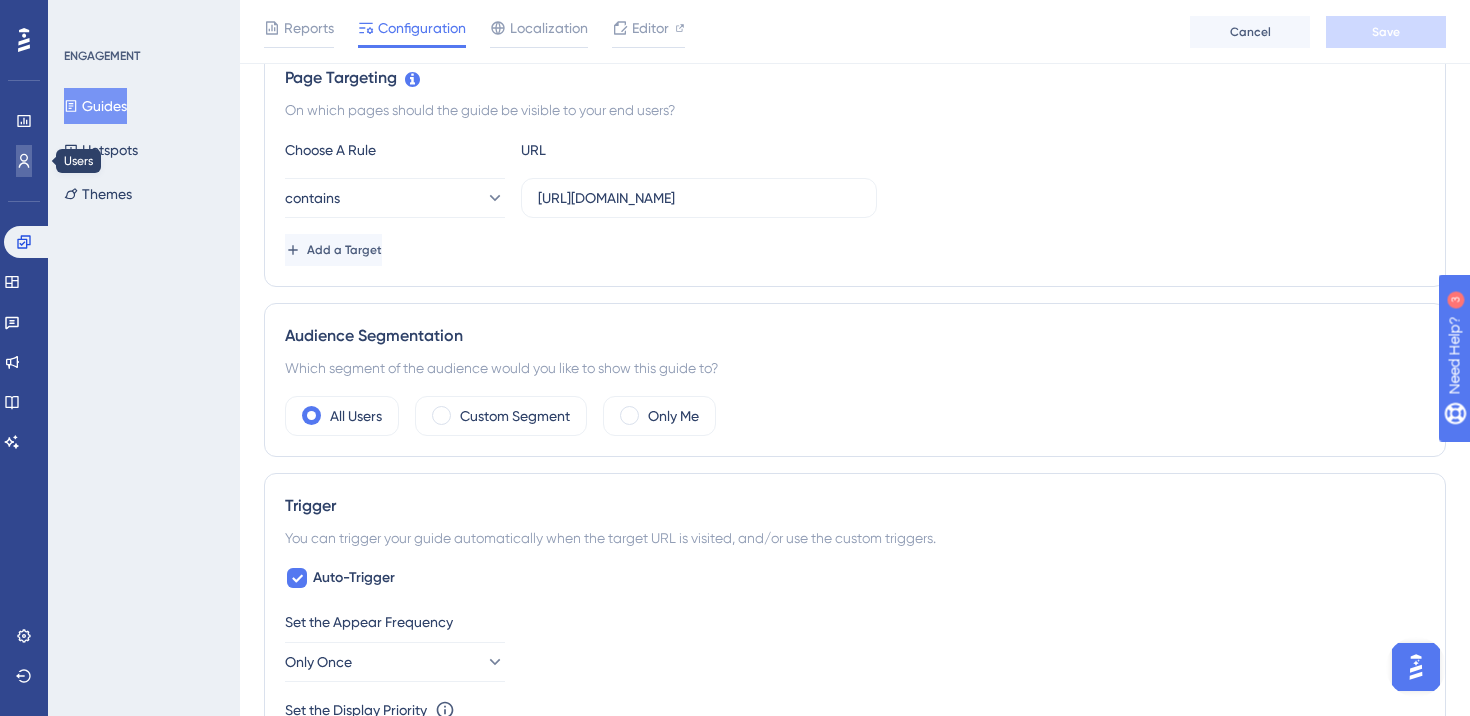 click at bounding box center [24, 161] 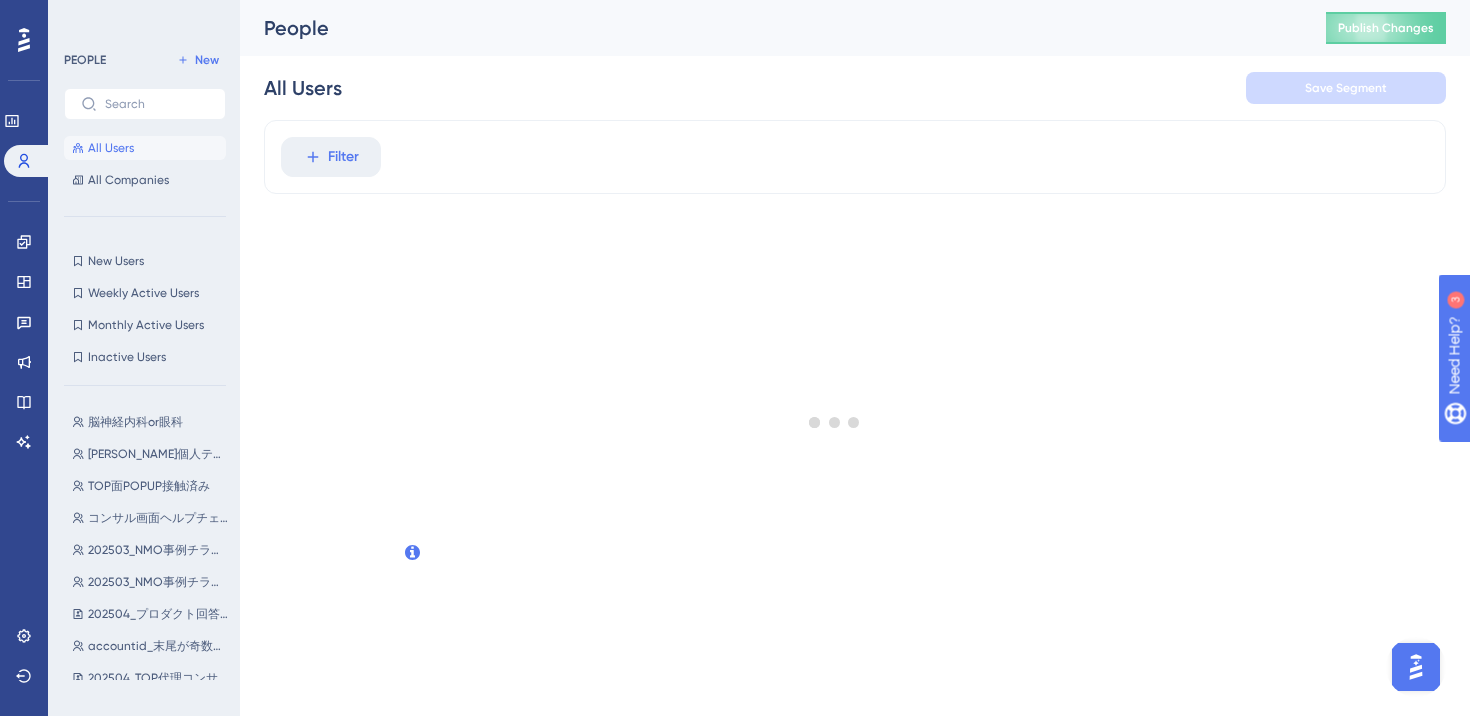 scroll, scrollTop: 0, scrollLeft: 0, axis: both 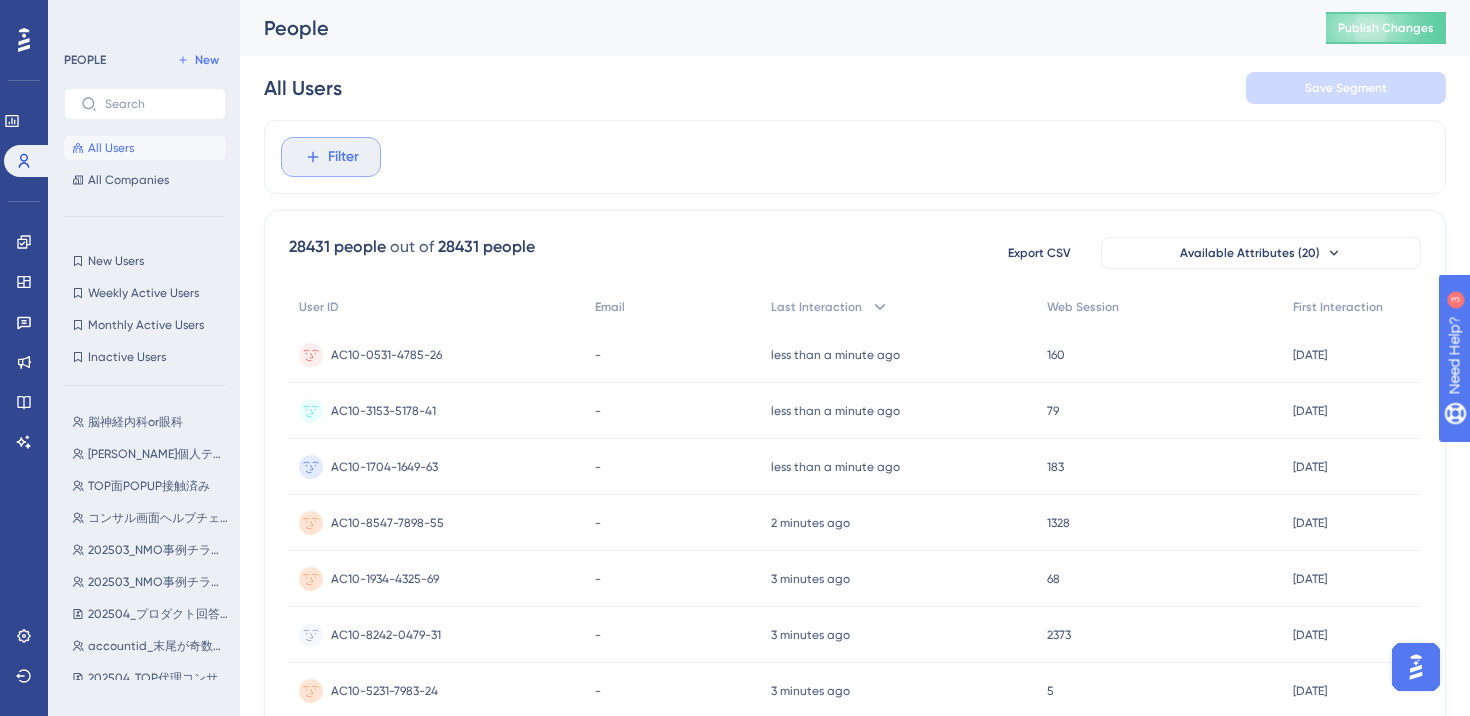 click on "Filter" at bounding box center [331, 157] 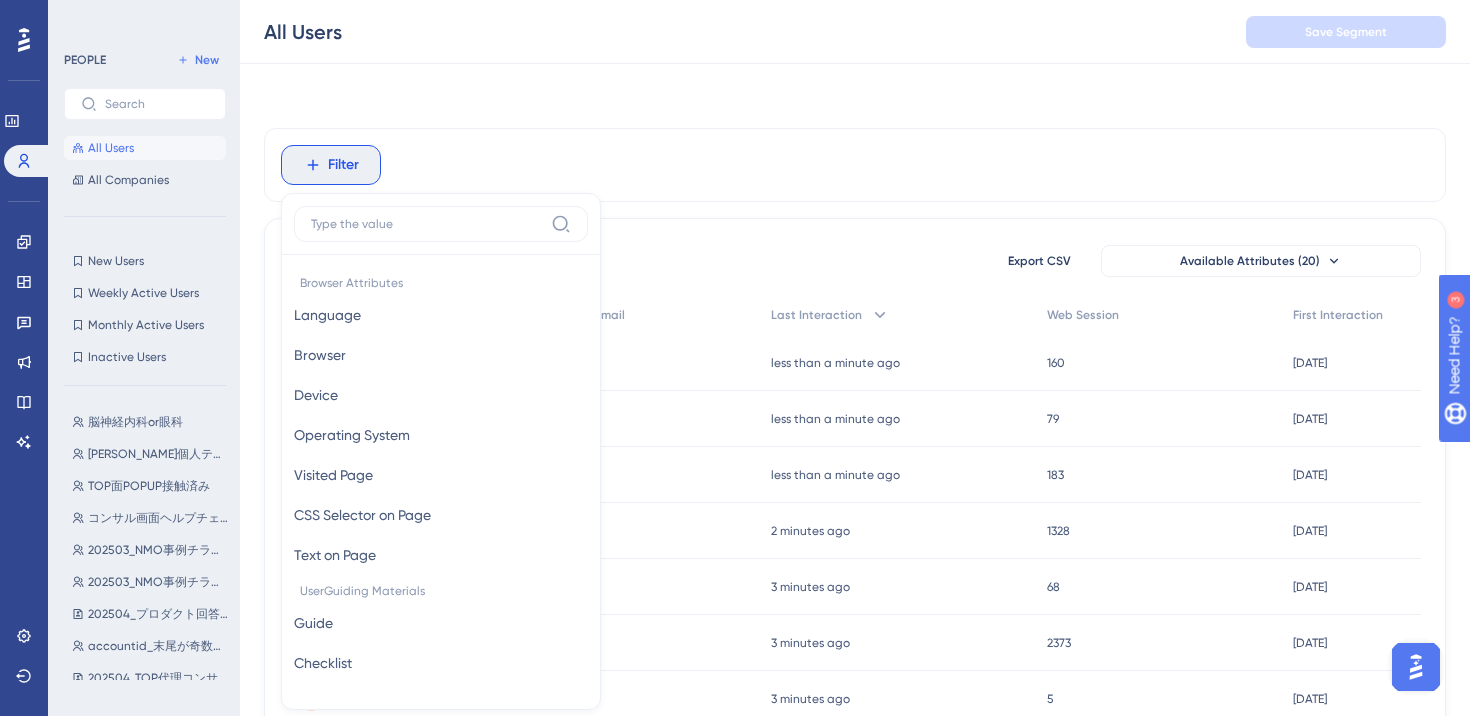 scroll, scrollTop: 85, scrollLeft: 0, axis: vertical 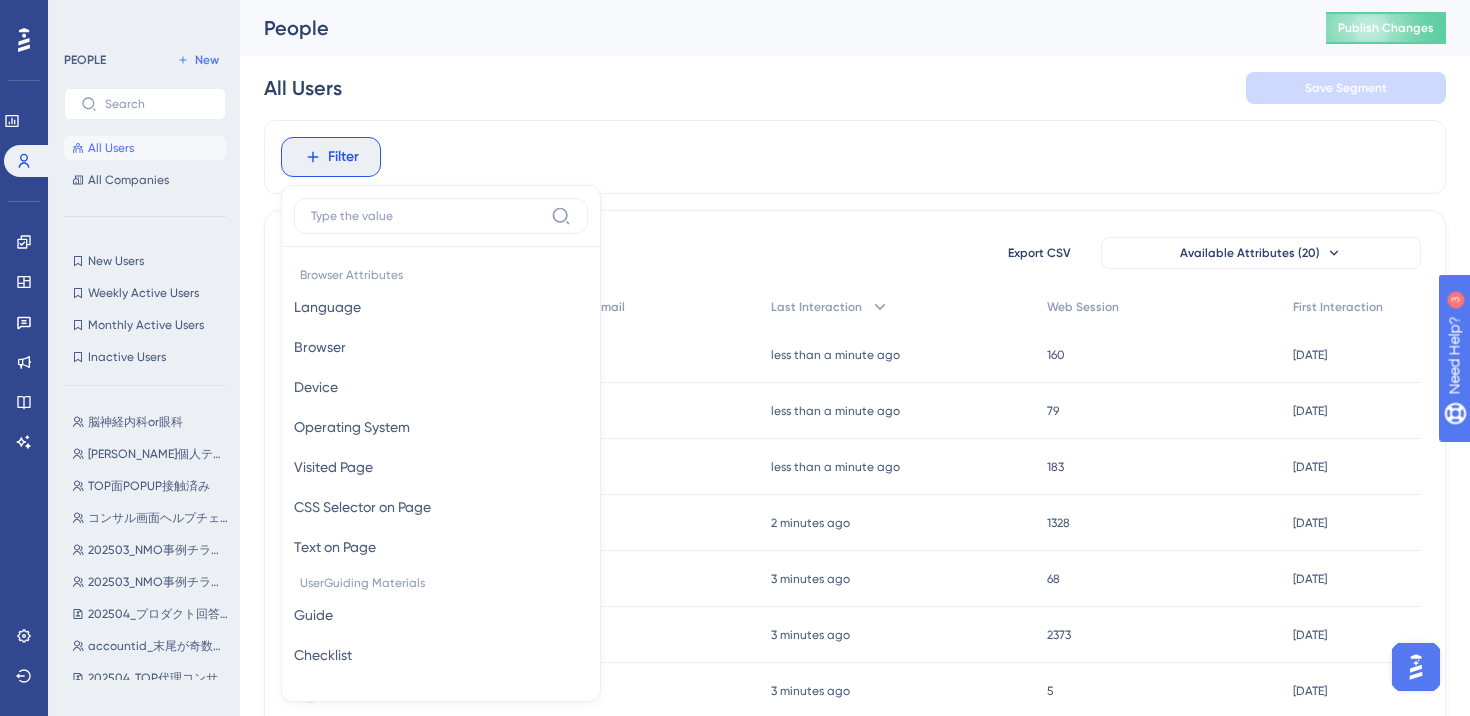 click on "Filter Browser Attributes Language Language Browser Browser Device Device Operating System Operating System Visited Page Visited Page CSS Selector on Page CSS Selector on Page Text on Page Text on Page UserGuiding Materials Guide Guide Checklist Checklist Survey Interaction Survey Interaction Survey Answer Survey Answer Hotspot Interaction Hotspot Interaction Custom Button Interaction Custom Button Interaction Goal Goal AI Assistant AI Assistant Resource Center Interaction Resource Center Interaction Resource Center Tab Resource Center Tab Product Updates Product Updates Product Updates Post Product Updates Post Knowledge Base Knowledge Base Knowledge Base Article Knowledge Base Article User Attributes User ID User ID Web Session Web Session First Interaction First Interaction Last Interaction Last Interaction environment environment firstName firstName last_name last_name lastName lastName mainSpeciality mainSpeciality medicalExperienceYear medicalExperienceYear question_times question_times speciality2" at bounding box center [855, 157] 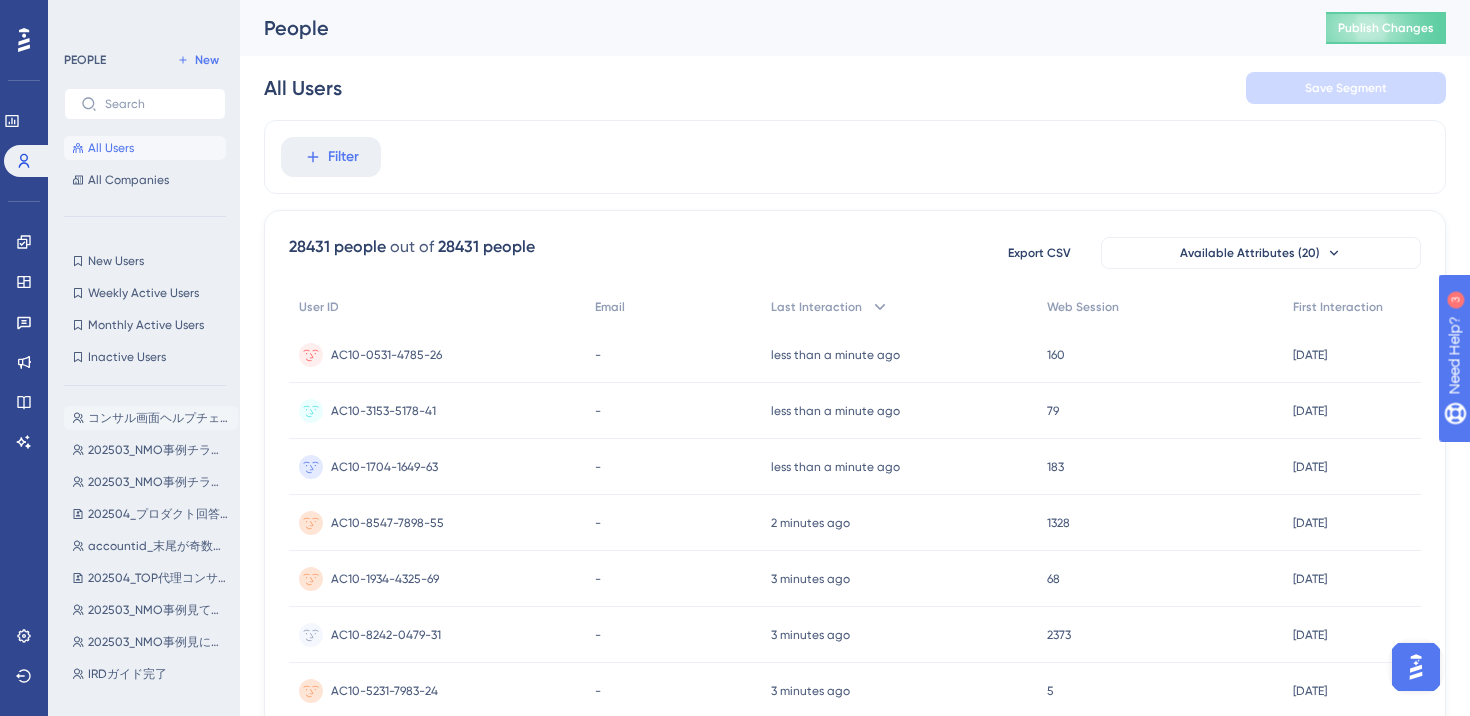 scroll, scrollTop: 112, scrollLeft: 0, axis: vertical 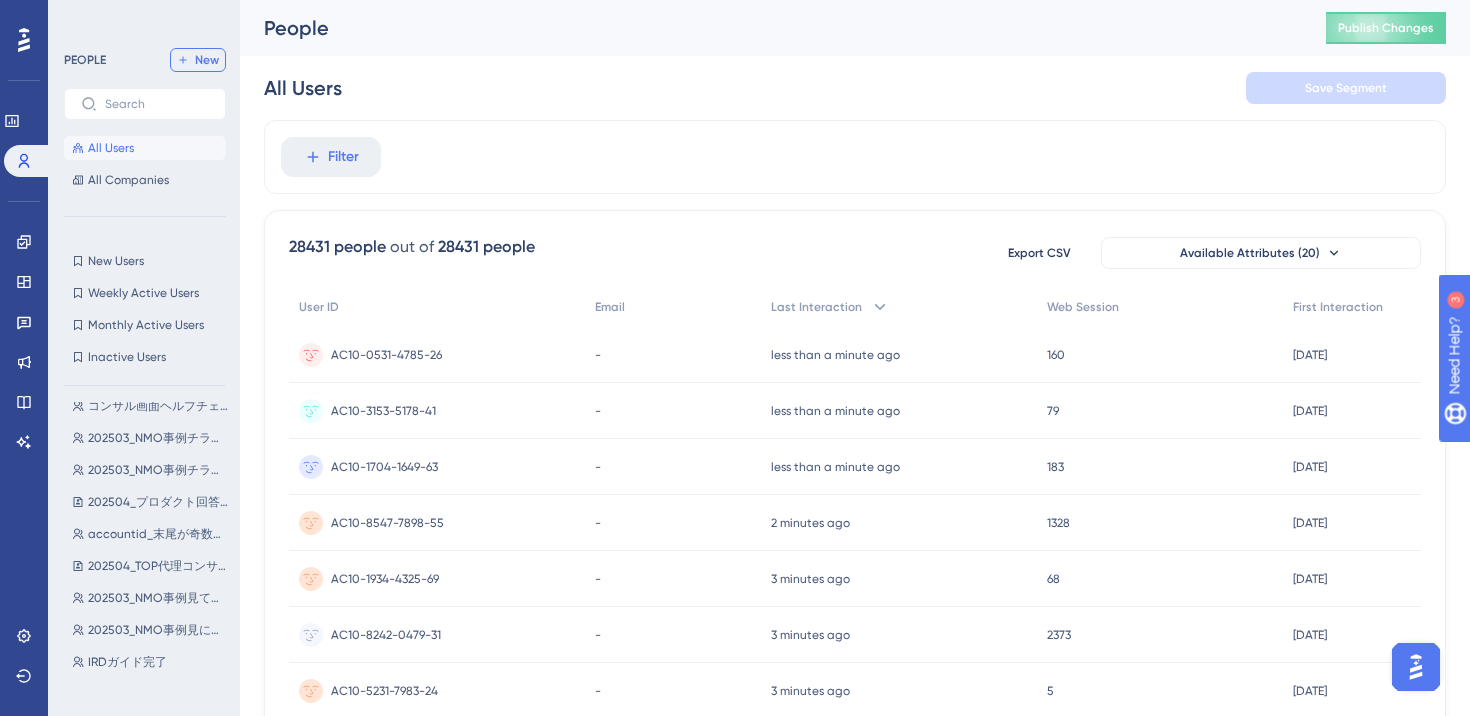 click on "New" at bounding box center (198, 60) 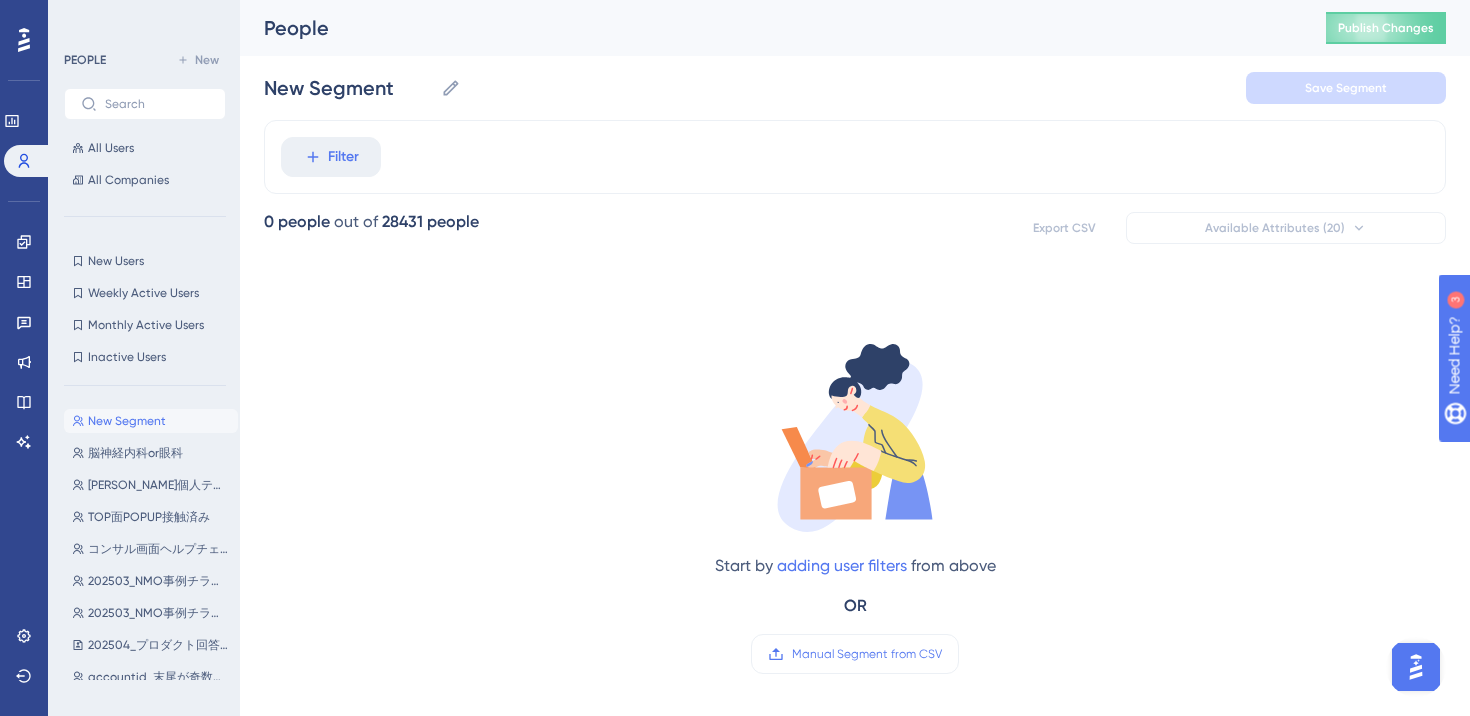 scroll, scrollTop: 0, scrollLeft: 0, axis: both 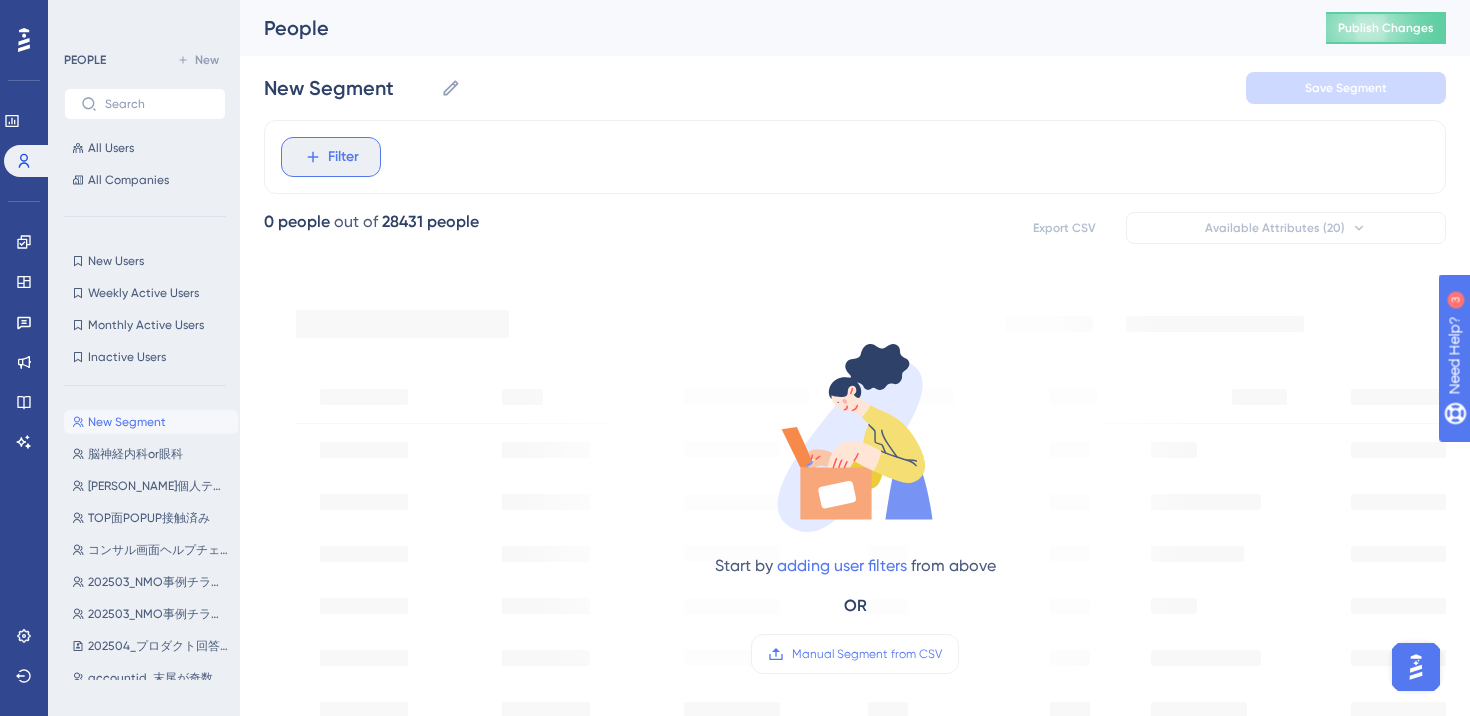 click on "Filter" at bounding box center (343, 157) 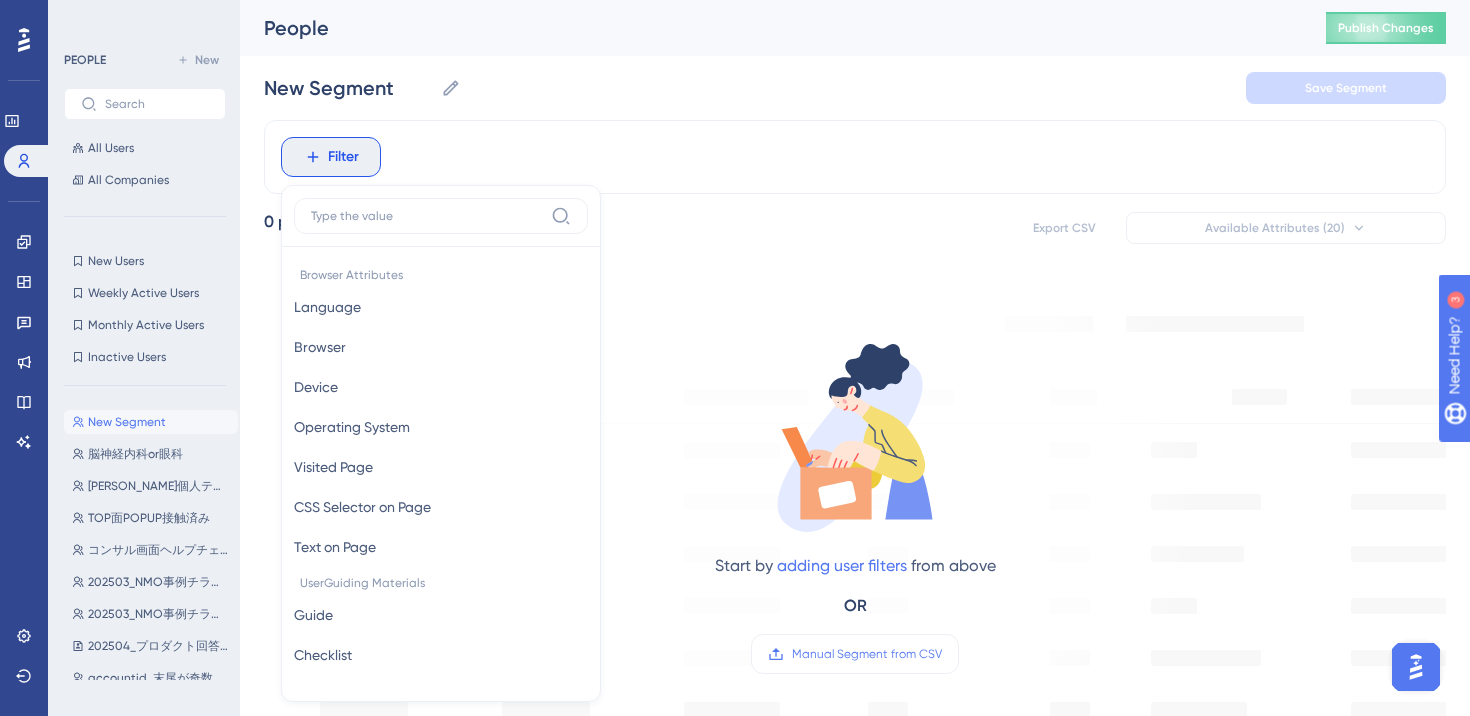 scroll, scrollTop: 85, scrollLeft: 0, axis: vertical 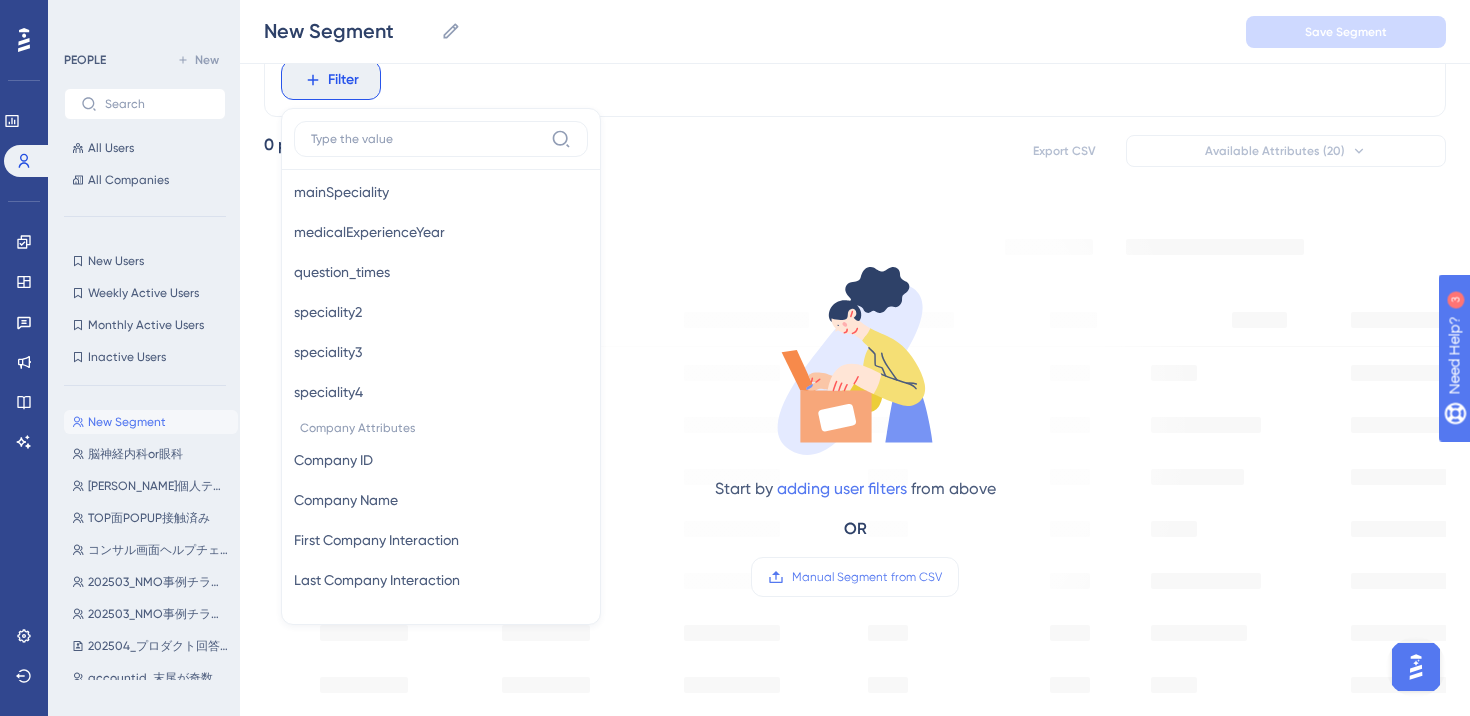 click on "Filter Browser Attributes Language Language Browser Browser Device Device Operating System Operating System Visited Page Visited Page CSS Selector on Page CSS Selector on Page Text on Page Text on Page UserGuiding Materials Guide Guide Checklist Checklist Survey Interaction Survey Interaction Survey Answer Survey Answer Hotspot Interaction Hotspot Interaction Custom Button Interaction Custom Button Interaction Goal Goal AI Assistant AI Assistant Resource Center Interaction Resource Center Interaction Resource Center Tab Resource Center Tab Product Updates Product Updates Product Updates Post Product Updates Post Knowledge Base Knowledge Base Knowledge Base Article Knowledge Base Article User Attributes User ID User ID Web Session Web Session First Interaction First Interaction Last Interaction Last Interaction environment environment firstName firstName last_name last_name lastName lastName mainSpeciality mainSpeciality medicalExperienceYear medicalExperienceYear question_times question_times speciality2" at bounding box center [855, 80] 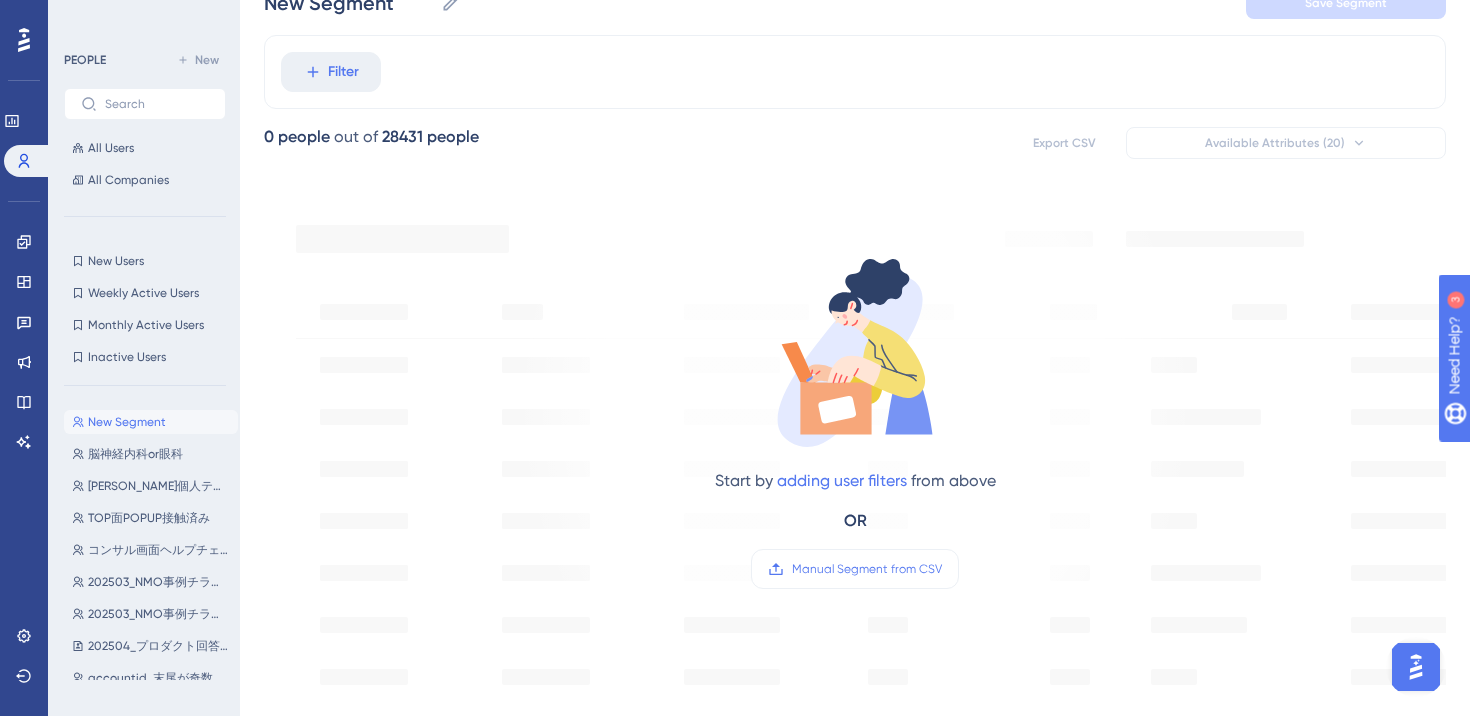 scroll, scrollTop: 0, scrollLeft: 0, axis: both 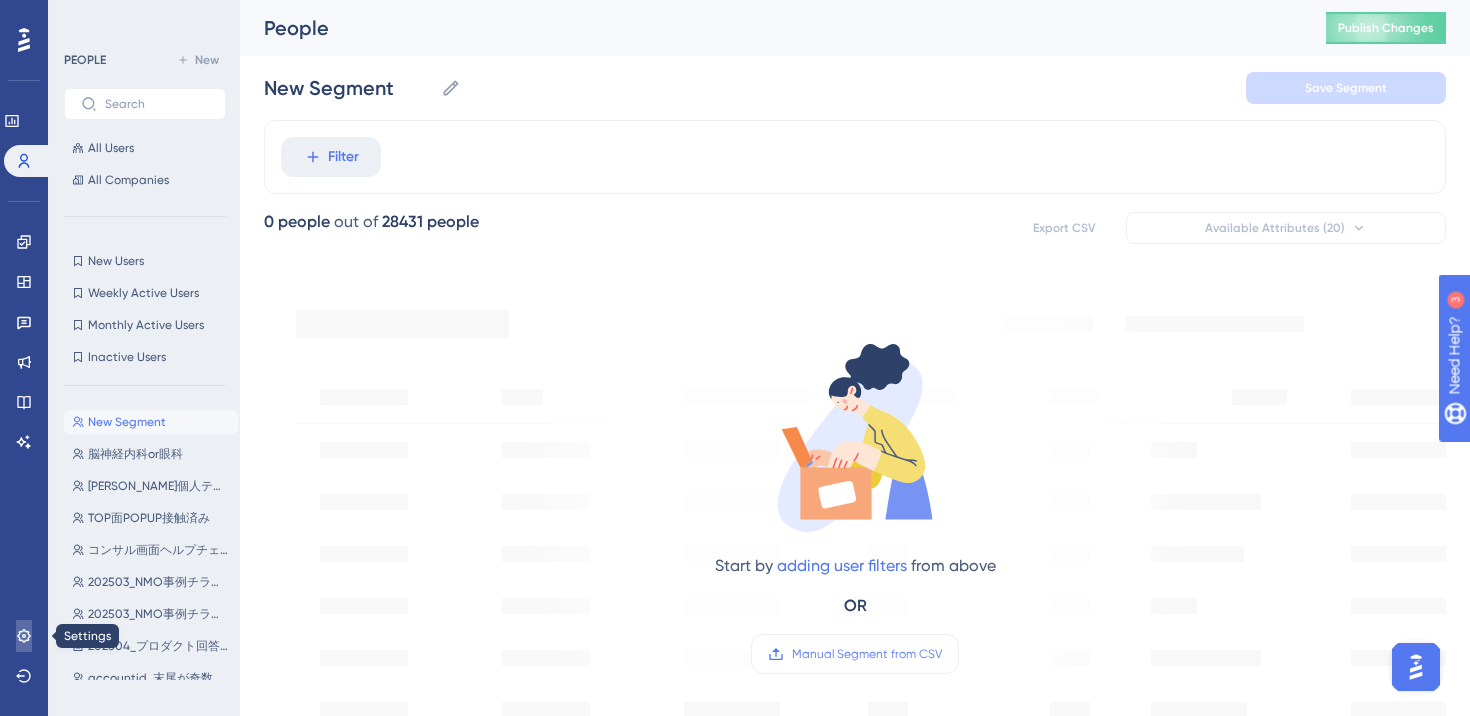 click 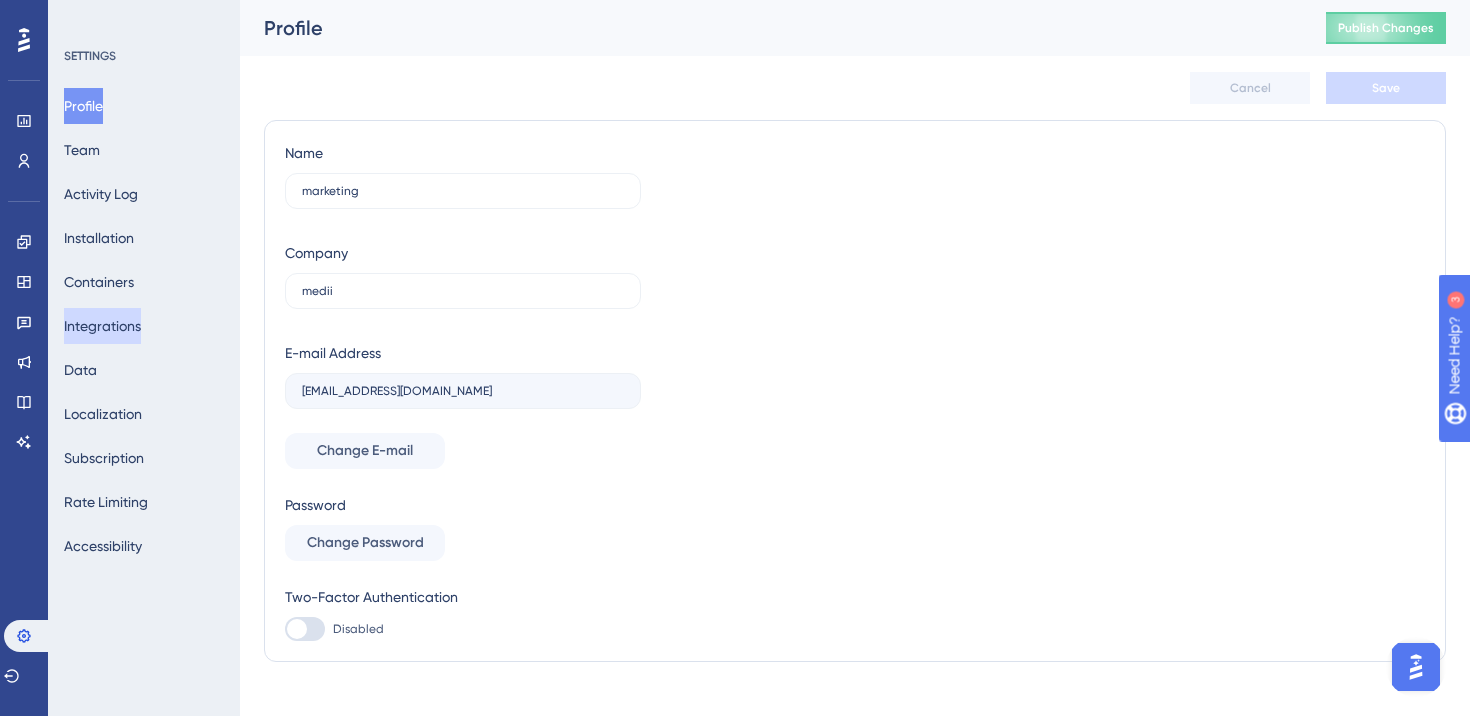 click on "Integrations" at bounding box center [102, 326] 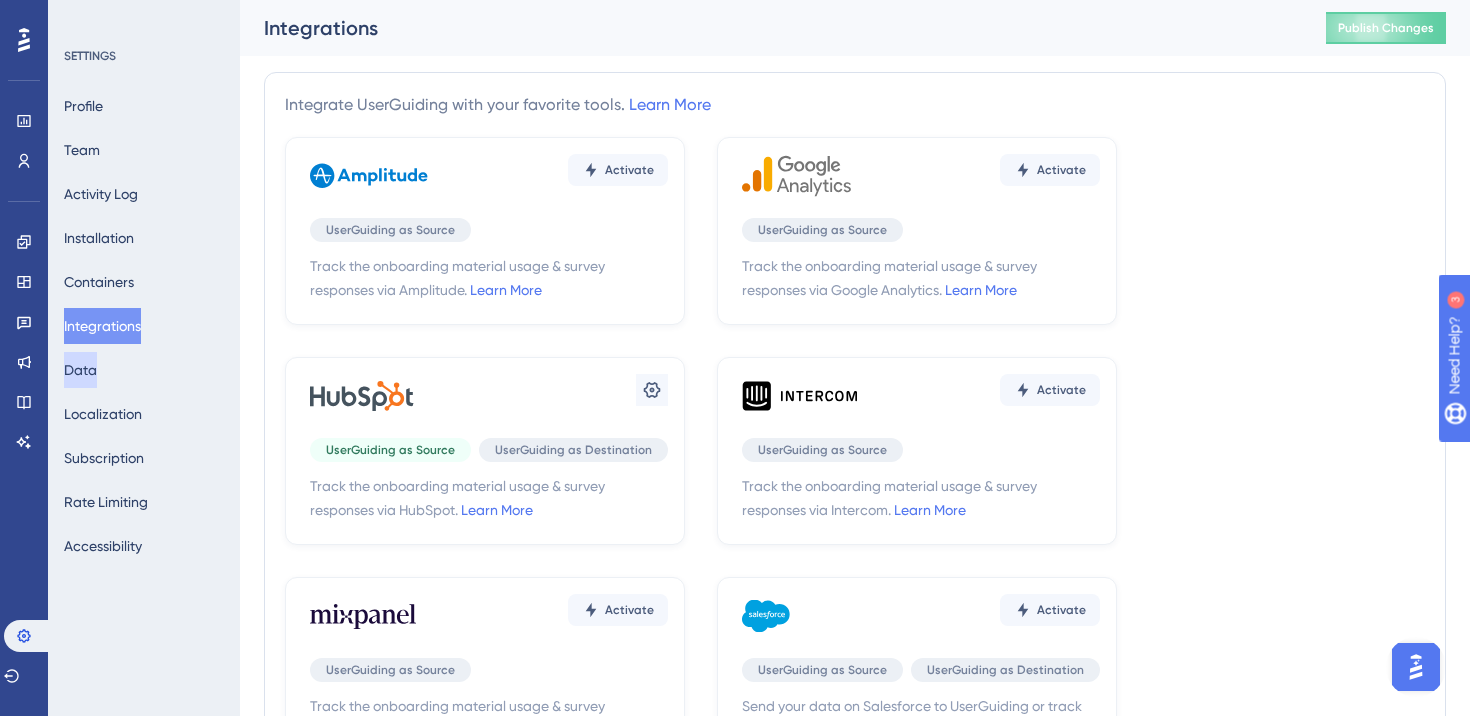 click on "Data" at bounding box center (80, 370) 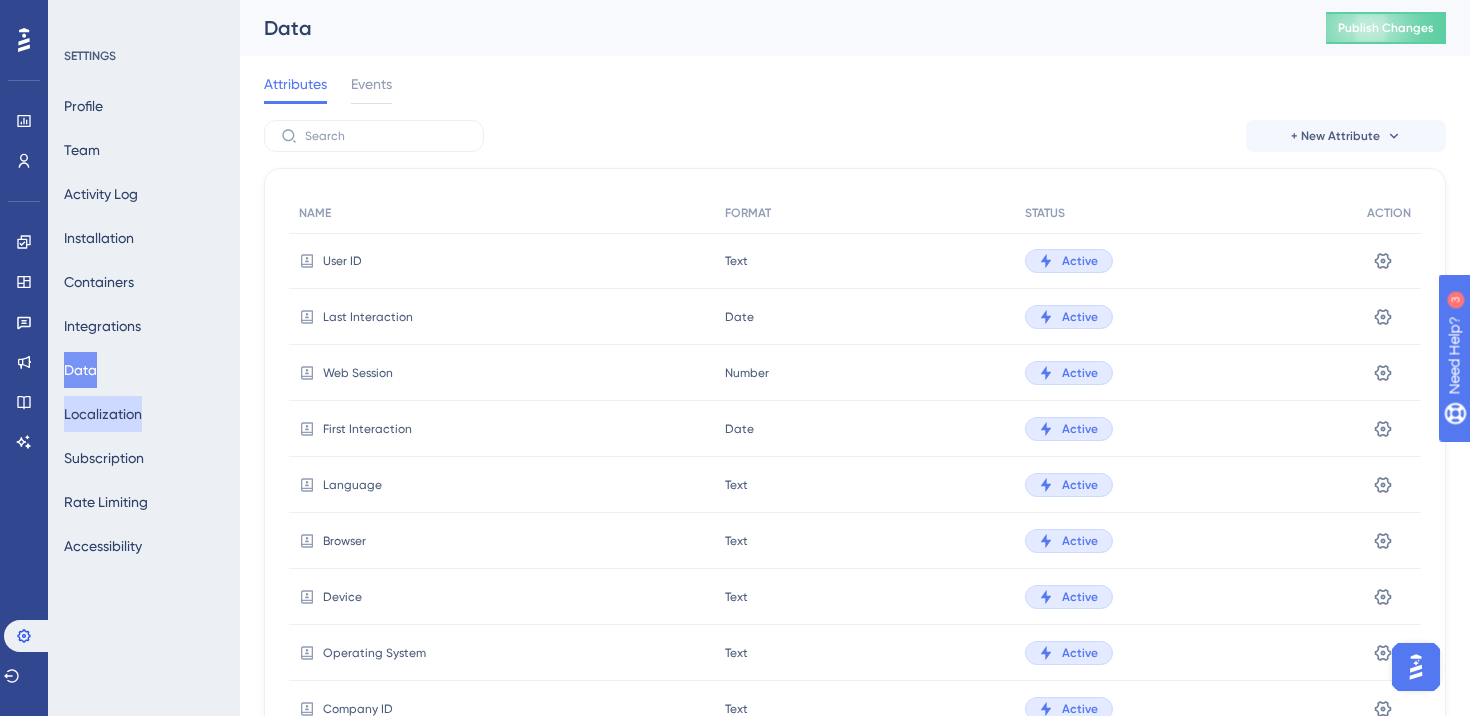click on "Localization" at bounding box center (103, 414) 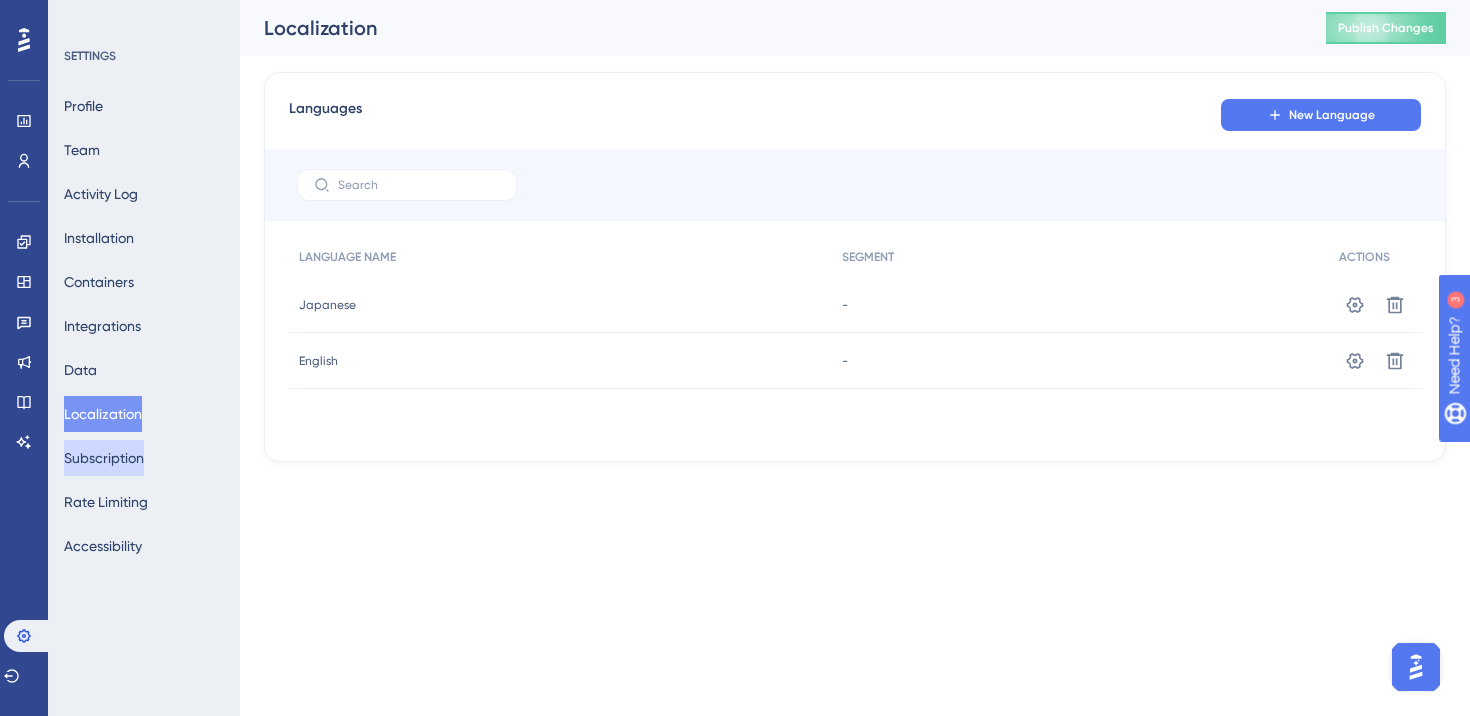 click on "Subscription" at bounding box center (104, 458) 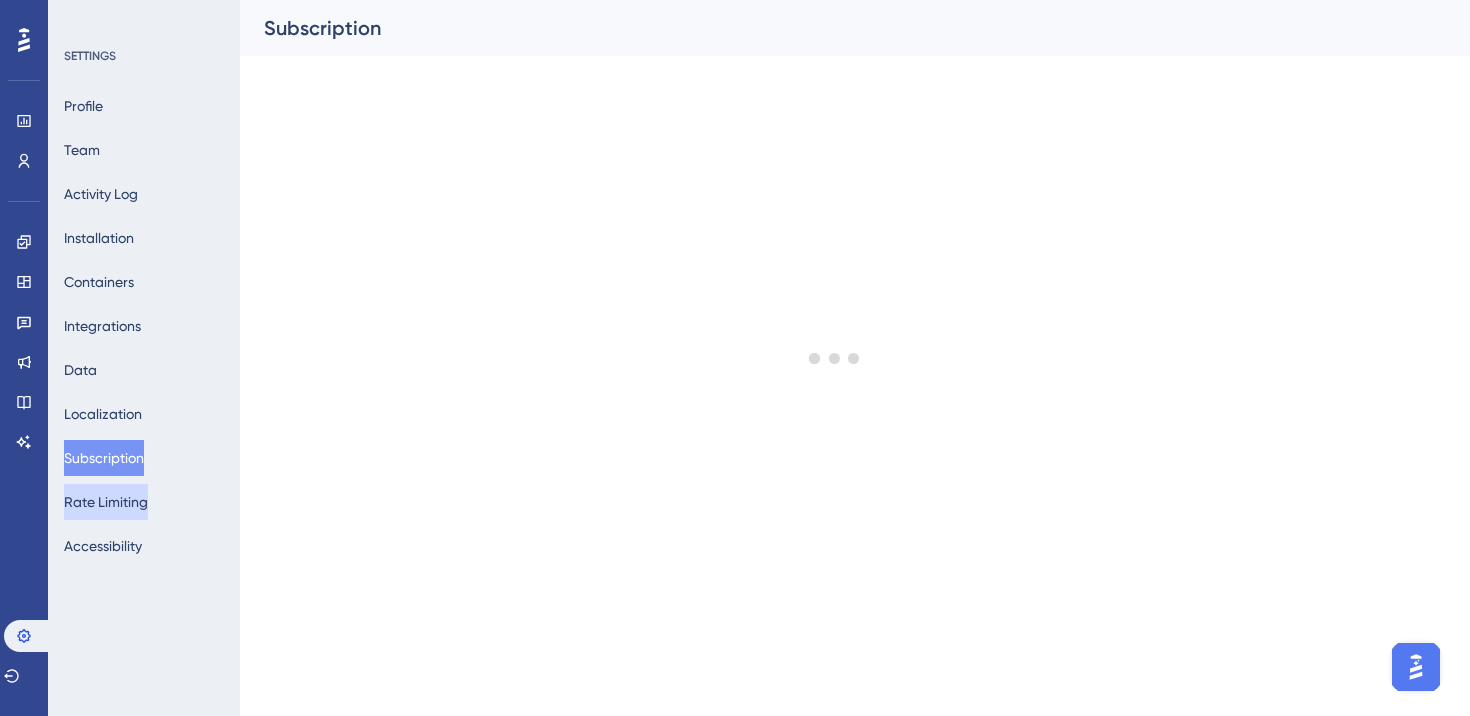 click on "Rate Limiting" at bounding box center (106, 502) 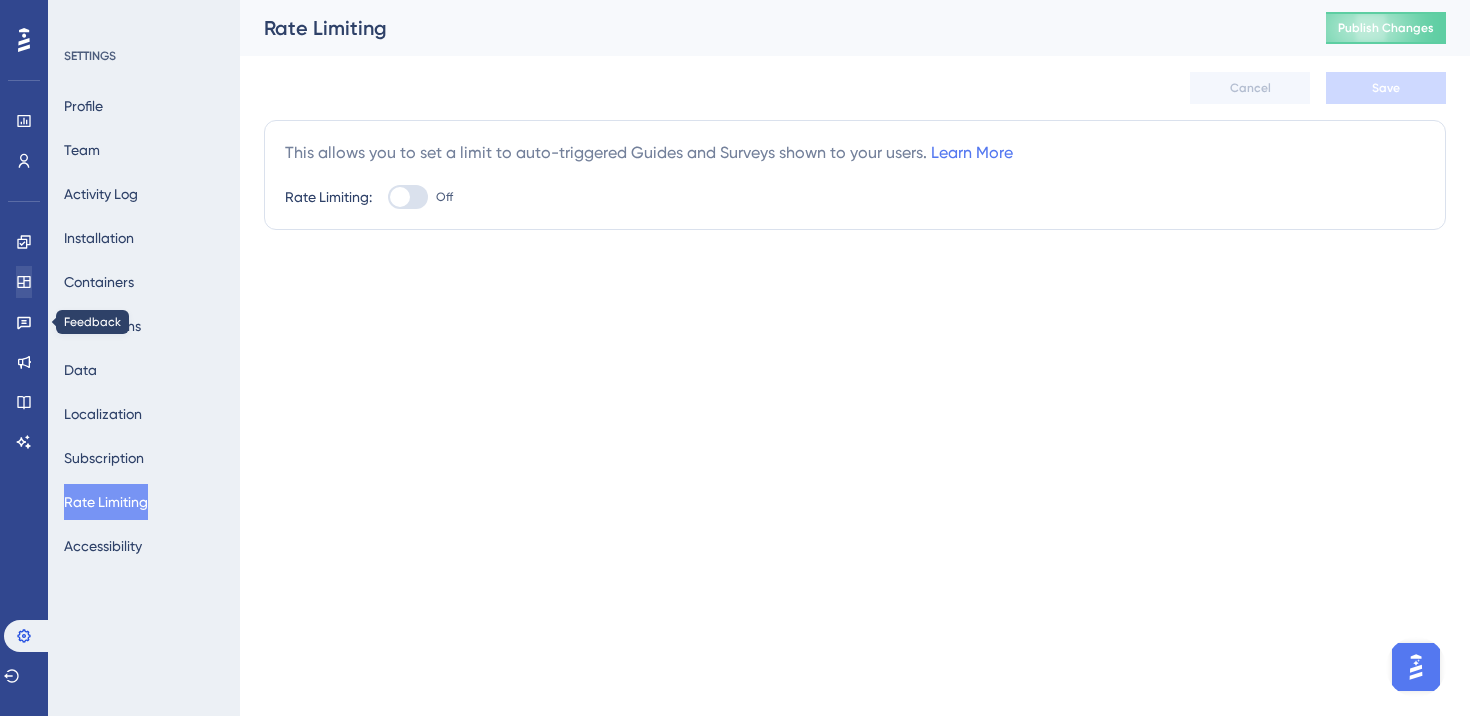 scroll, scrollTop: 0, scrollLeft: 0, axis: both 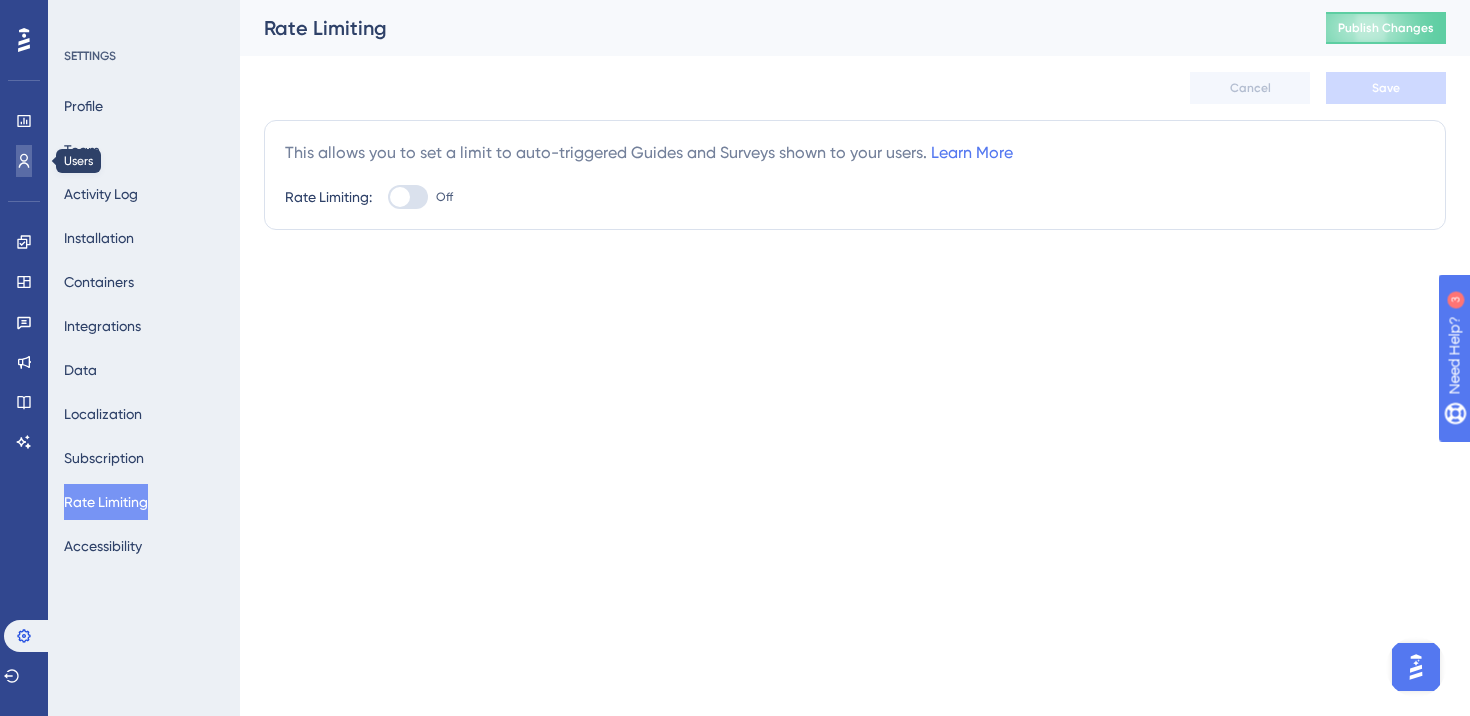 click 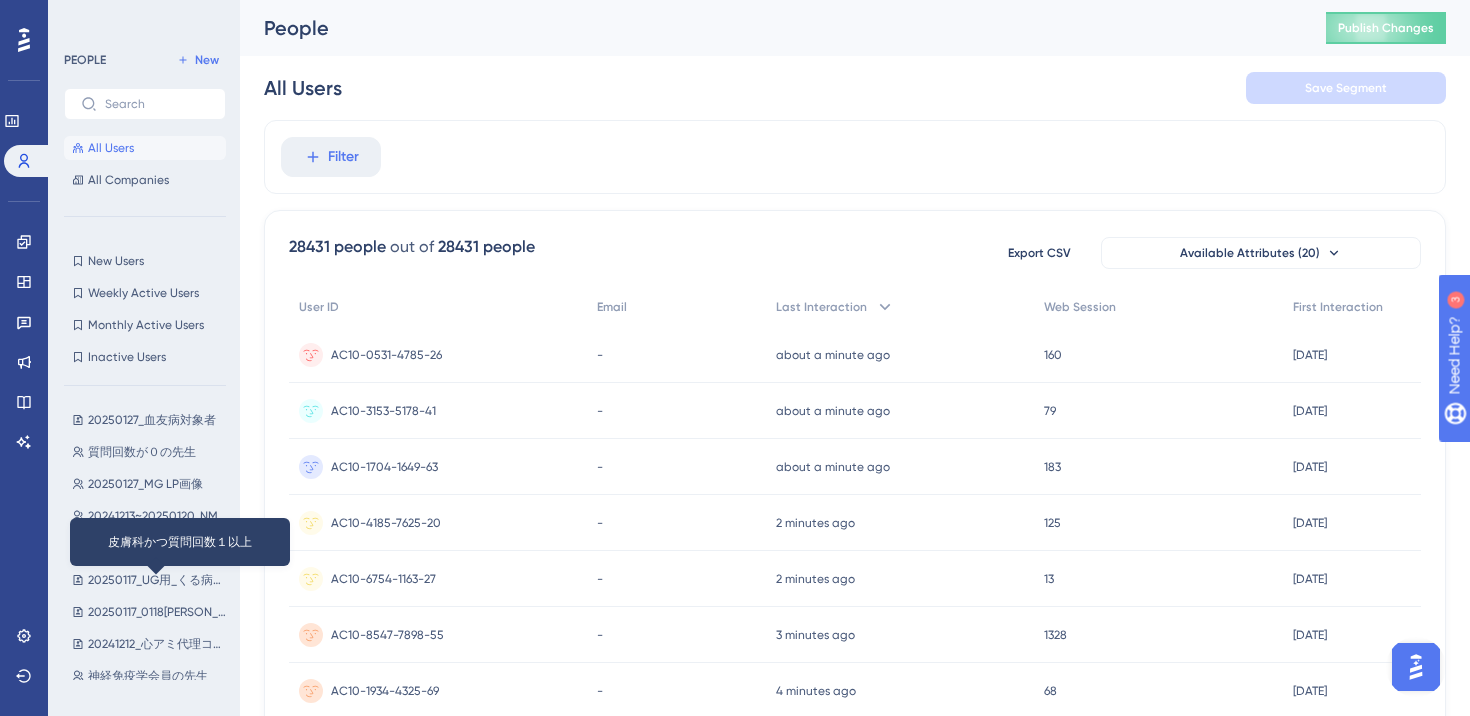 scroll, scrollTop: 559, scrollLeft: 0, axis: vertical 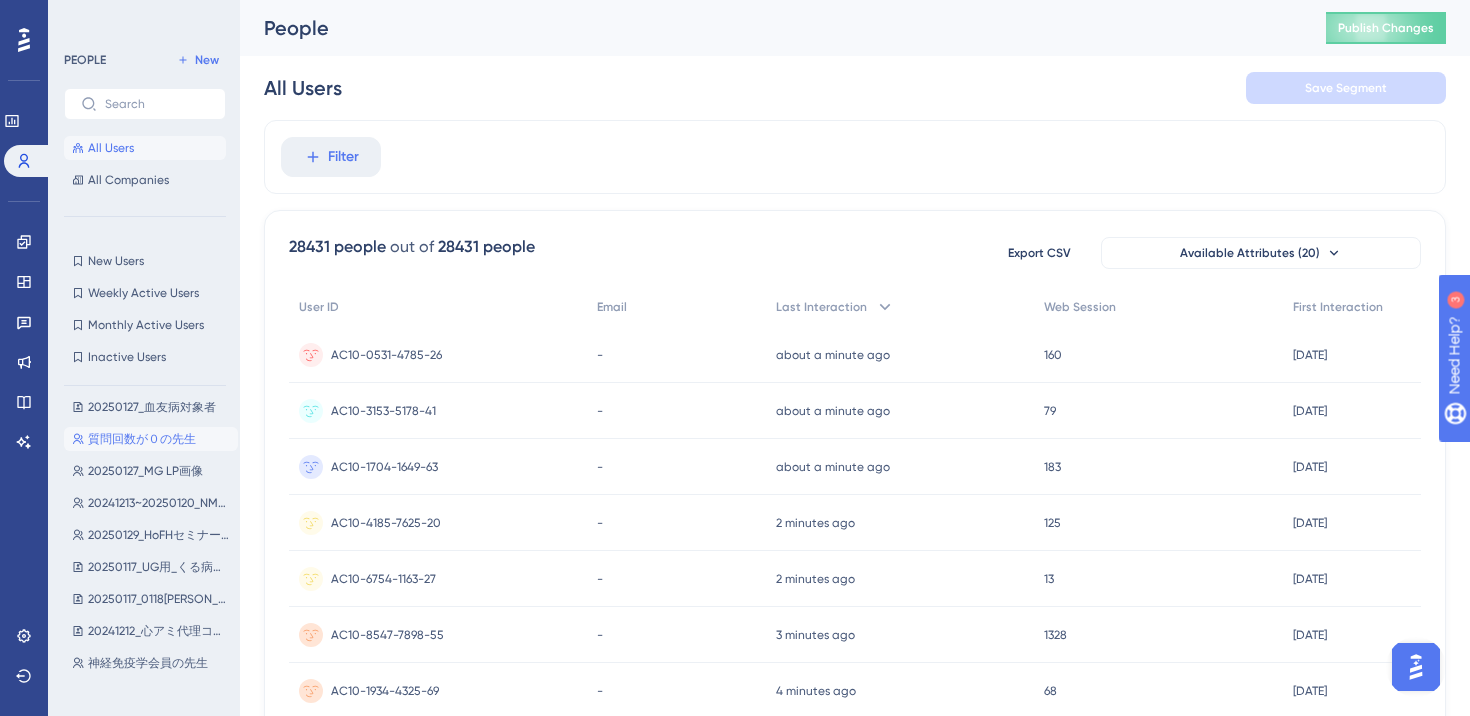 click on "質問回数が０の先生" at bounding box center (142, 439) 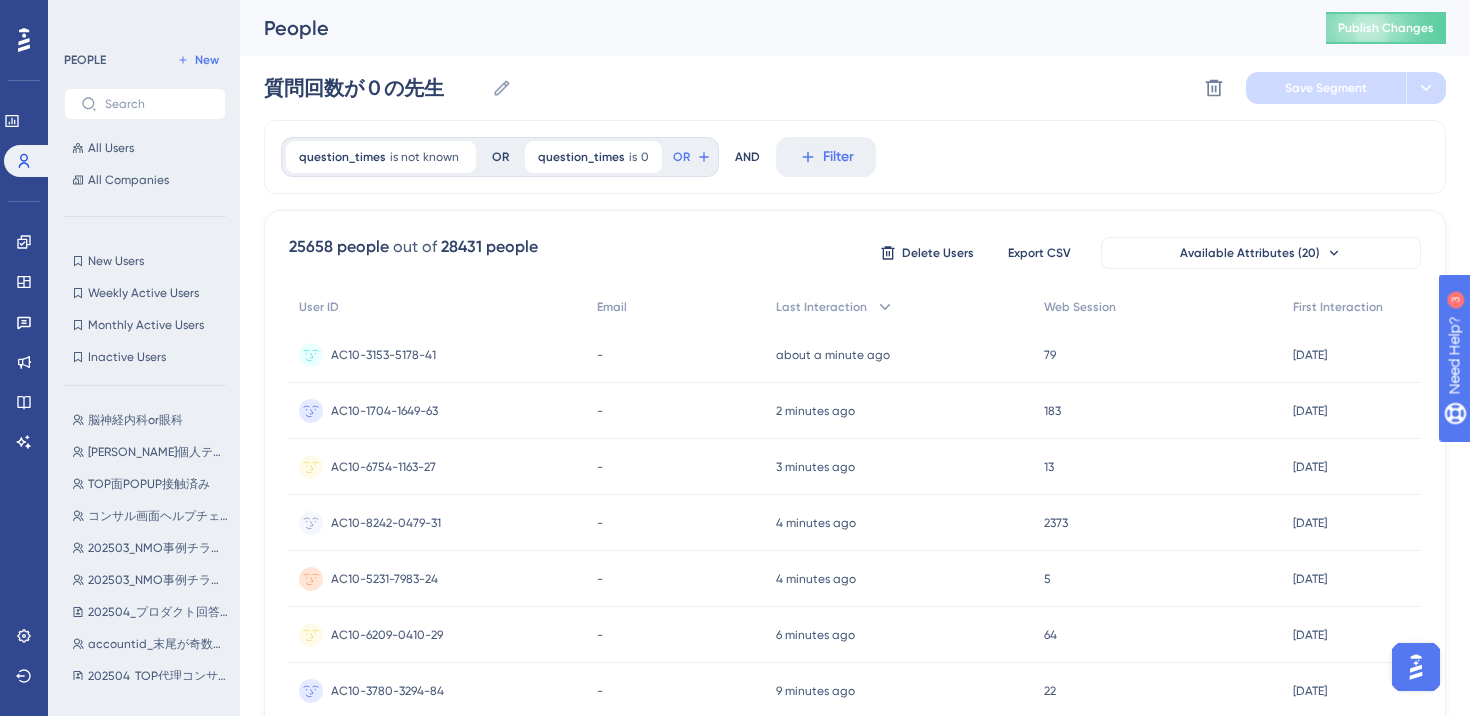 scroll, scrollTop: 0, scrollLeft: 0, axis: both 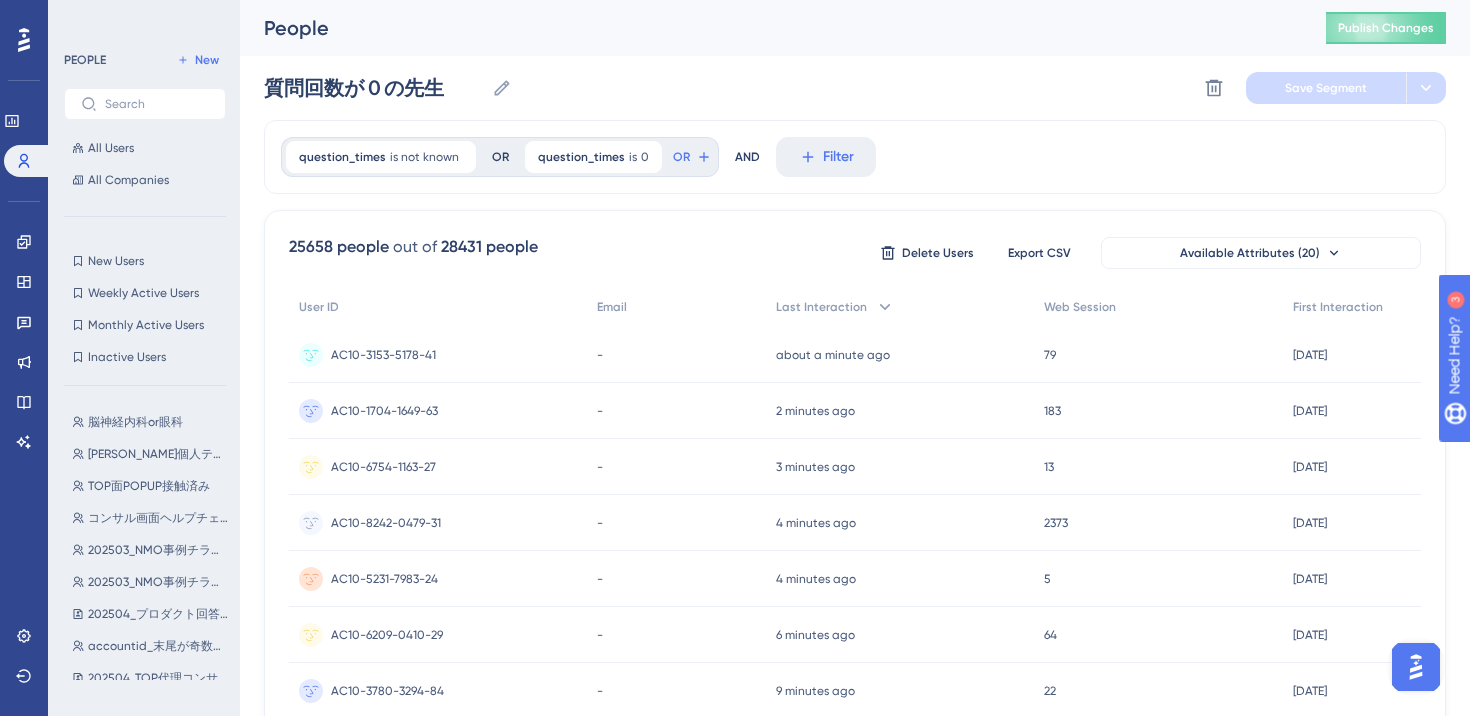 click on "question_times is not known Remove OR question_times is 0 0 Remove OR AND Filter" at bounding box center (855, 157) 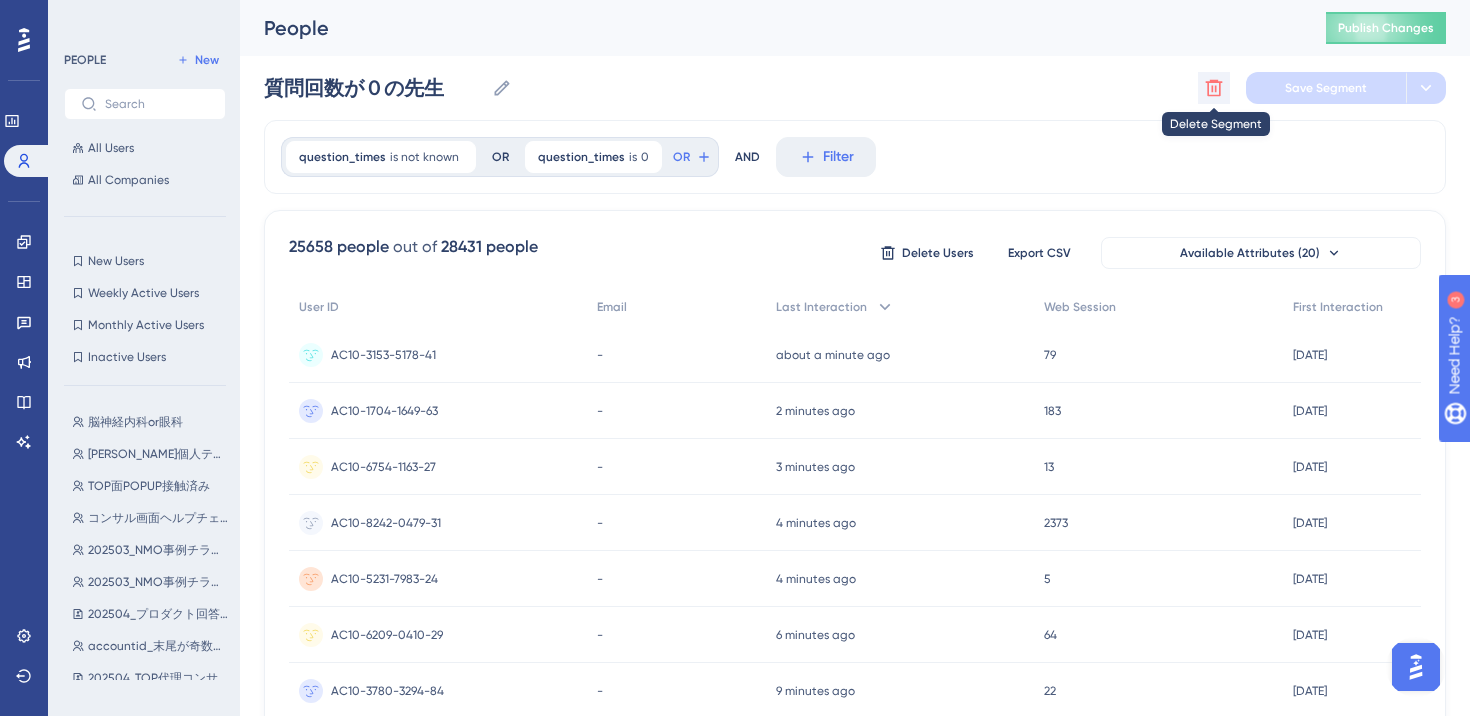 click 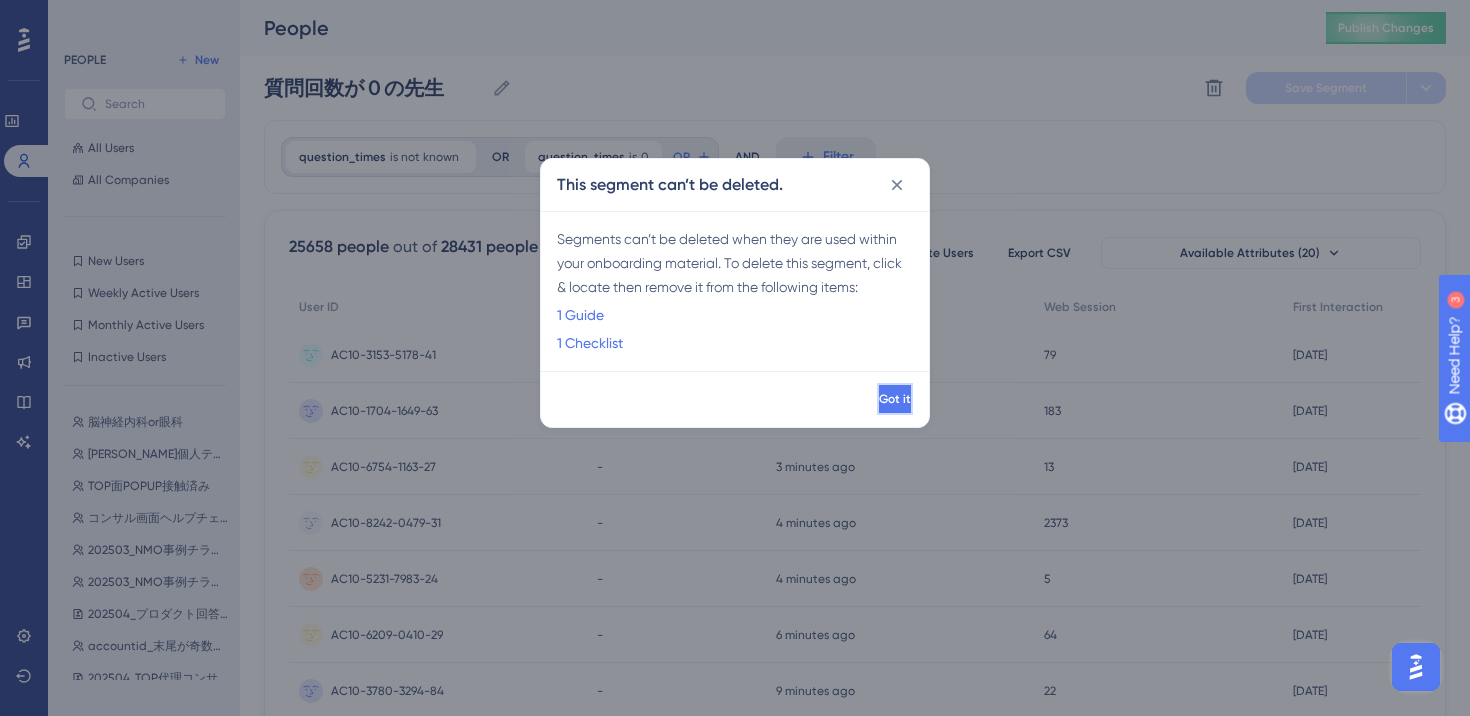 click on "Got it" at bounding box center (895, 399) 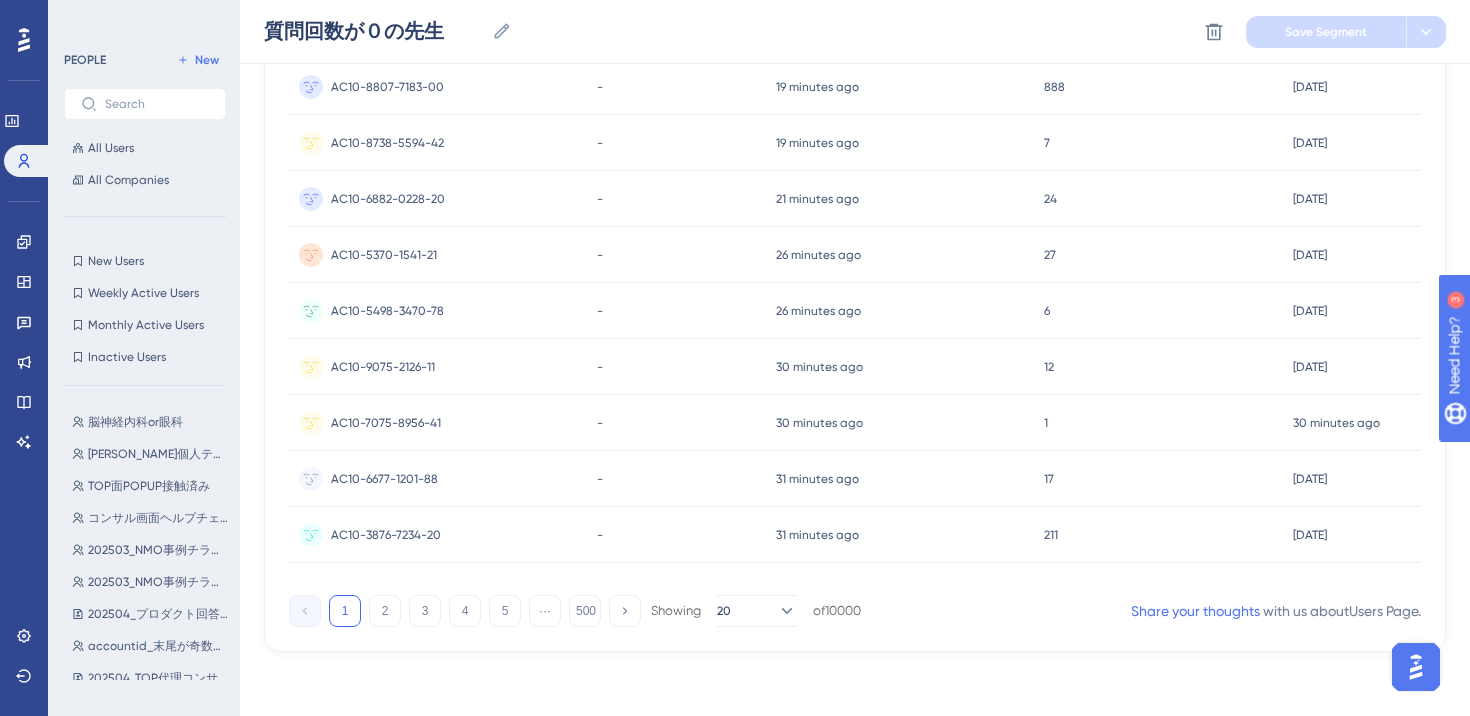 scroll, scrollTop: 0, scrollLeft: 0, axis: both 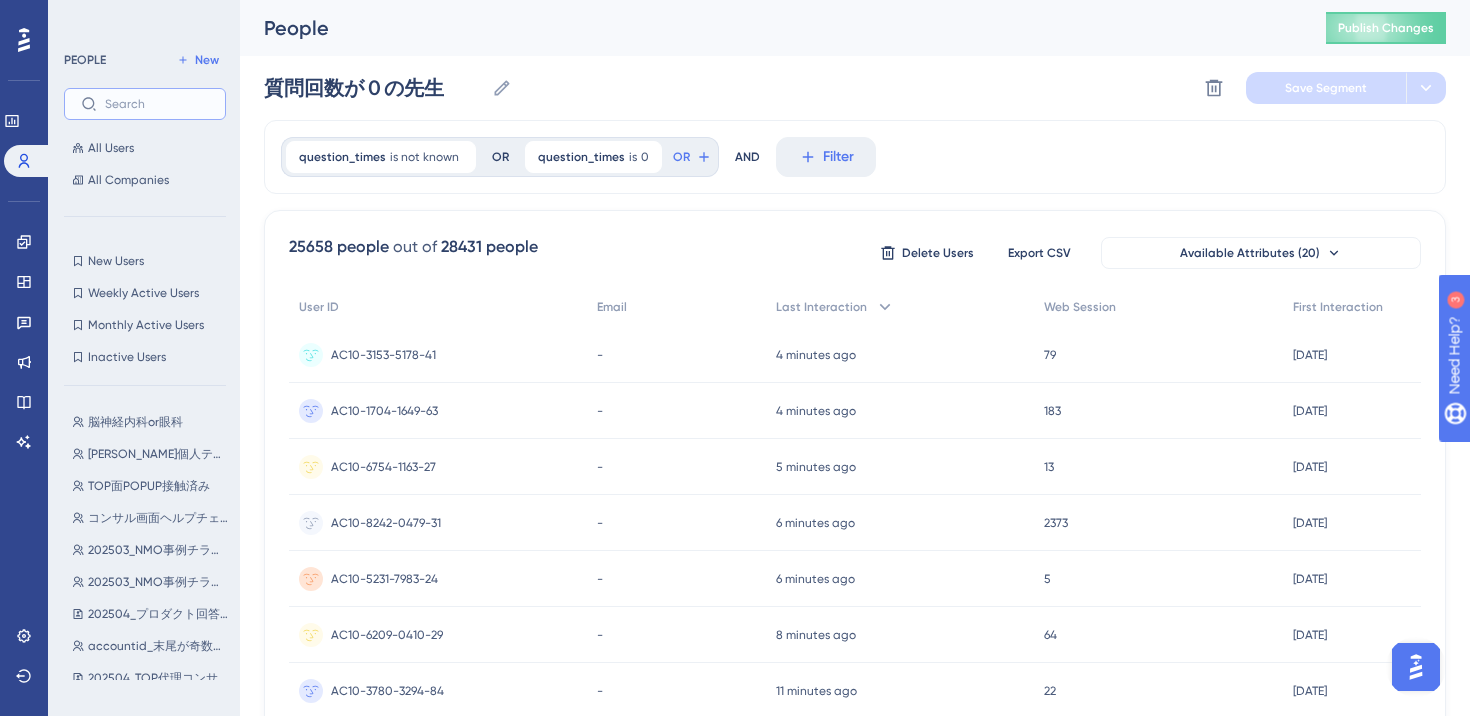 click at bounding box center (157, 104) 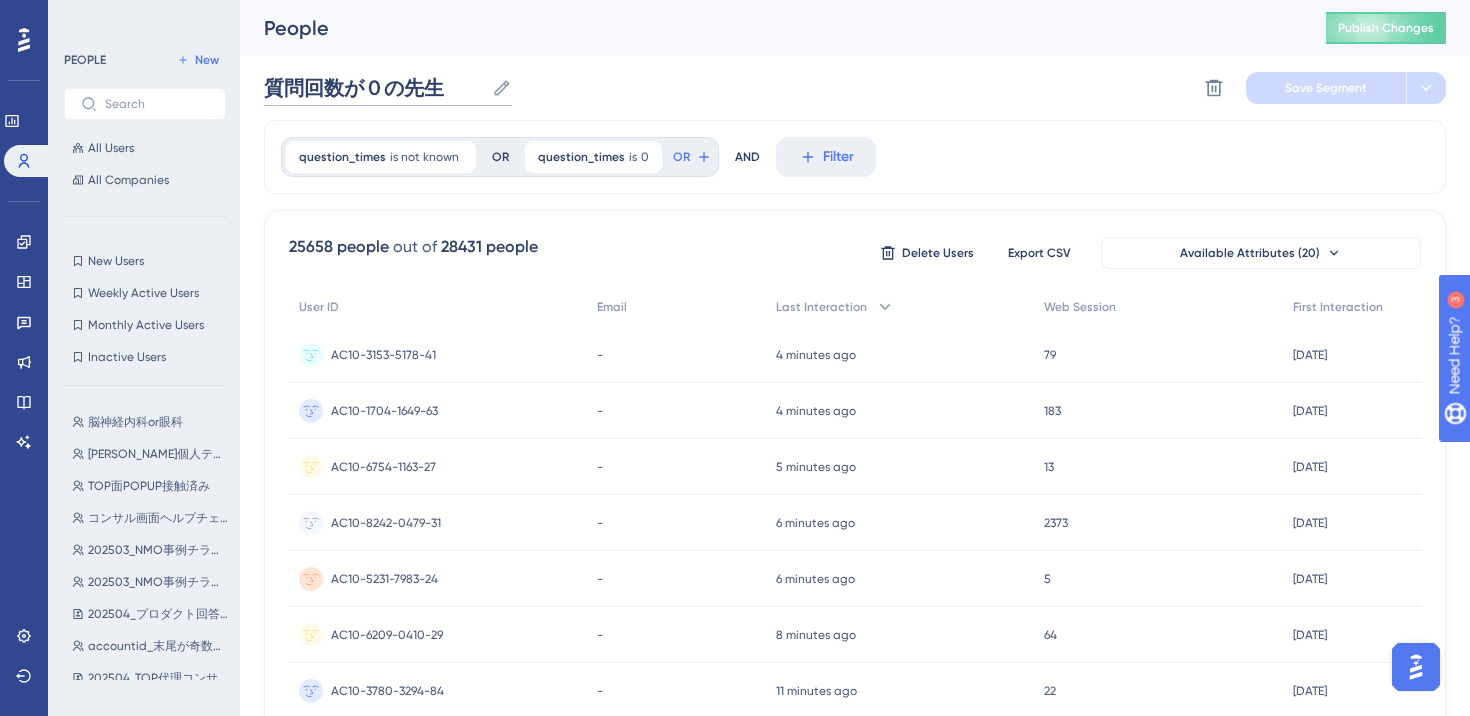 click on "質問回数が０の先生" at bounding box center (374, 88) 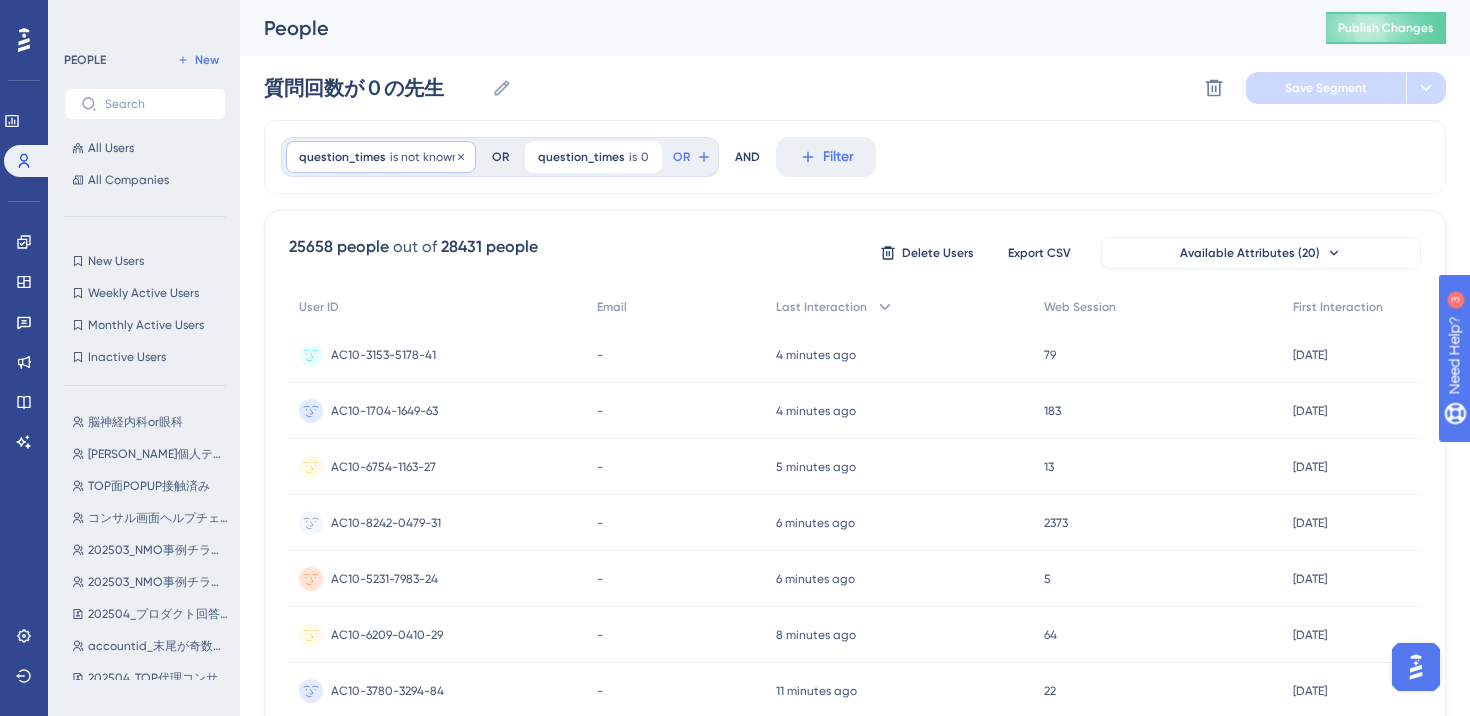 click on "question_times" at bounding box center (342, 157) 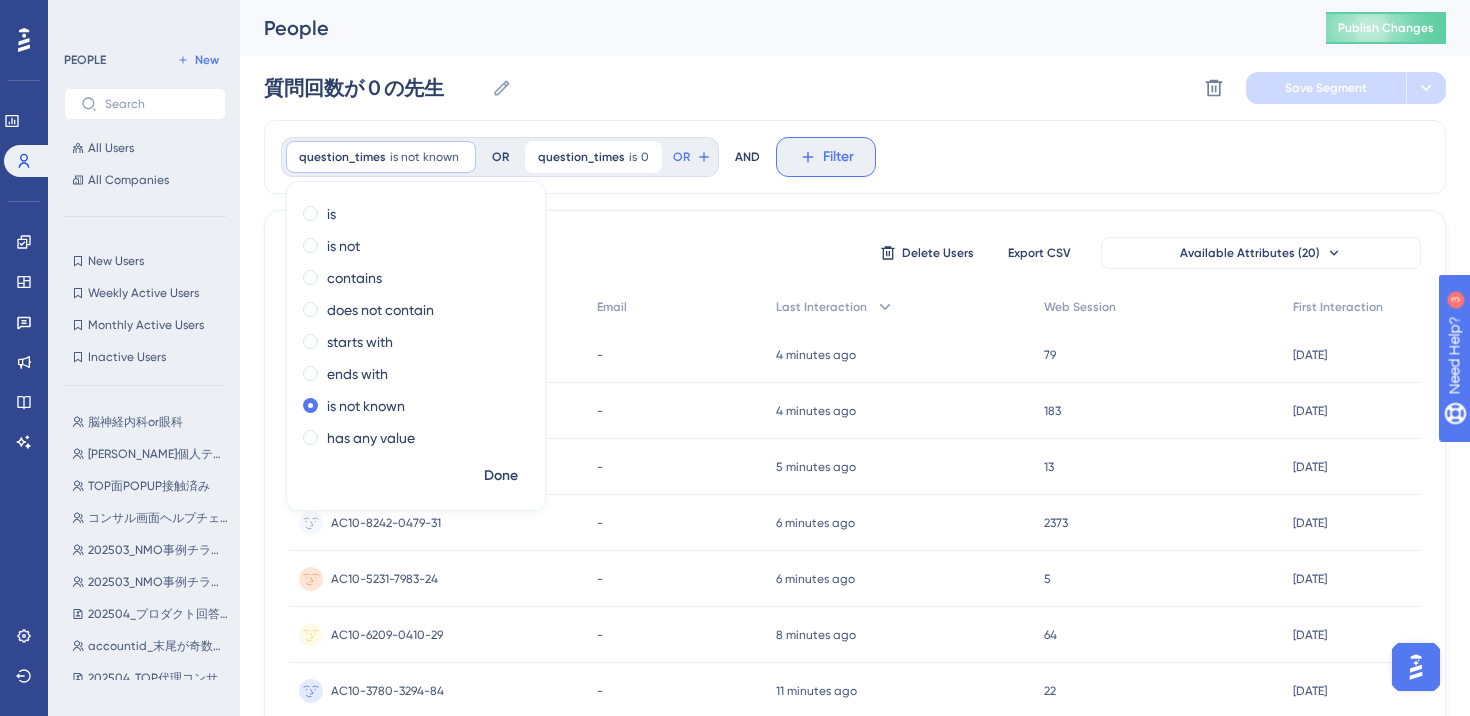 click on "Filter" at bounding box center (838, 157) 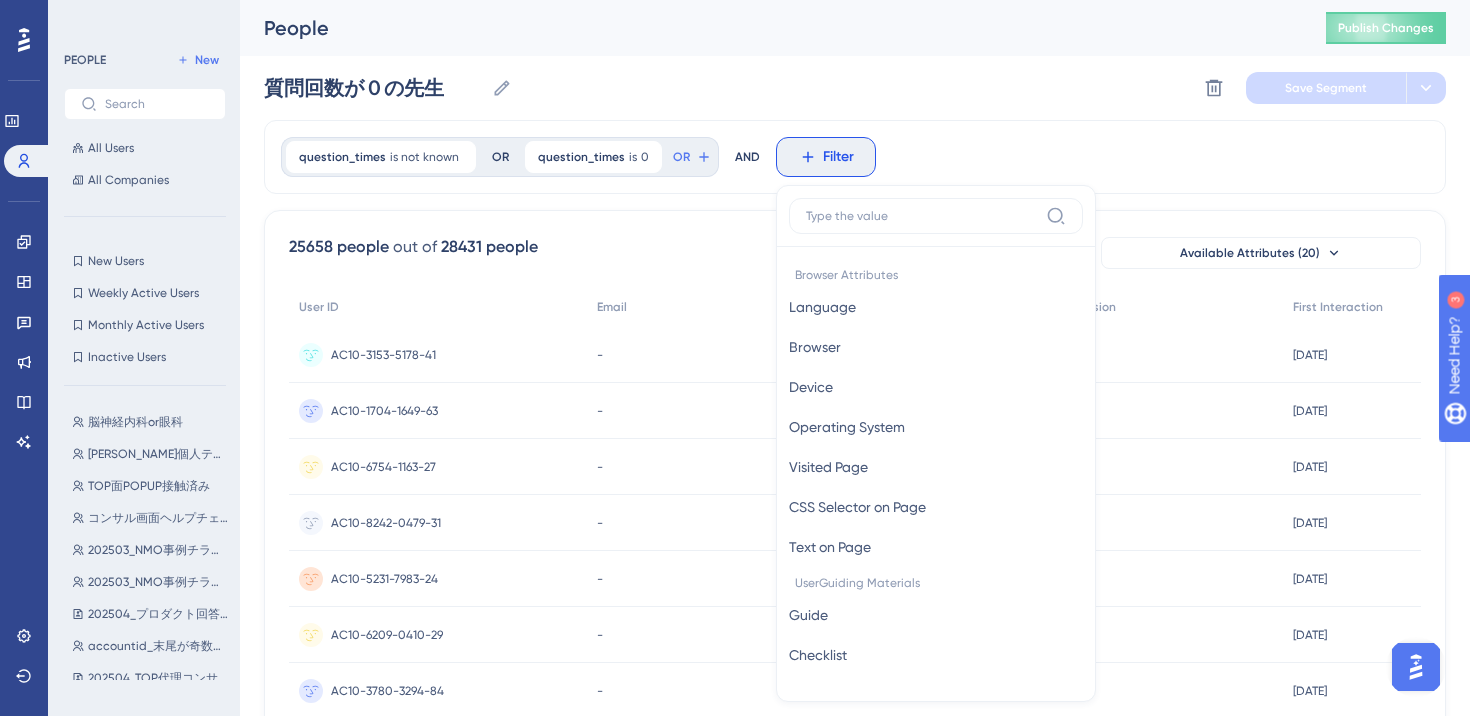 scroll, scrollTop: 81, scrollLeft: 0, axis: vertical 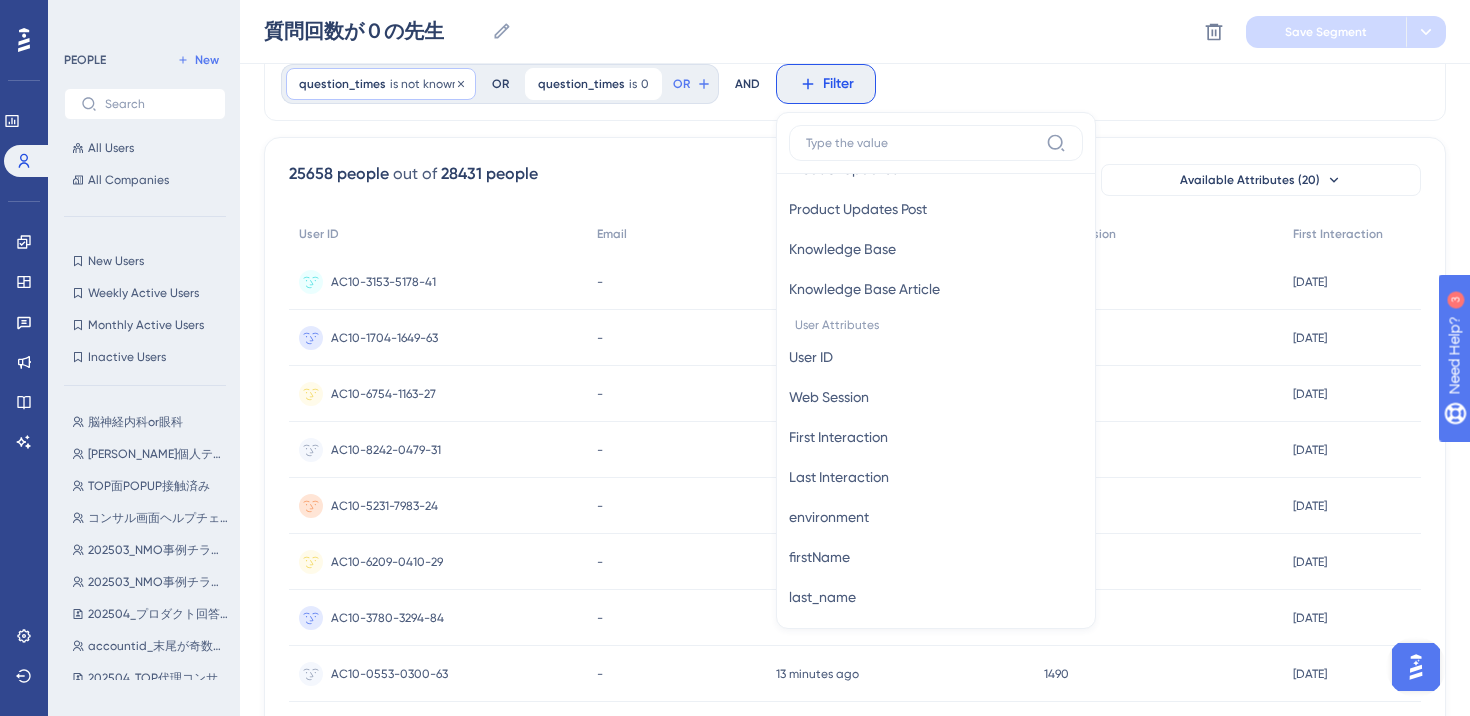 click on "question_times is not known Remove" at bounding box center [381, 84] 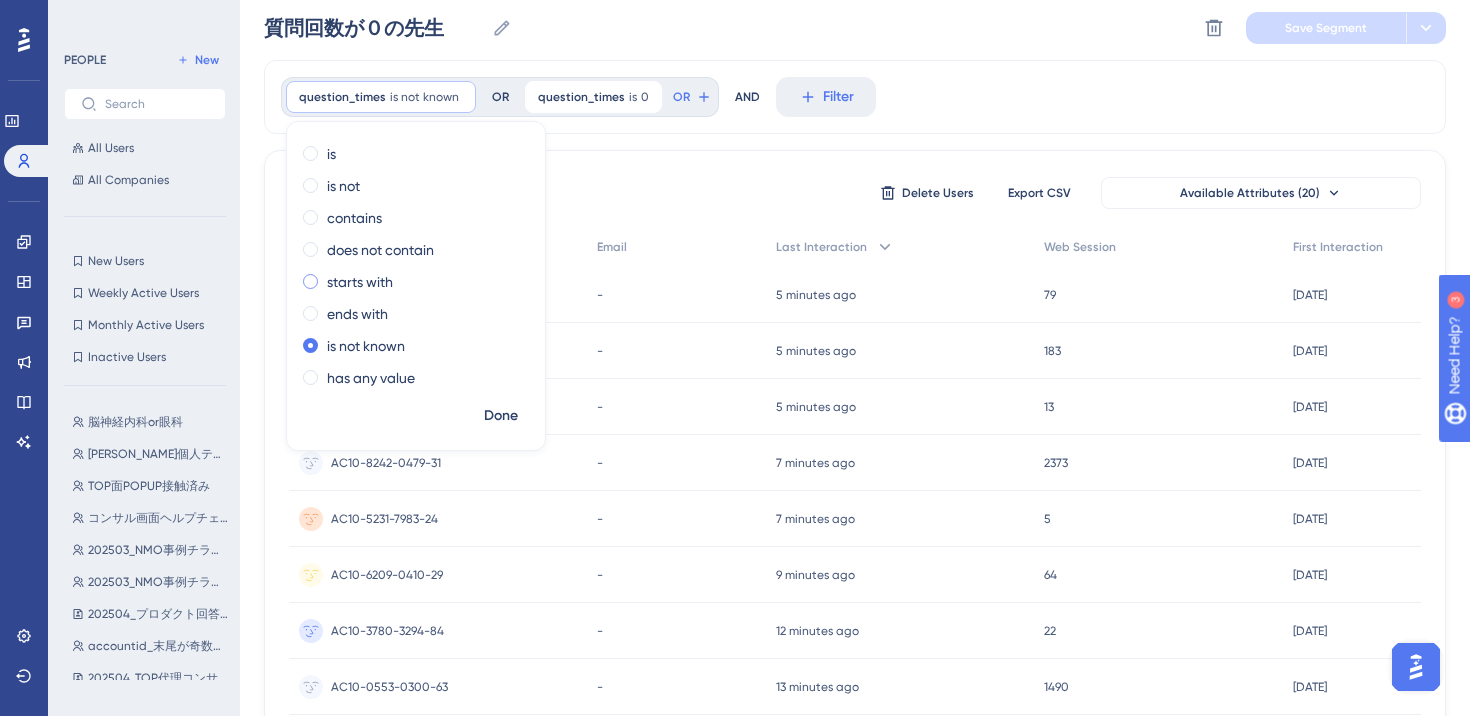 scroll, scrollTop: 0, scrollLeft: 0, axis: both 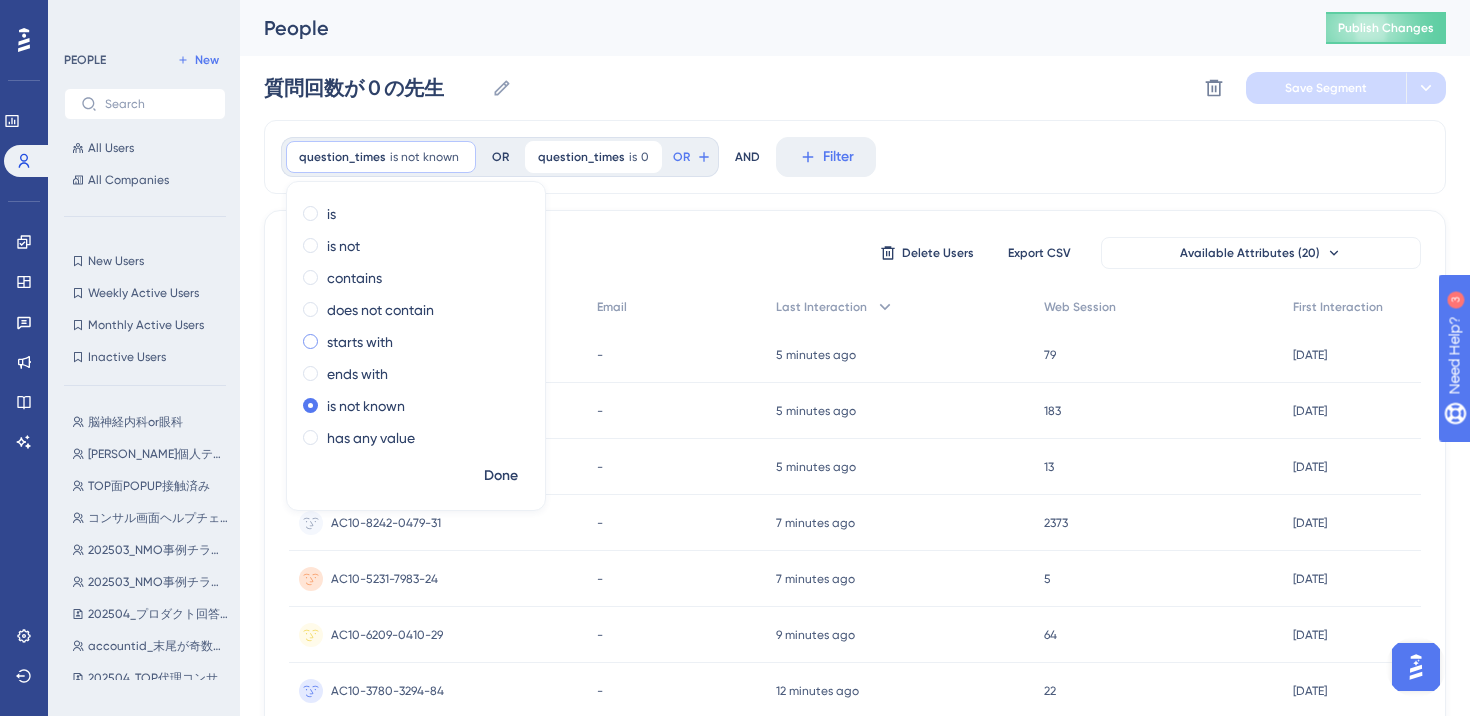 click on "starts with" at bounding box center (412, 342) 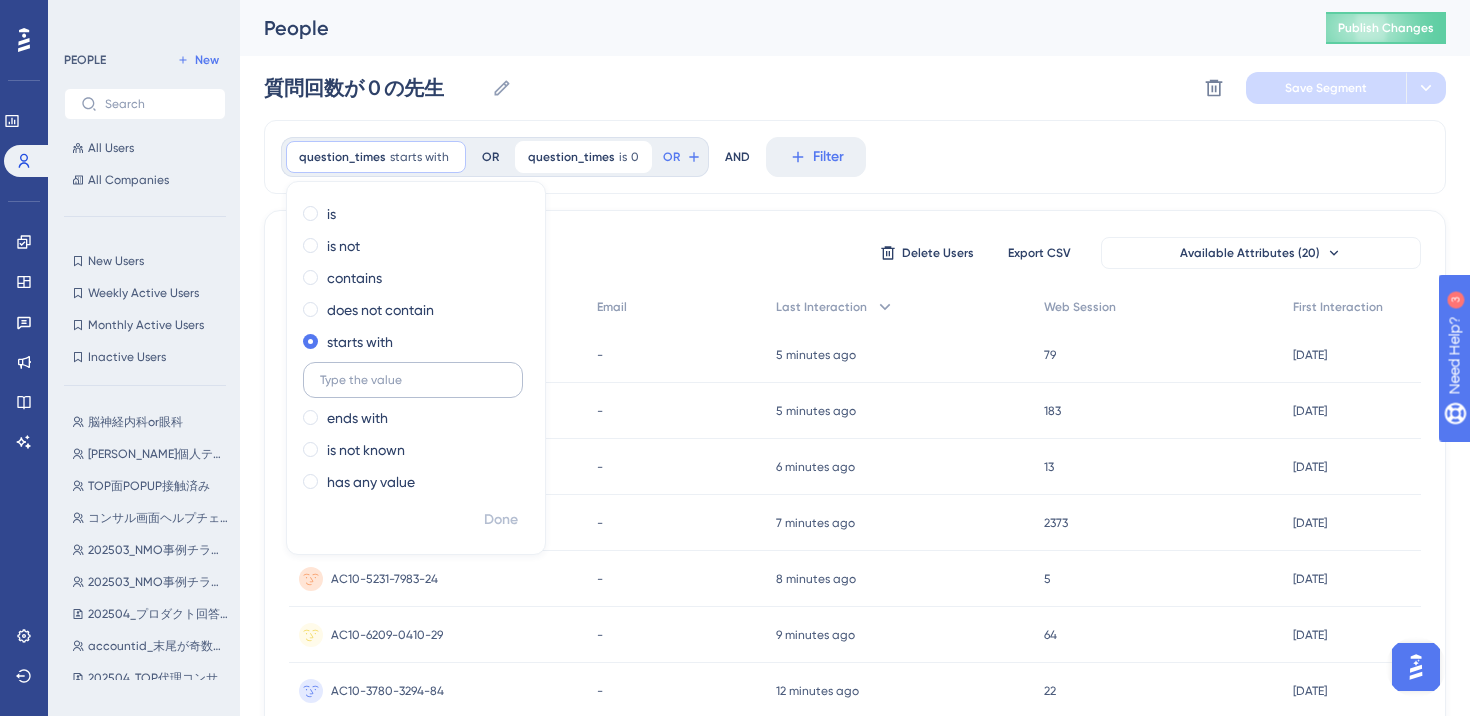 click at bounding box center (413, 380) 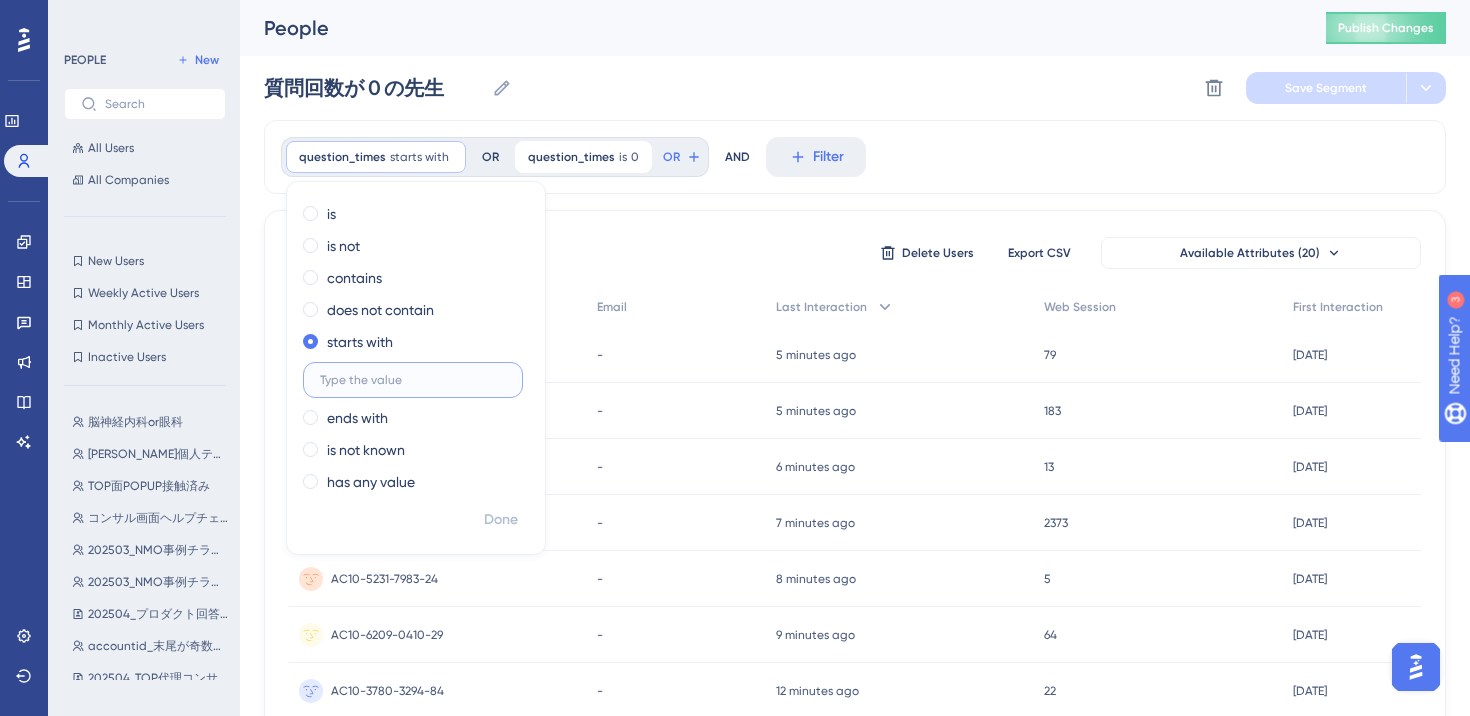 click at bounding box center [413, 380] 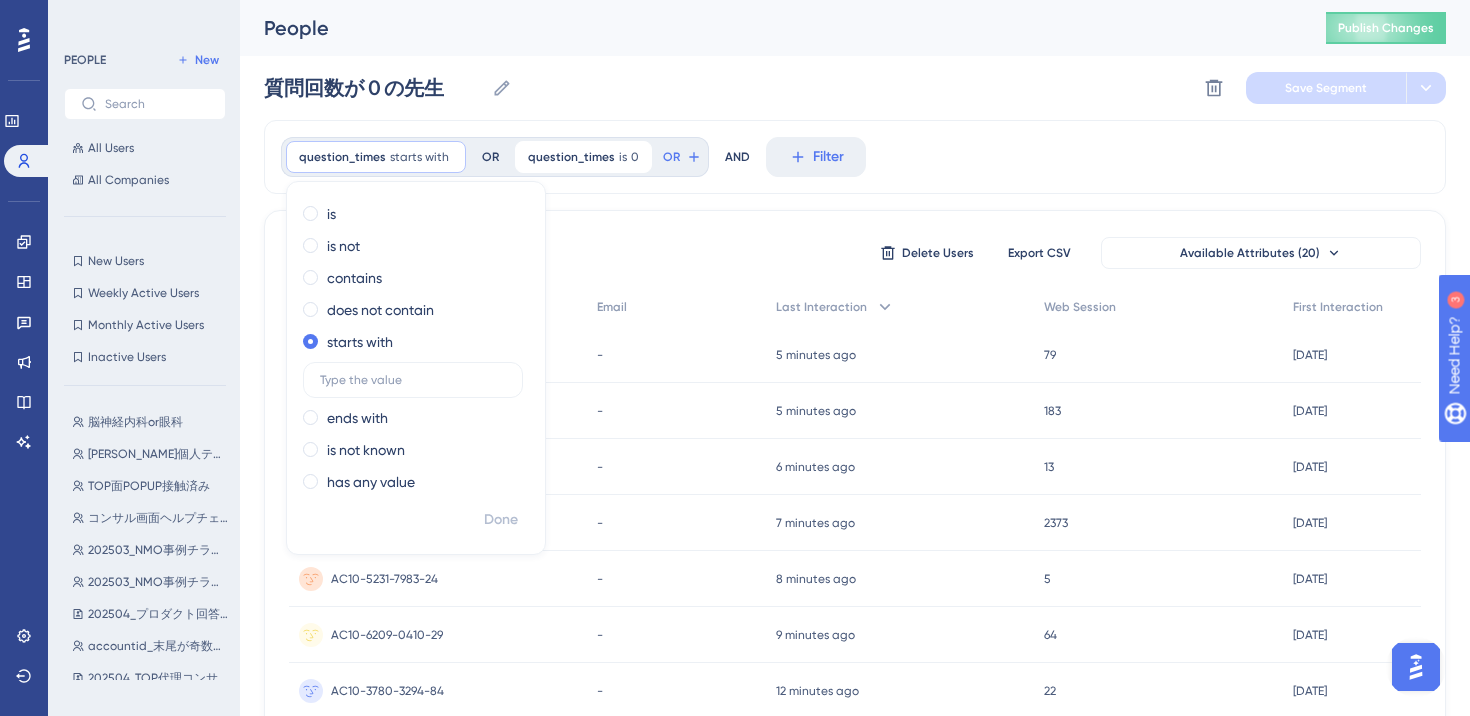 click on "question_times starts with Remove is is not contains does not contain starts with ends with is not known has any value Done OR question_times is 0 0 Remove OR AND Filter 25658   people out of 28431   people Delete Users Export CSV Available Attributes (20) User ID Email Last Interaction Web Session First Interaction AC10-3153-5178-41 AC10-3153-5178-41 - 5 minutes ago 15 Jul 2025, 12:01 79 79 9 months ago 17 Oct 2024, 16:42 AC10-1704-1649-63 AC10-1704-1649-63 - 5 minutes ago 15 Jul 2025, 12:01 183 183 9 months ago 16 Oct 2024, 13:32 AC10-6754-1163-27 AC10-6754-1163-27 - 6 minutes ago 15 Jul 2025, 12:00 13 13 9 months ago 20 Oct 2024, 10:57 AC10-8242-0479-31 AC10-8242-0479-31 - 7 minutes ago 15 Jul 2025, 11:59 2373 2373 9 months ago 16 Oct 2024, 12:39 AC10-5231-7983-24 AC10-5231-7983-24 - 8 minutes ago 15 Jul 2025, 11:58 5 5 3 months ago 11 Apr 2025, 17:18 AC10-6209-0410-29 AC10-6209-0410-29 - 9 minutes ago 15 Jul 2025, 11:57 64 64 3 months ago 25 Apr 2025, 09:50 AC10-3780-3294-84 AC10-3780-3294-84 - 22 22 - -" at bounding box center (855, 828) 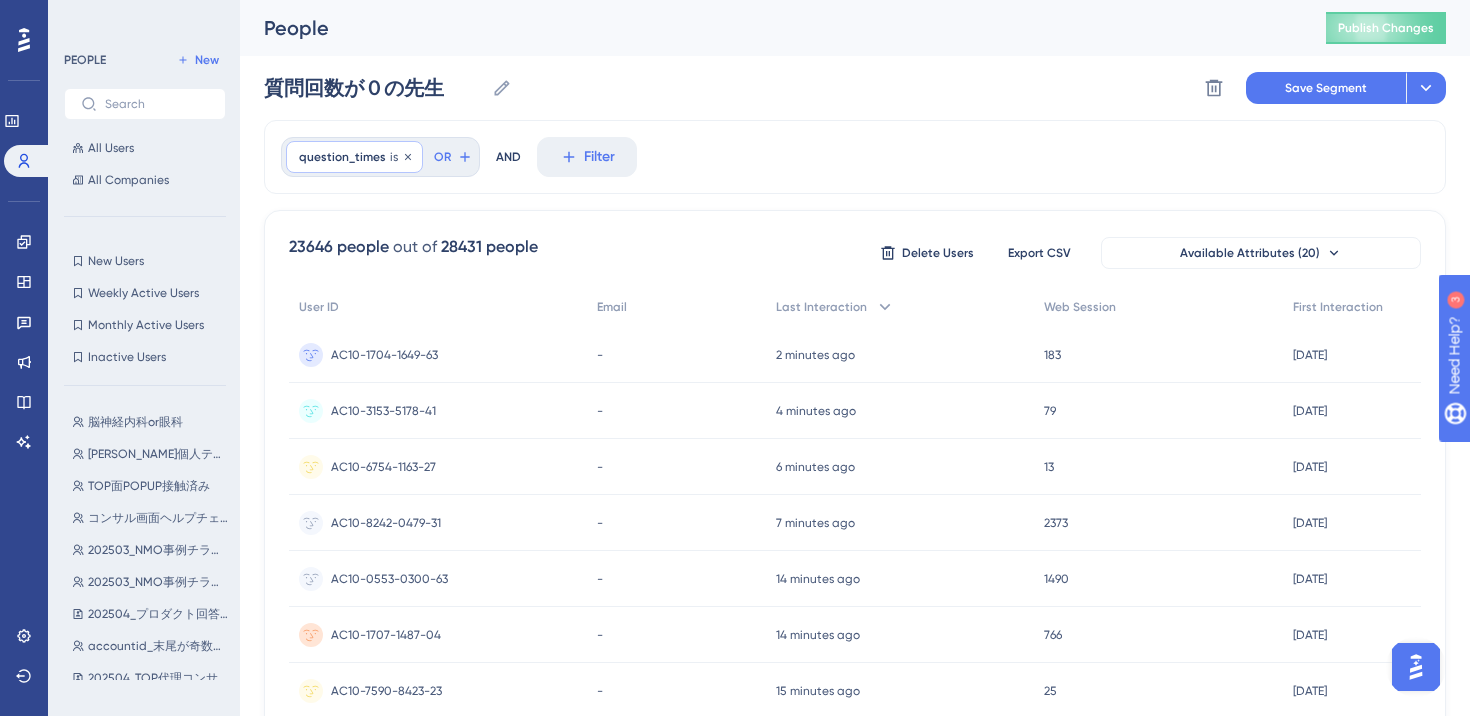 click on "is" at bounding box center [394, 157] 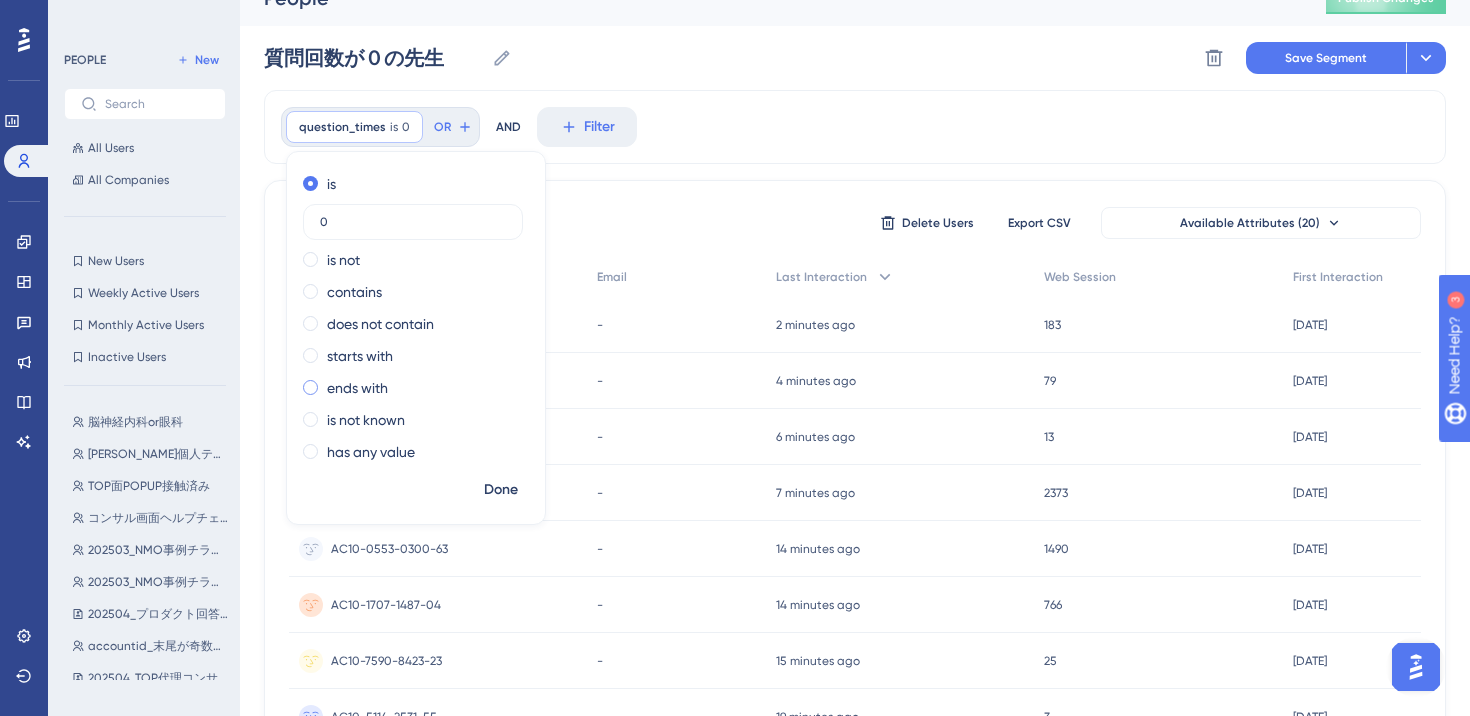 scroll, scrollTop: 32, scrollLeft: 0, axis: vertical 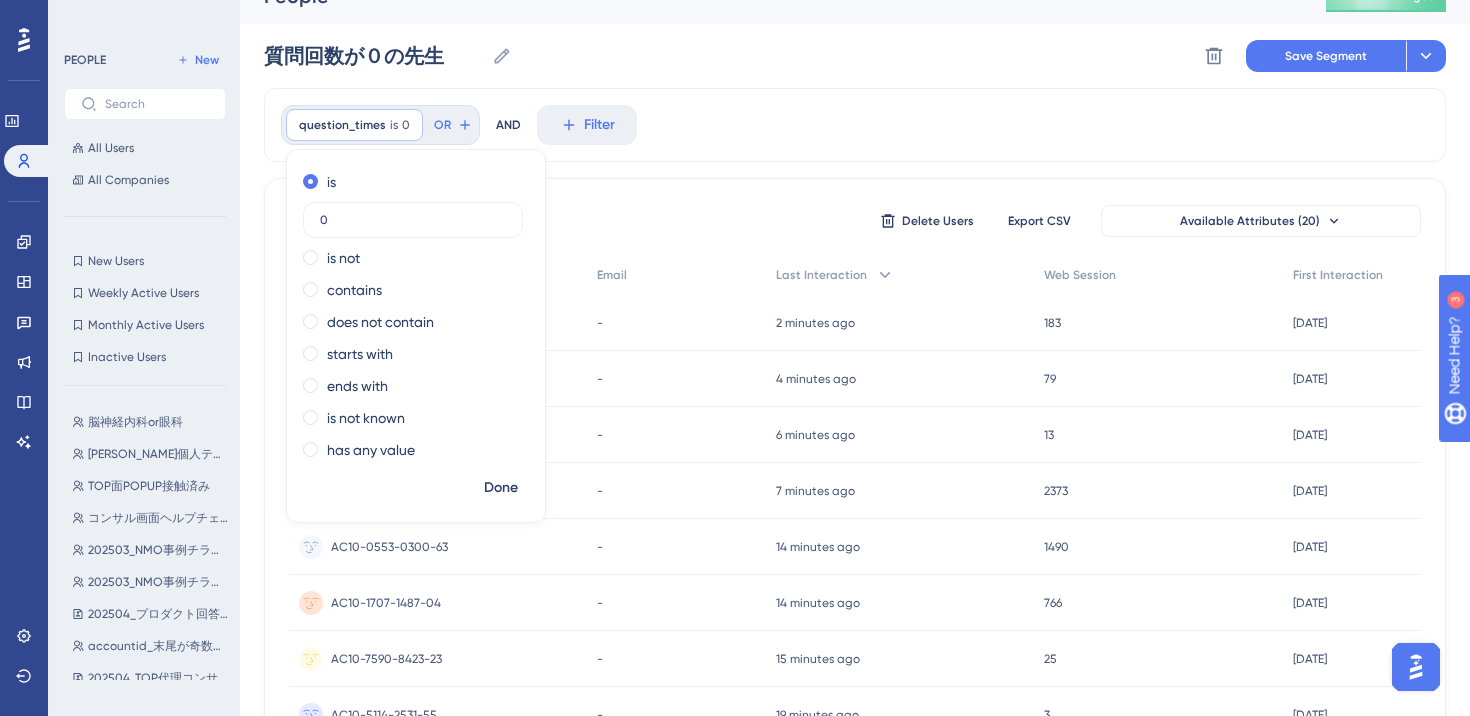 click on "question_times is 0 0 Remove is 0 is not contains does not contain starts with ends with is not known has any value Done OR AND Filter 23646   people out of 28431   people Delete Users Export CSV Available Attributes (20) User ID Email Last Interaction Web Session First Interaction AC10-1704-1649-63 AC10-1704-1649-63 - 2 minutes ago 15 Jul 2025, 12:04 183 183 9 months ago 16 Oct 2024, 13:32 AC10-3153-5178-41 AC10-3153-5178-41 - 4 minutes ago 15 Jul 2025, 12:02 79 79 9 months ago 17 Oct 2024, 16:42 AC10-6754-1163-27 AC10-6754-1163-27 - 6 minutes ago 15 Jul 2025, 12:00 13 13 9 months ago 20 Oct 2024, 10:57 AC10-8242-0479-31 AC10-8242-0479-31 - 7 minutes ago 15 Jul 2025, 11:59 2373 2373 9 months ago 16 Oct 2024, 12:39 AC10-0553-0300-63 AC10-0553-0300-63 - 14 minutes ago 15 Jul 2025, 11:52 1490 1490 9 months ago 16 Oct 2024, 12:49 AC10-1707-1487-04 AC10-1707-1487-04 - 14 minutes ago 15 Jul 2025, 11:52 766 766 9 months ago 16 Oct 2024, 12:16 AC10-7590-8423-23 AC10-7590-8423-23 - 15 minutes ago 15 Jul 2025, 11:51 -" at bounding box center (855, 796) 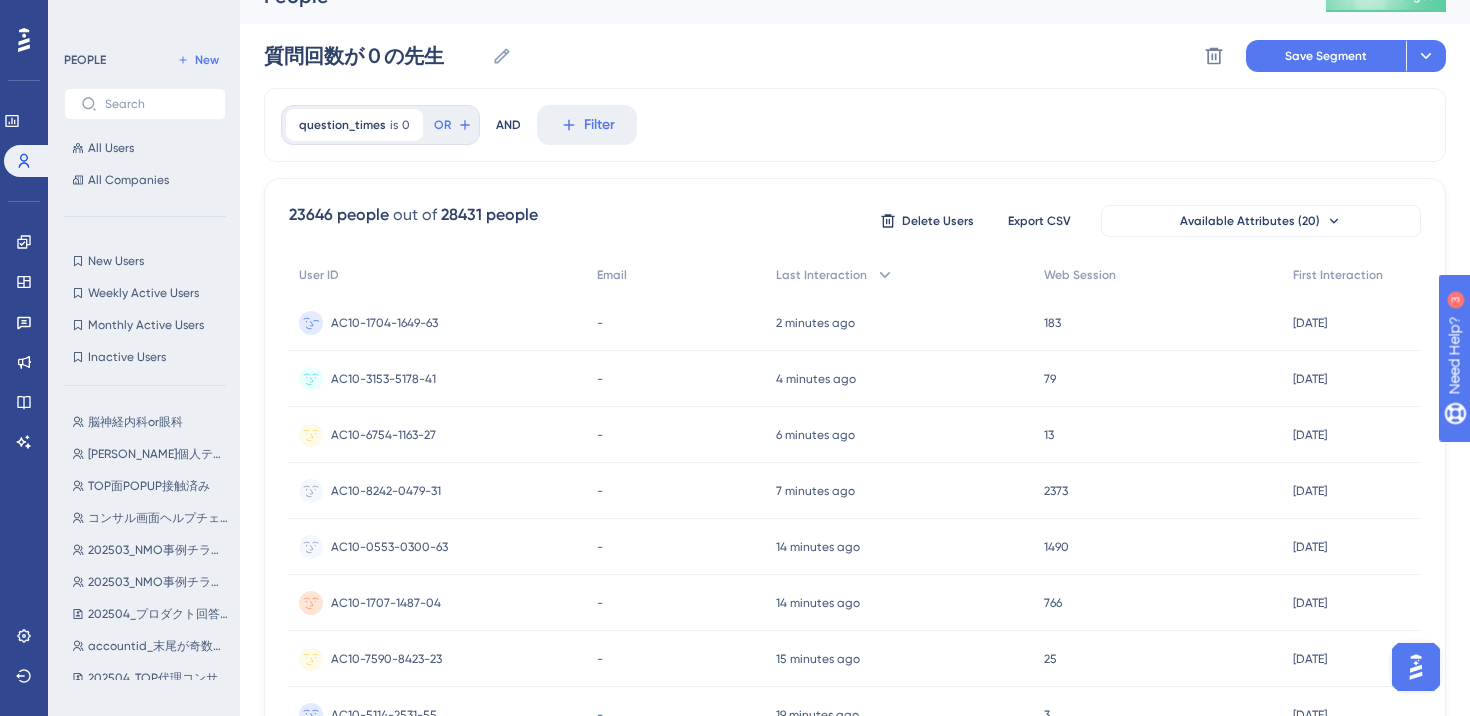 click on "AC10-1704-1649-63 AC10-1704-1649-63" at bounding box center [384, 323] 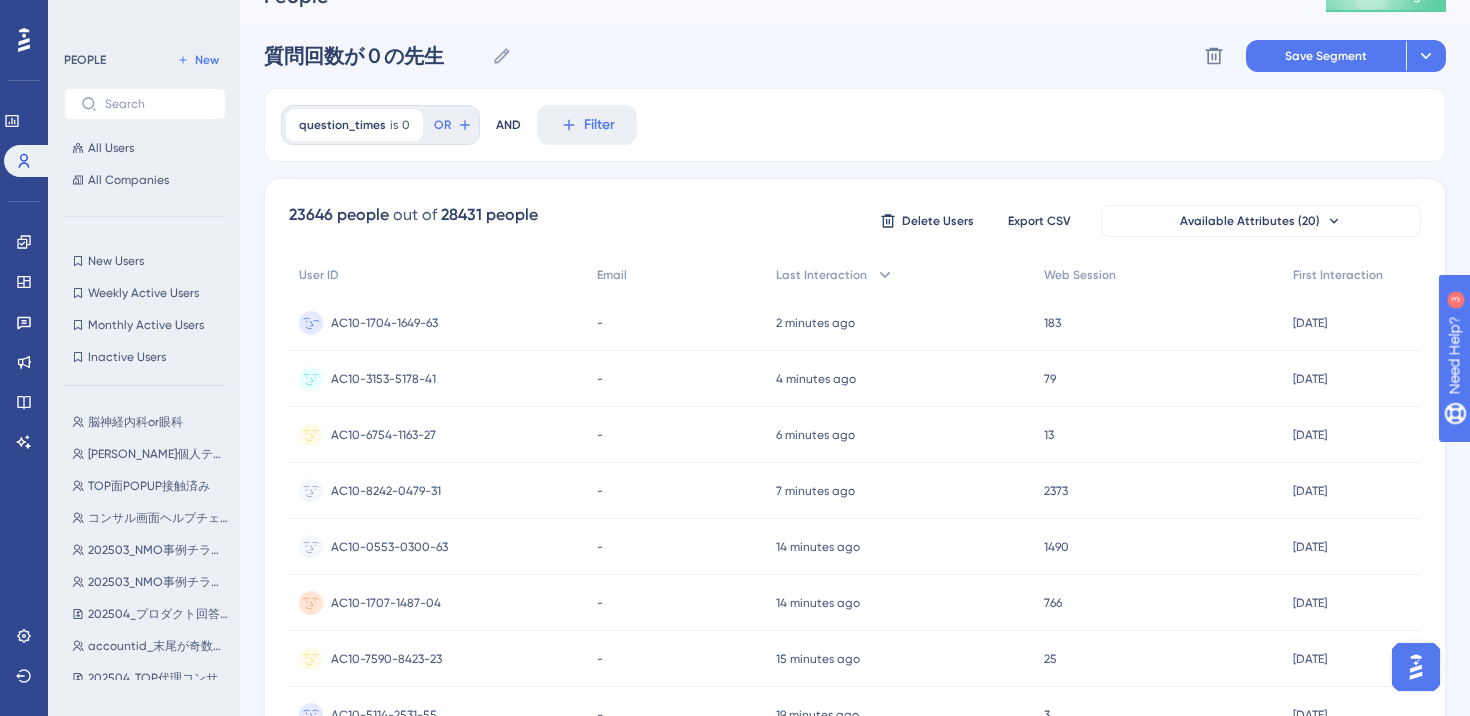 scroll, scrollTop: 0, scrollLeft: 0, axis: both 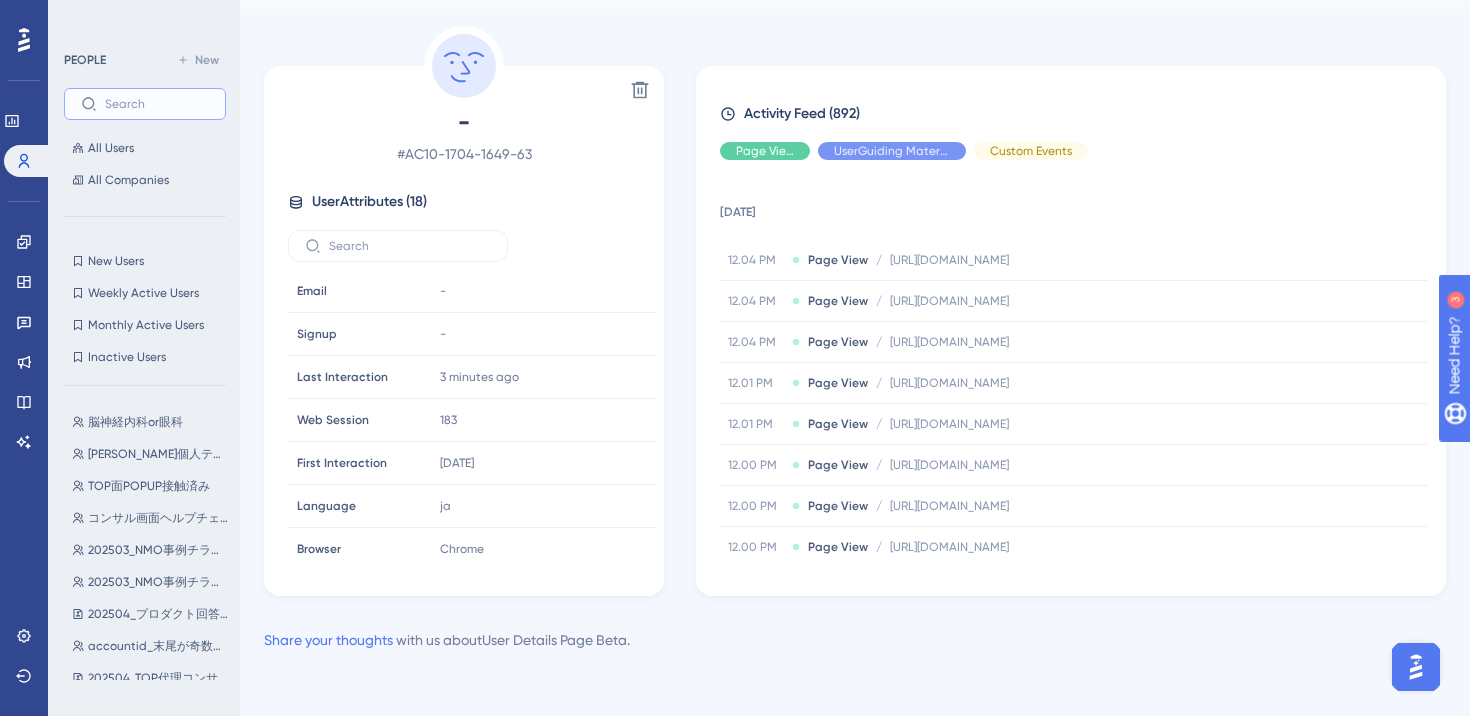click at bounding box center (157, 104) 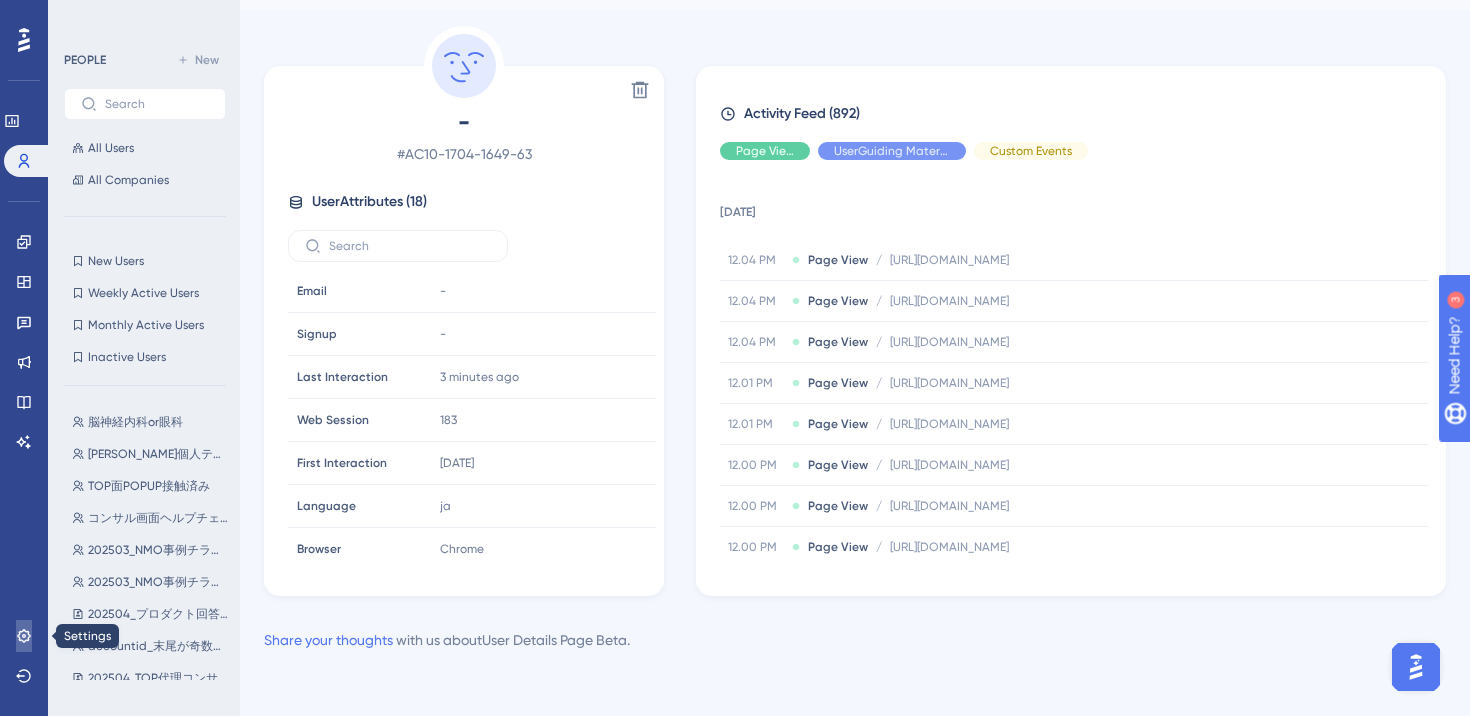 click 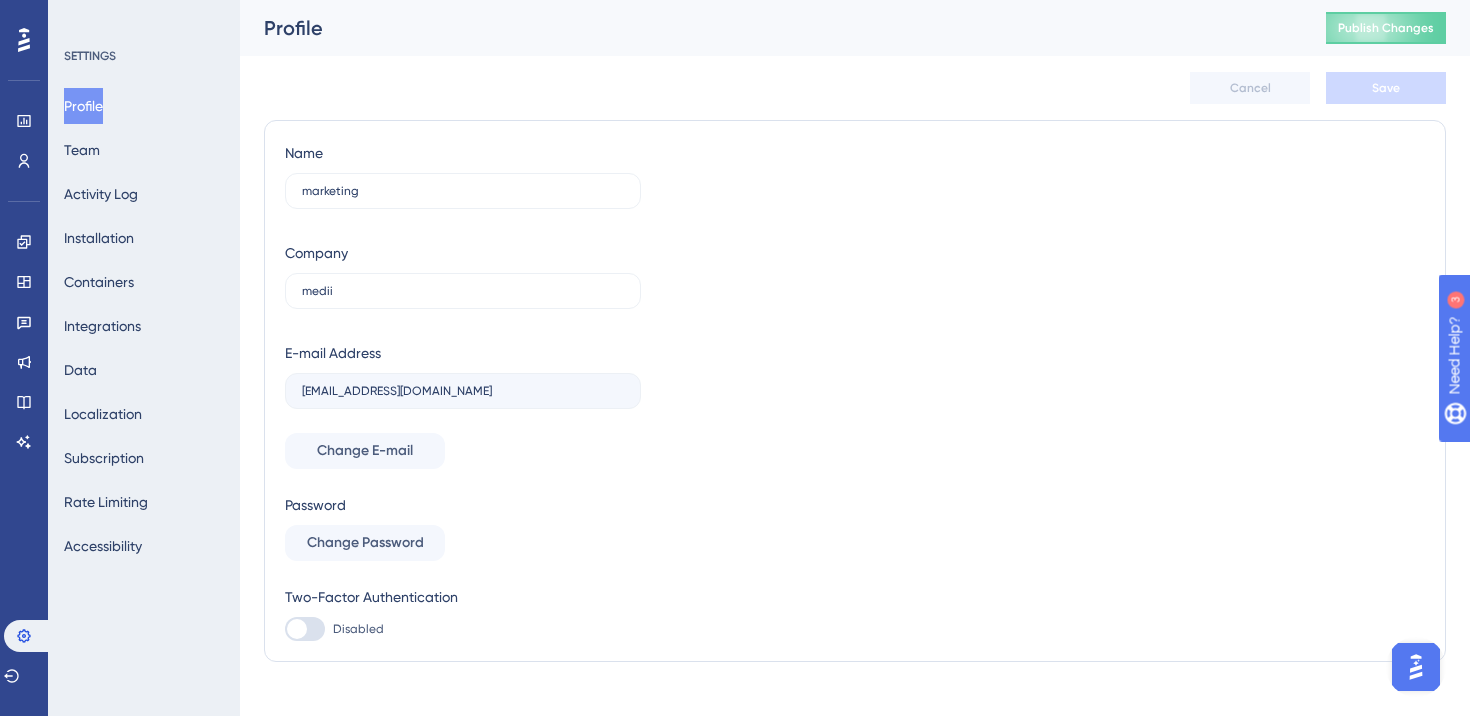 scroll, scrollTop: 26, scrollLeft: 0, axis: vertical 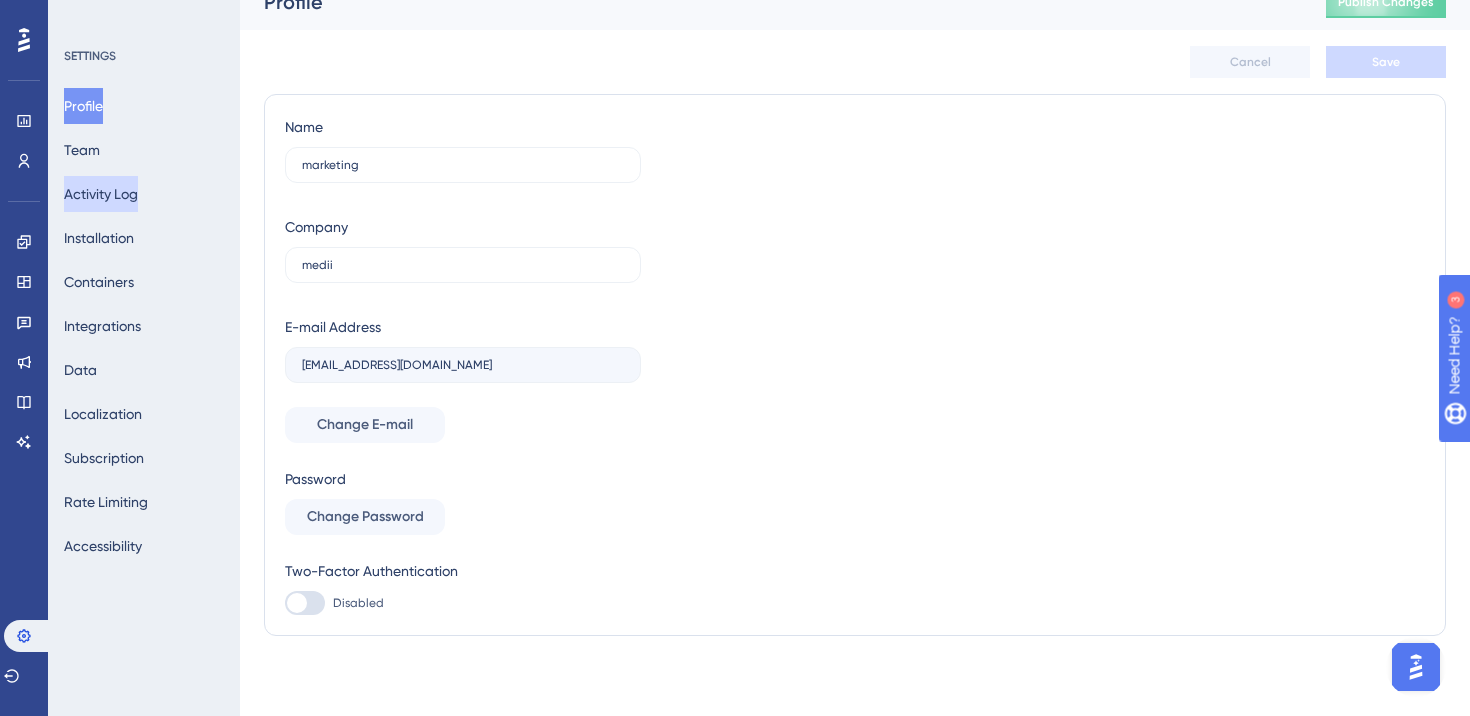 click on "Activity Log" at bounding box center (101, 194) 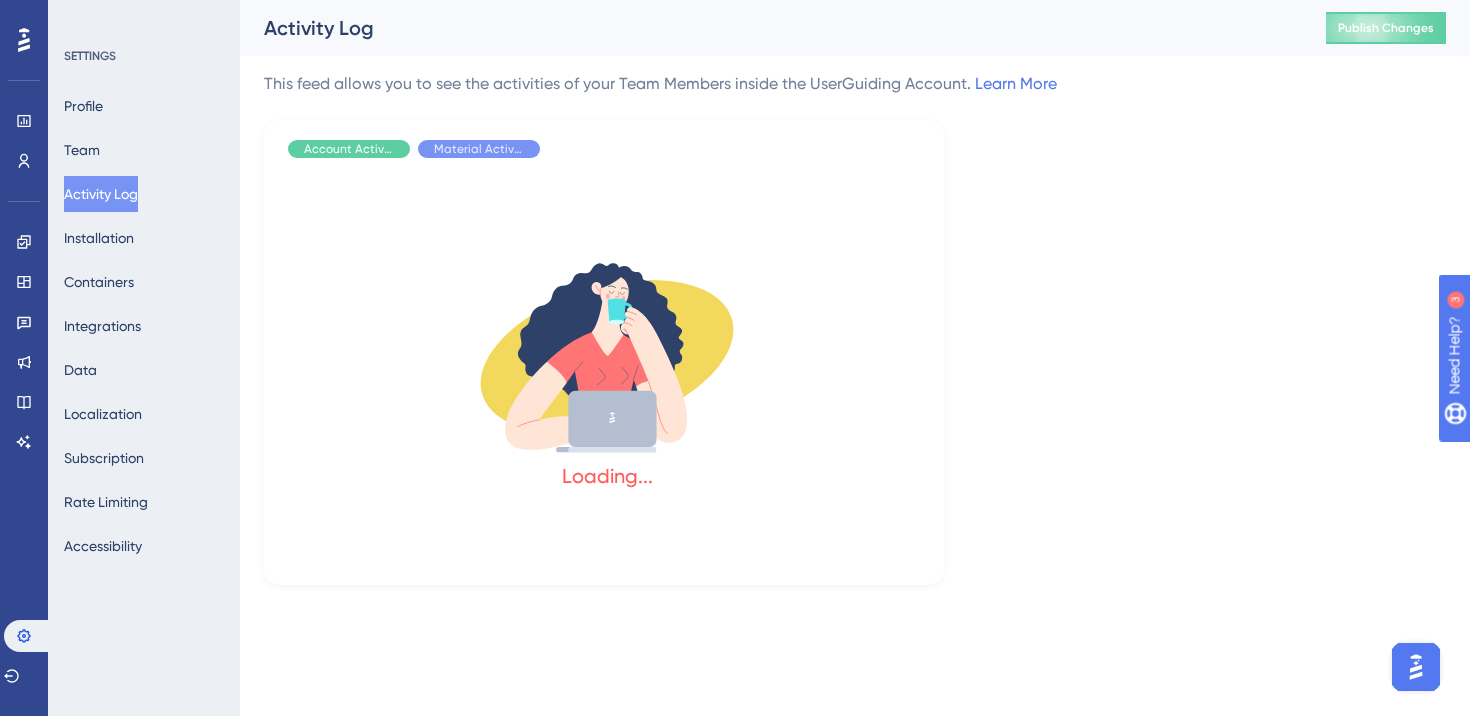 scroll, scrollTop: 0, scrollLeft: 0, axis: both 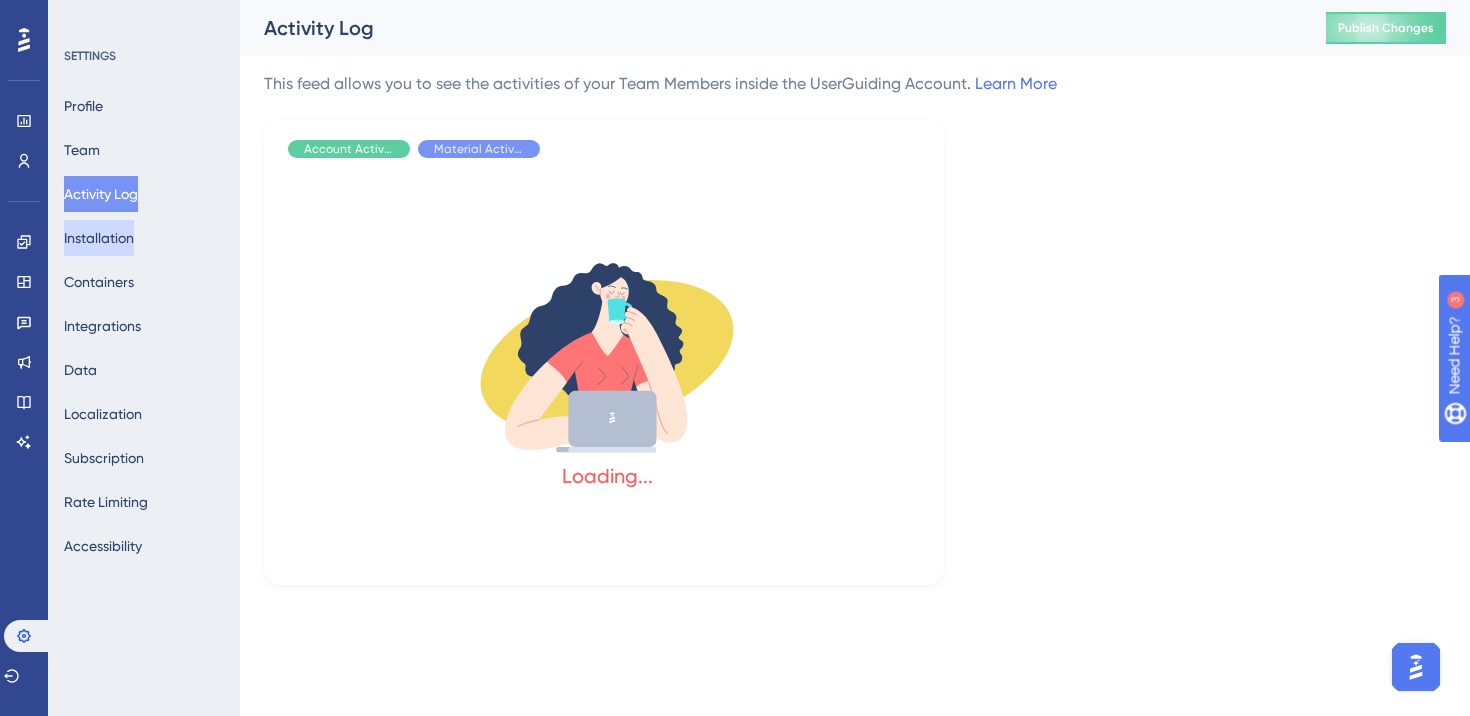 click on "Installation" at bounding box center [99, 238] 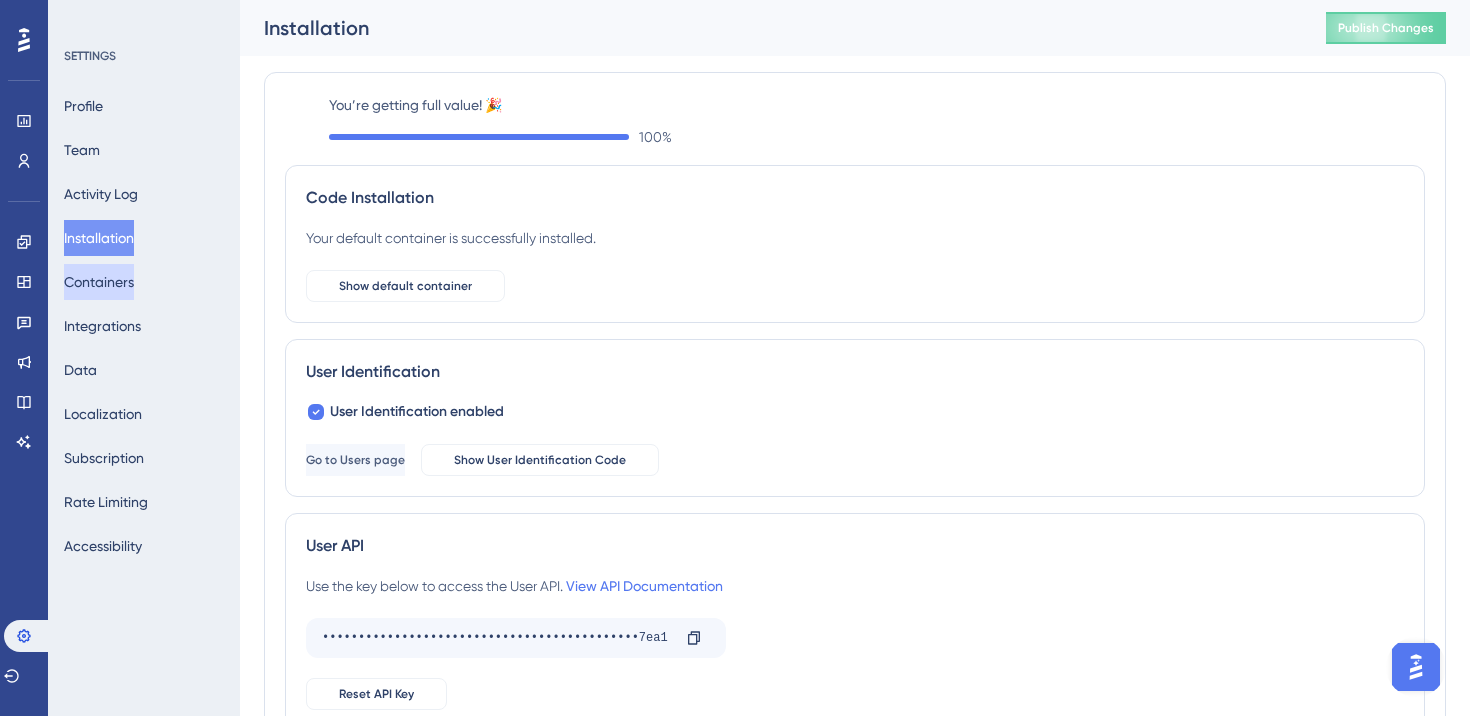 scroll, scrollTop: 0, scrollLeft: 0, axis: both 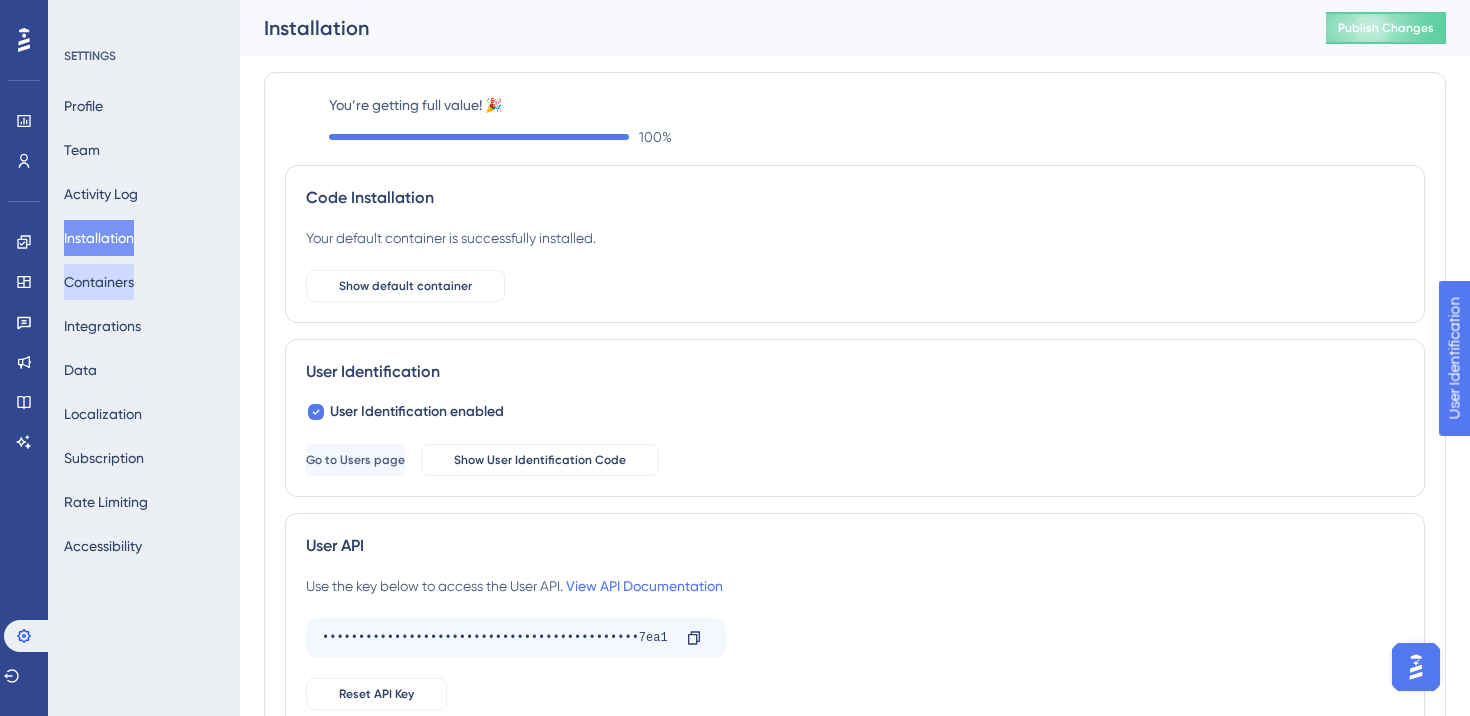 click on "Containers" at bounding box center [99, 282] 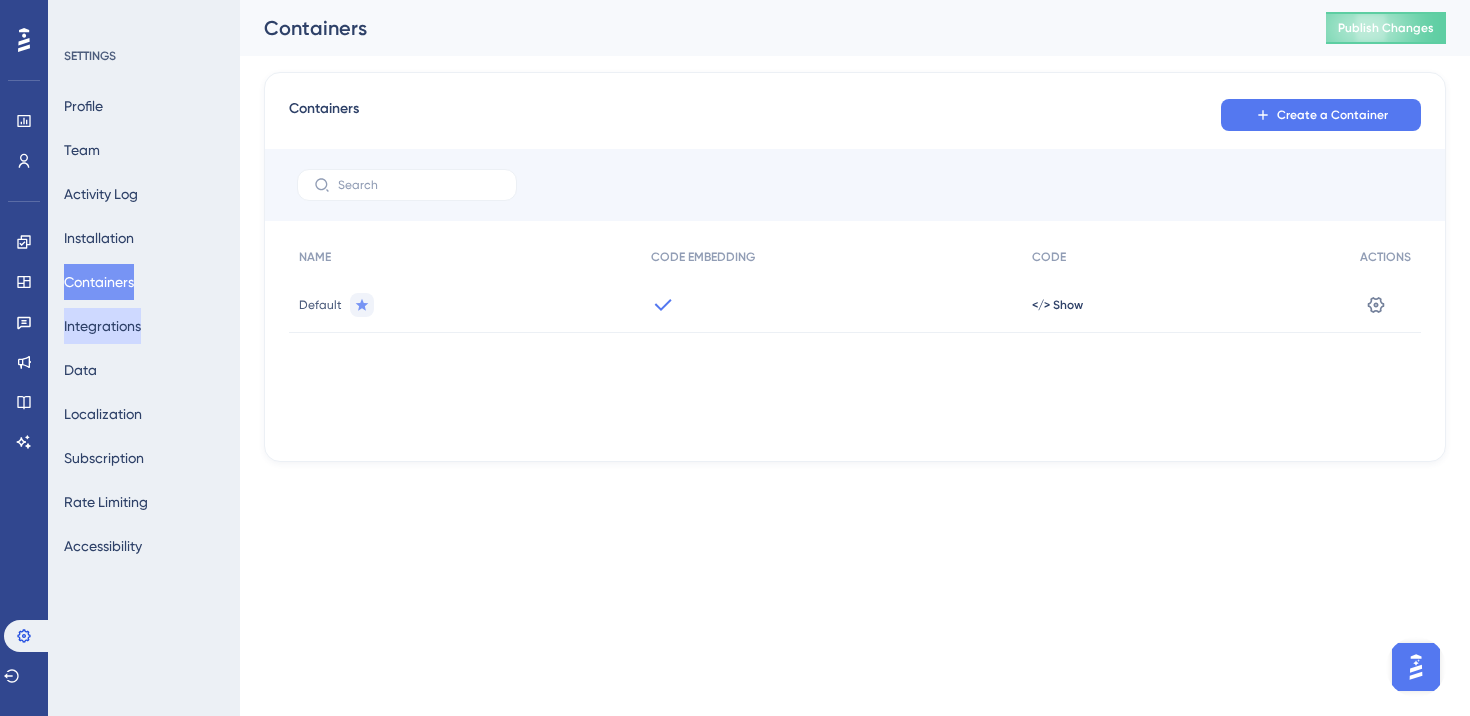scroll, scrollTop: 0, scrollLeft: 0, axis: both 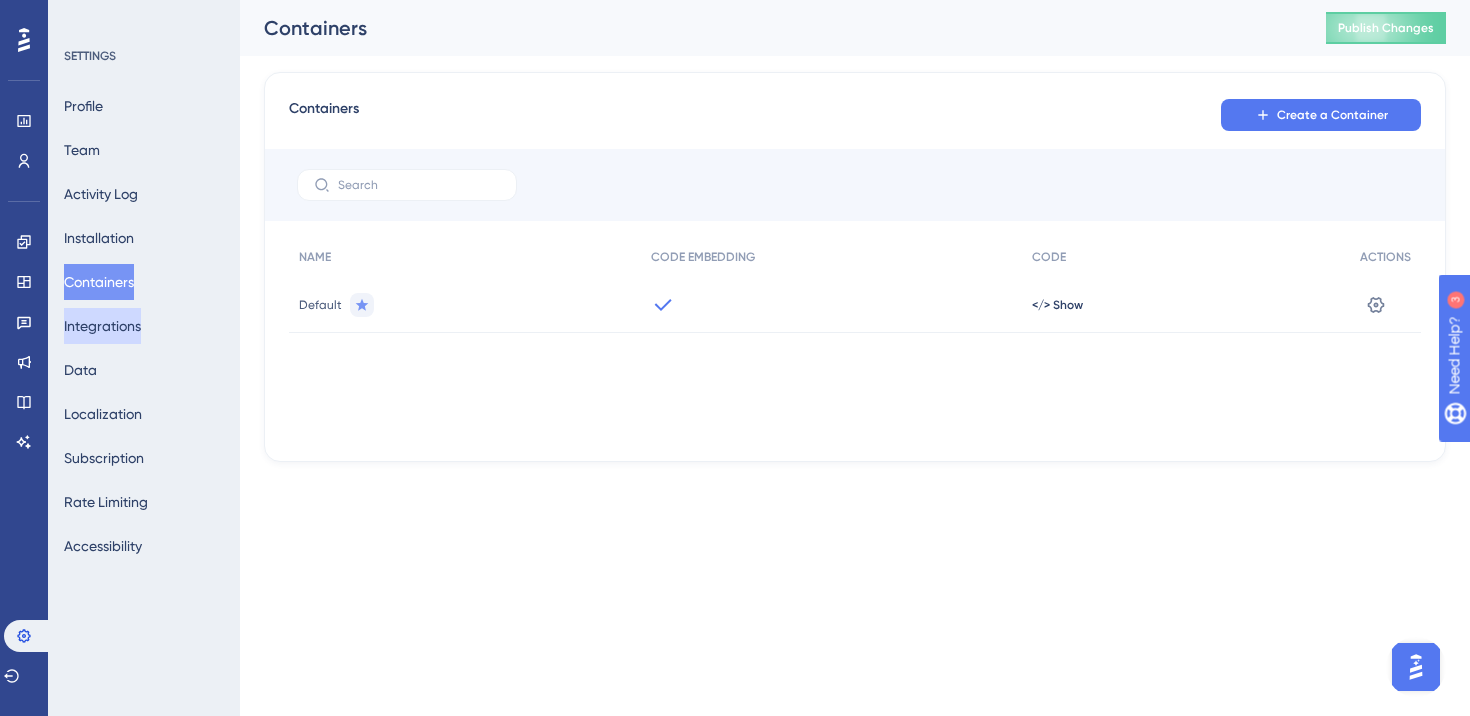 click on "Integrations" at bounding box center (102, 326) 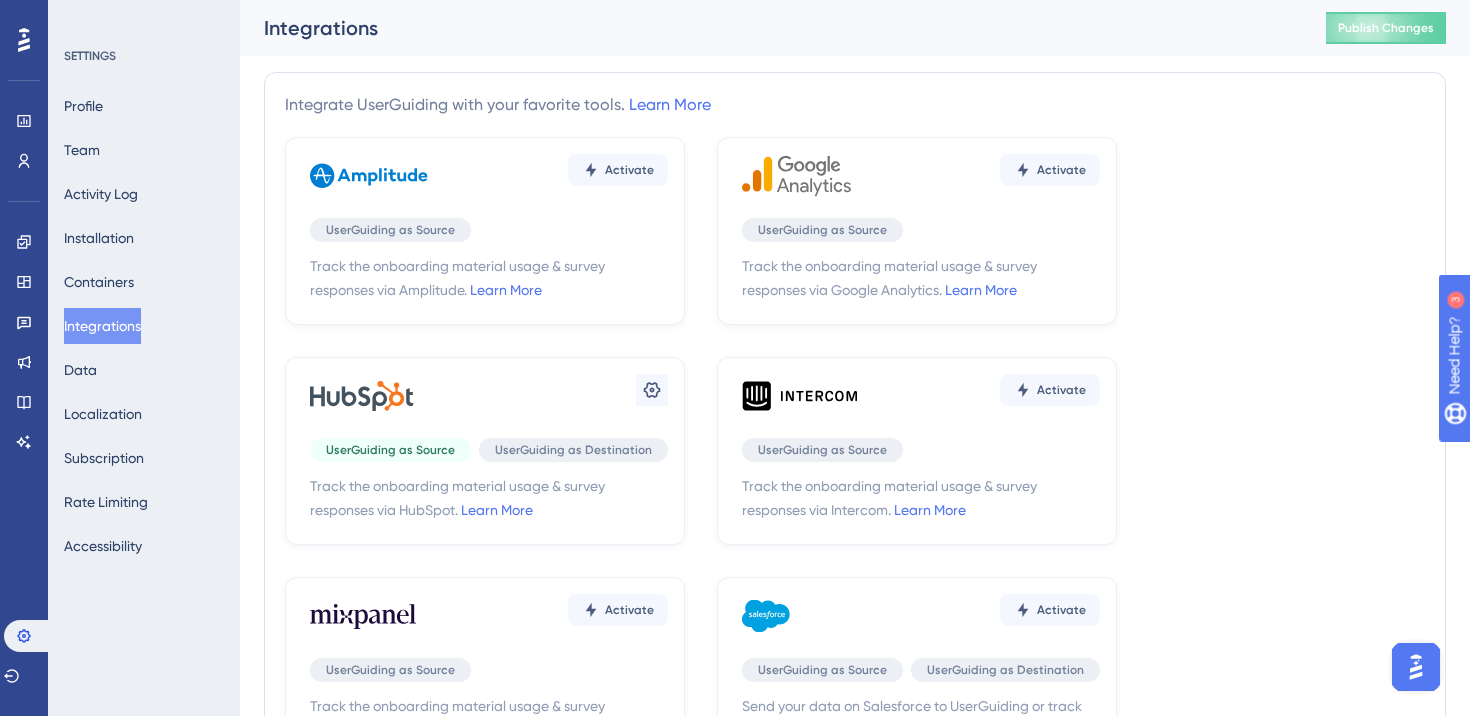 click on "Profile Team Activity Log Installation Containers Integrations Data Localization Subscription Rate Limiting Accessibility" at bounding box center (145, 326) 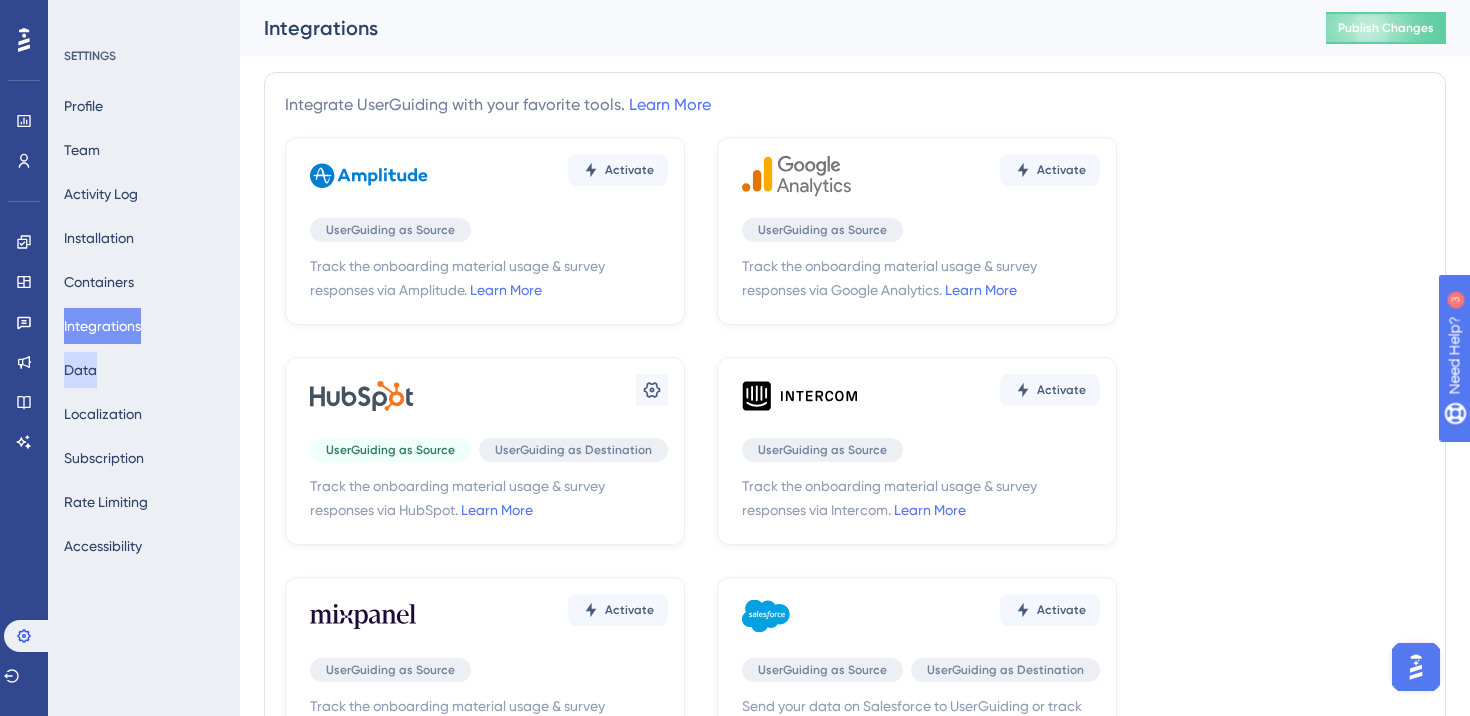 click on "Data" at bounding box center [80, 370] 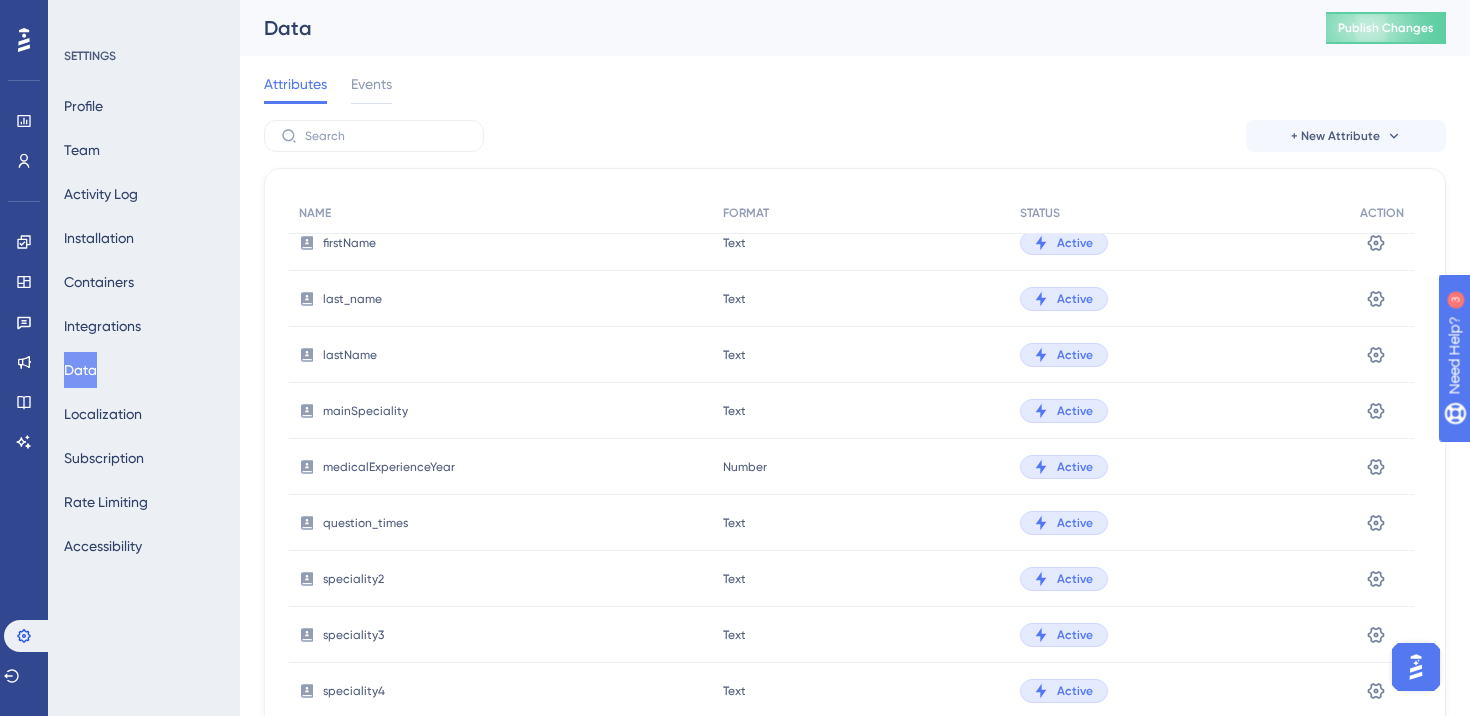 scroll, scrollTop: 0, scrollLeft: 0, axis: both 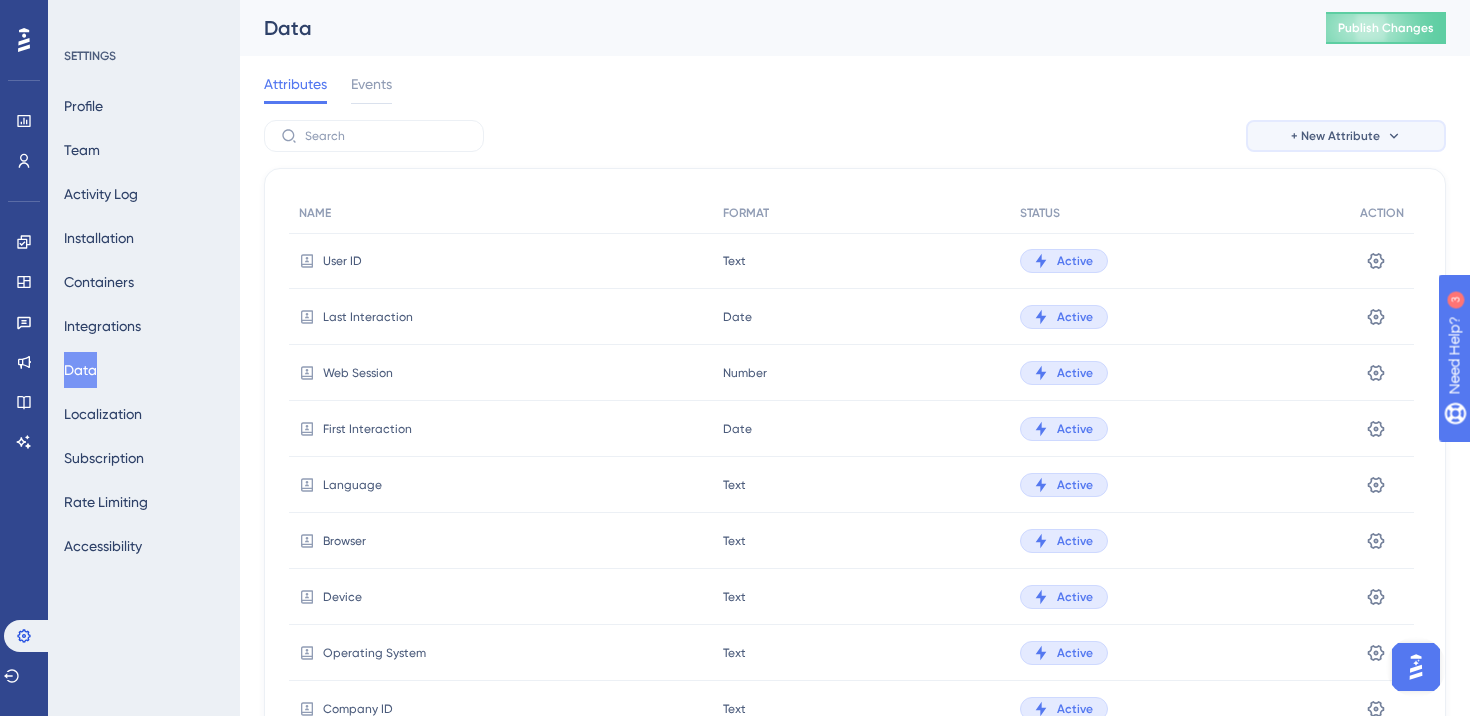 click on "+ New Attribute" at bounding box center [1335, 136] 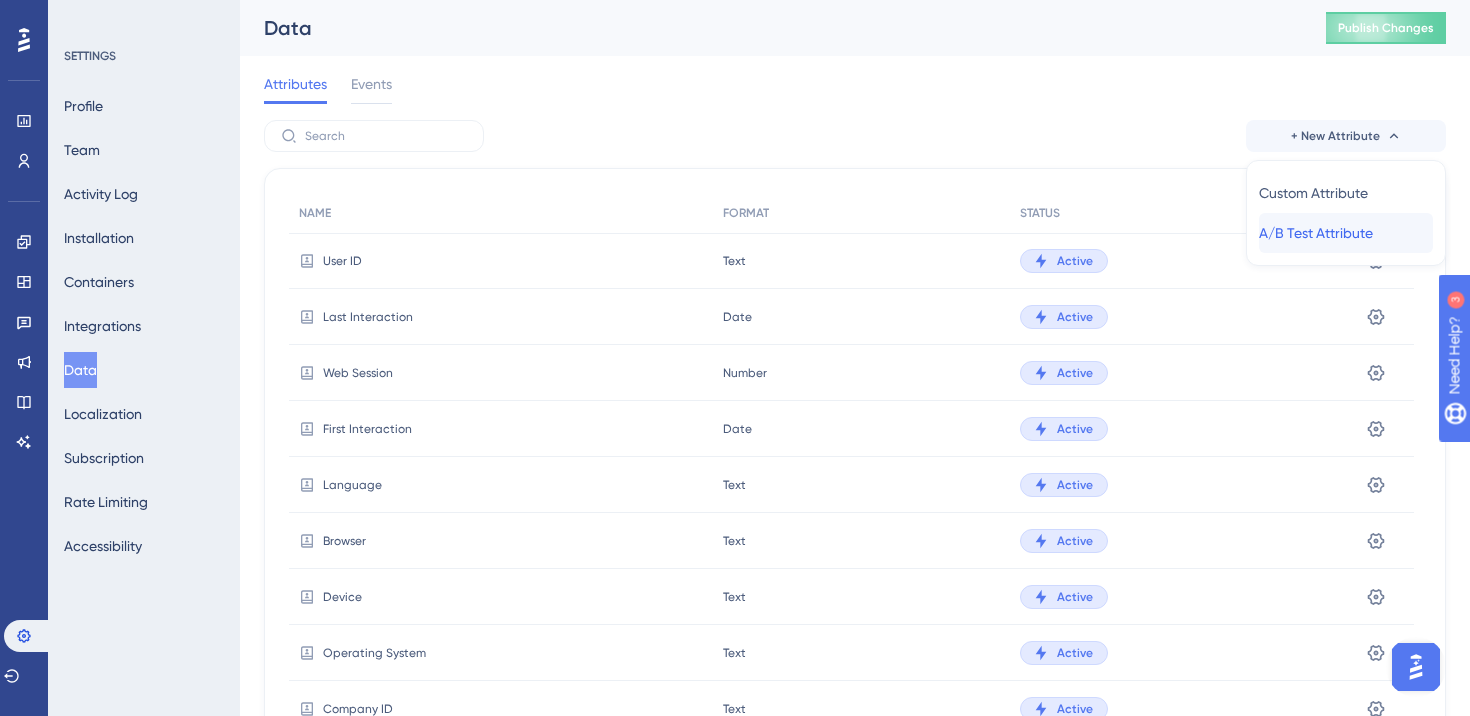 click on "A/B Test Attribute" at bounding box center [1316, 233] 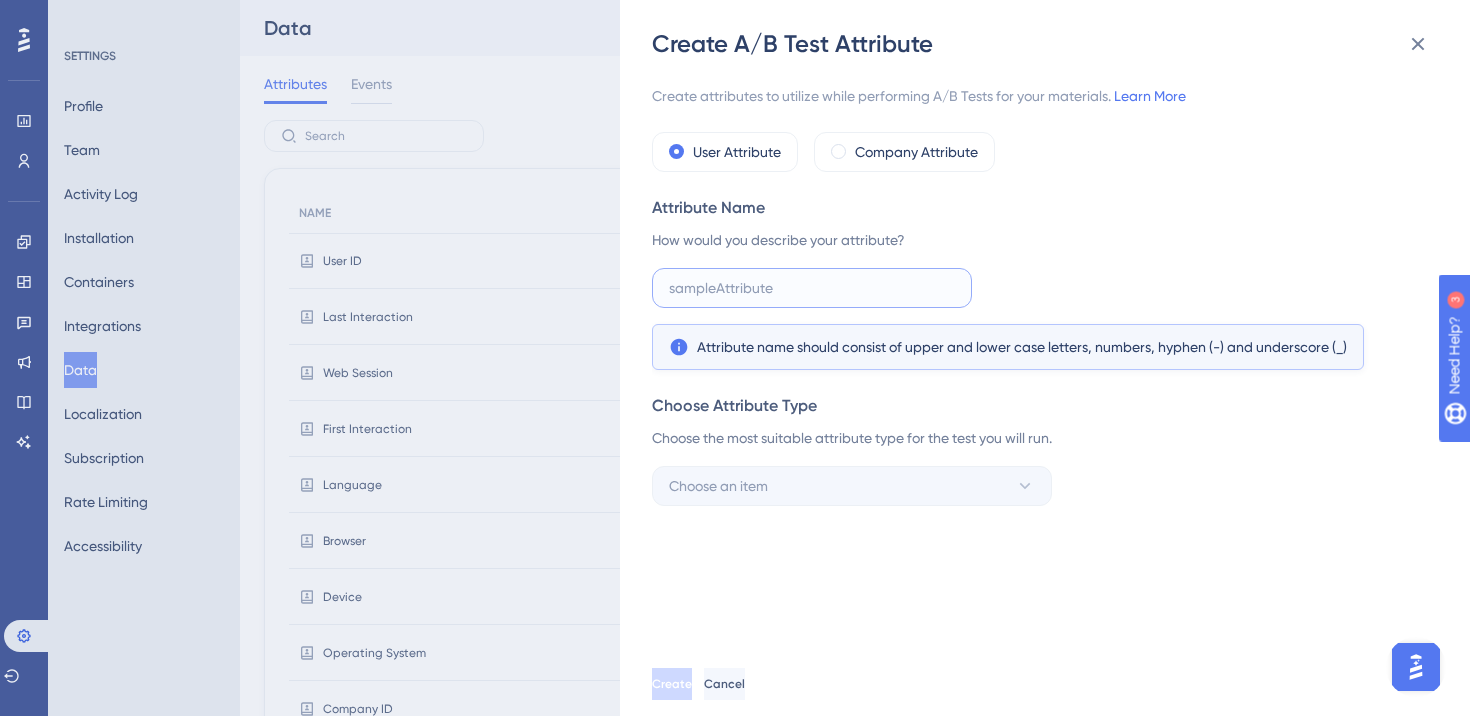 click at bounding box center (812, 288) 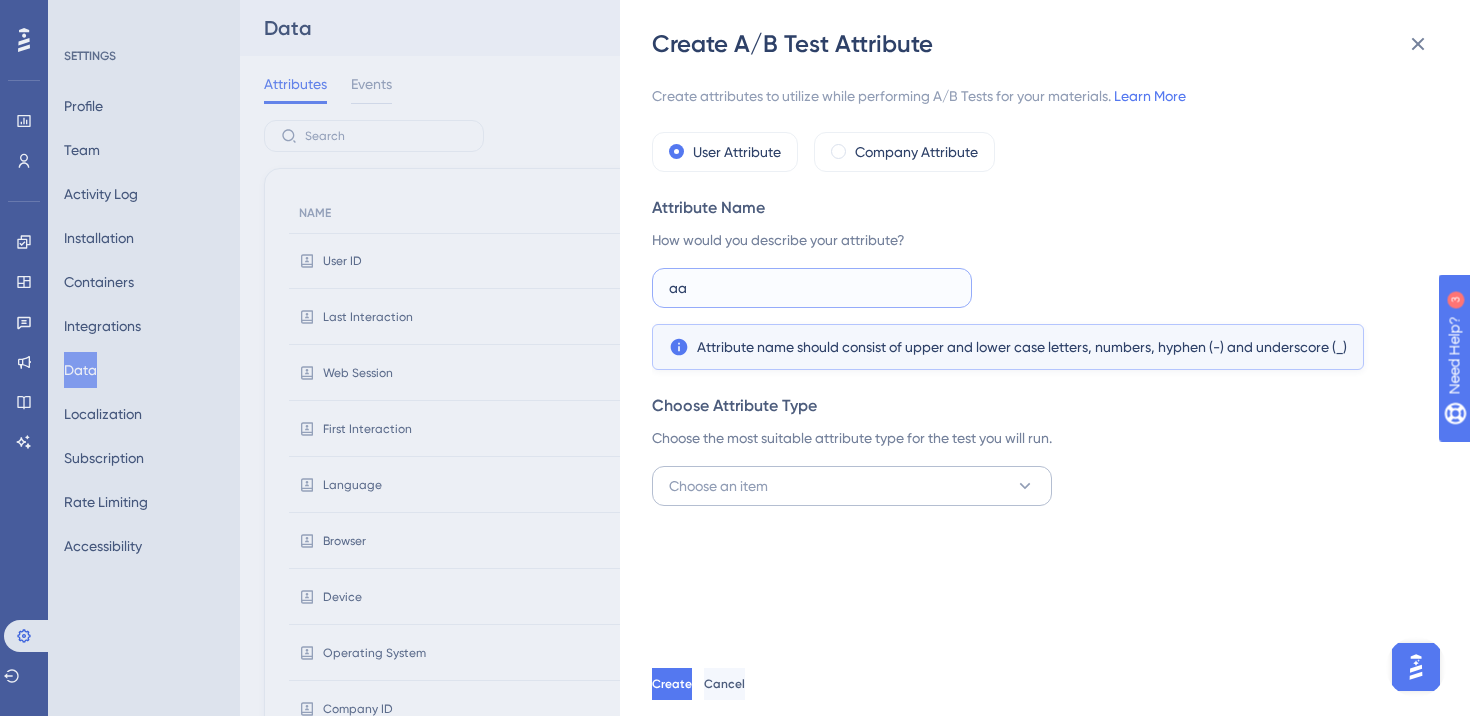type on "aa" 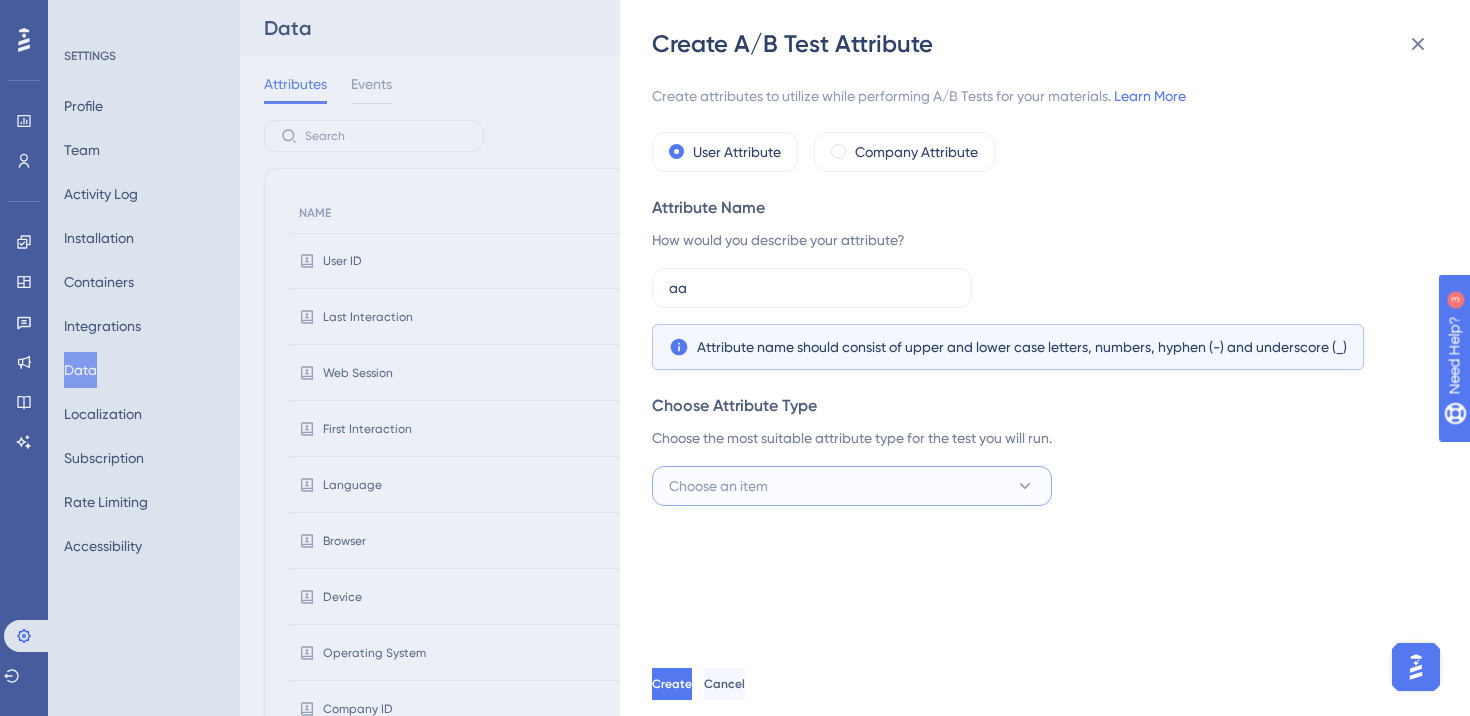 click on "Choose an item" at bounding box center (718, 486) 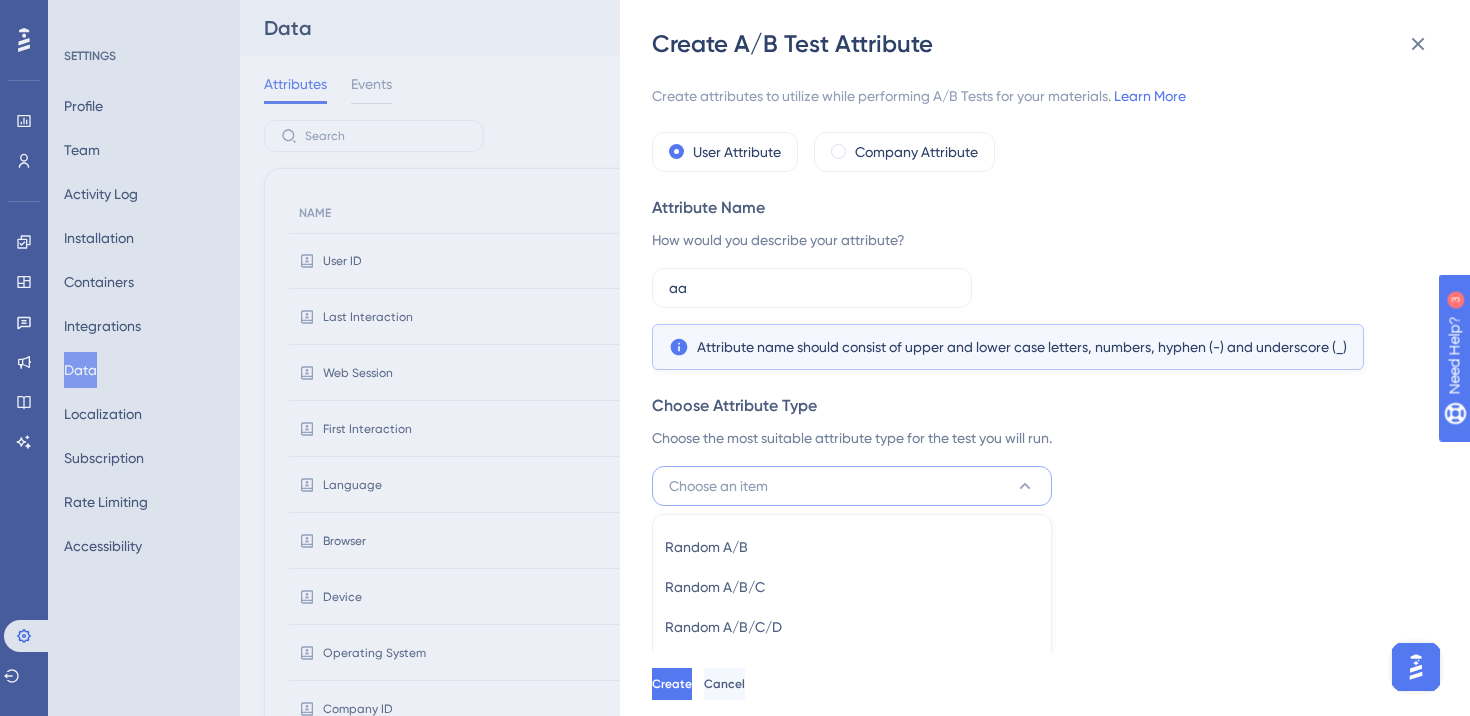 scroll, scrollTop: 48, scrollLeft: 0, axis: vertical 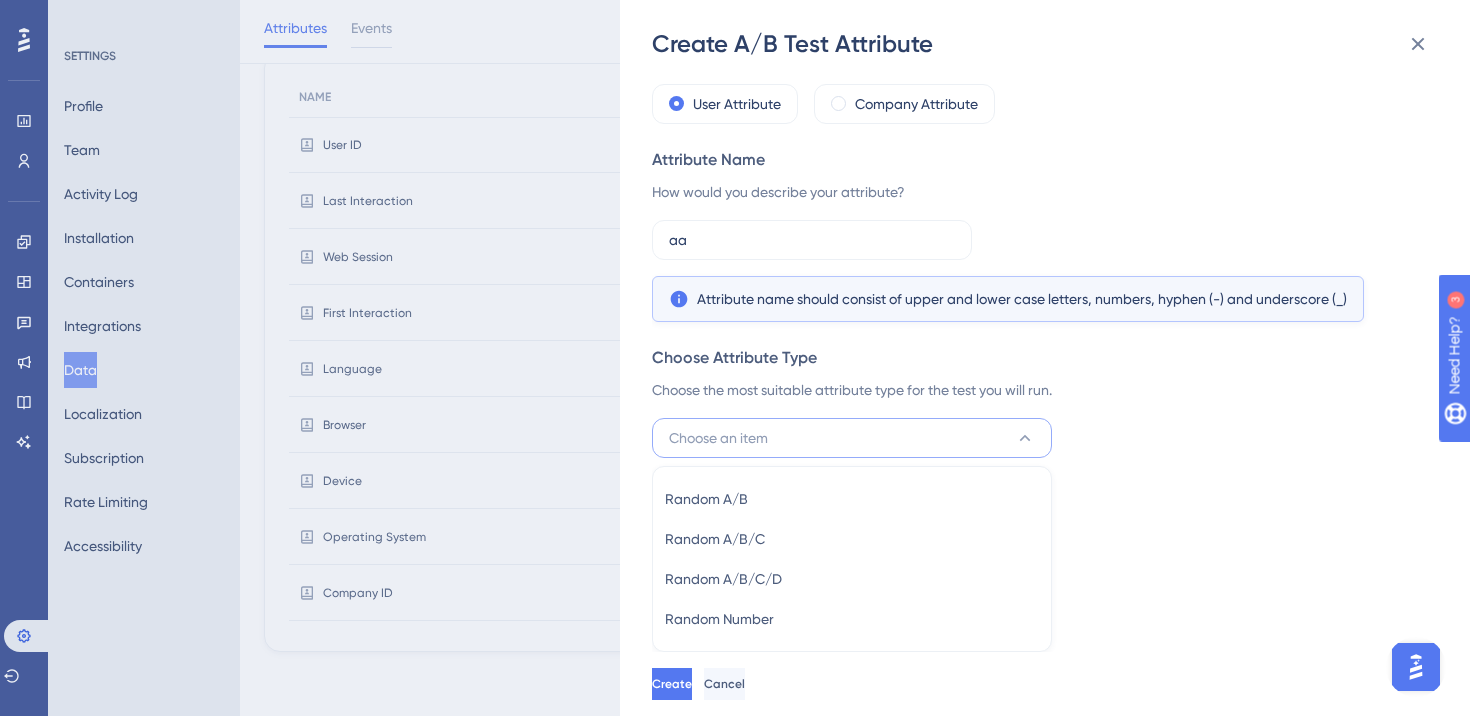 click on "Create attributes to utilize while performing A/B Tests for your materials.   Learn More User Attribute Company Attribute Attribute Name How would you describe your attribute? aa Attribute name should consist of upper and lower case
letters, numbers, hyphen (-) and underscore (_) Choose Attribute Type Choose the most suitable attribute type for the test you will run. Choose an item Random A/B Random A/B Random A/B/C Random A/B/C Random A/B/C/D Random A/B/C/D Random Number Random Number" at bounding box center (1055, 356) 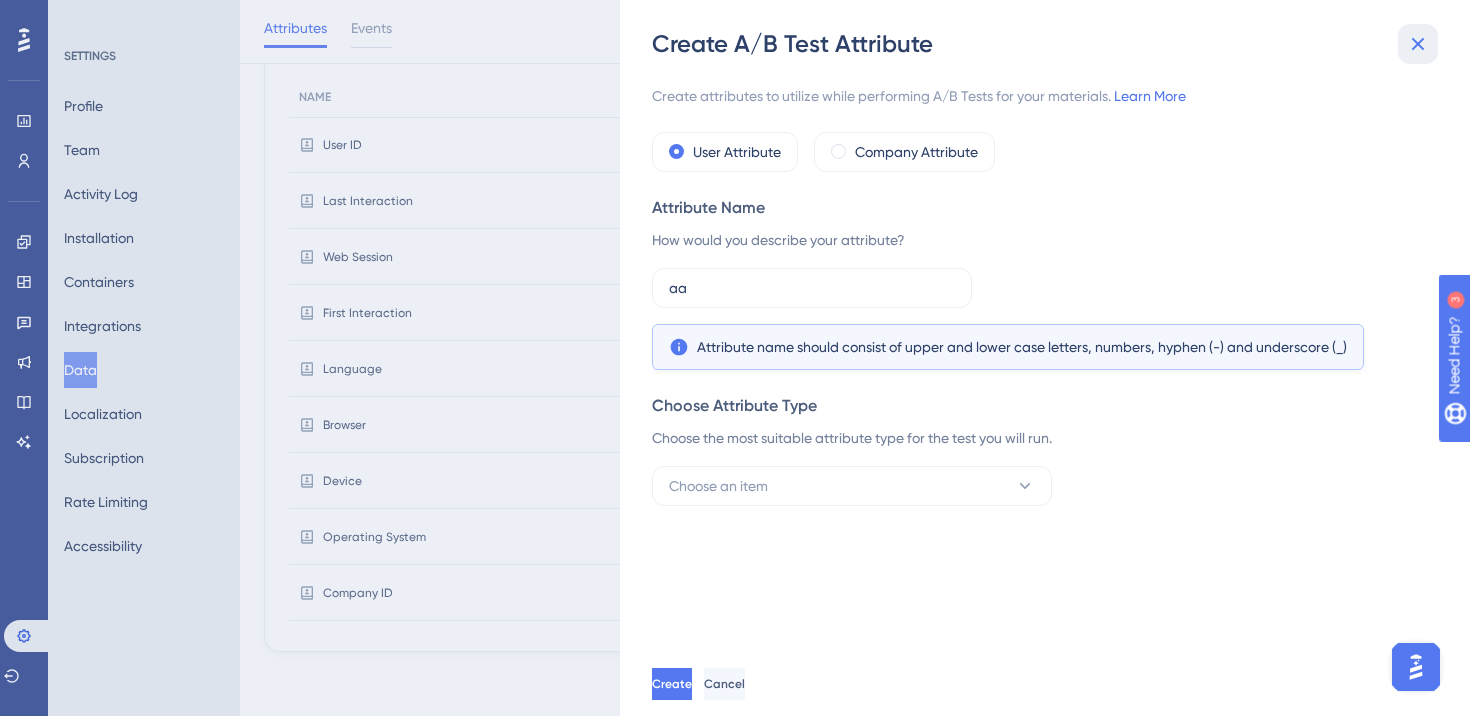 click 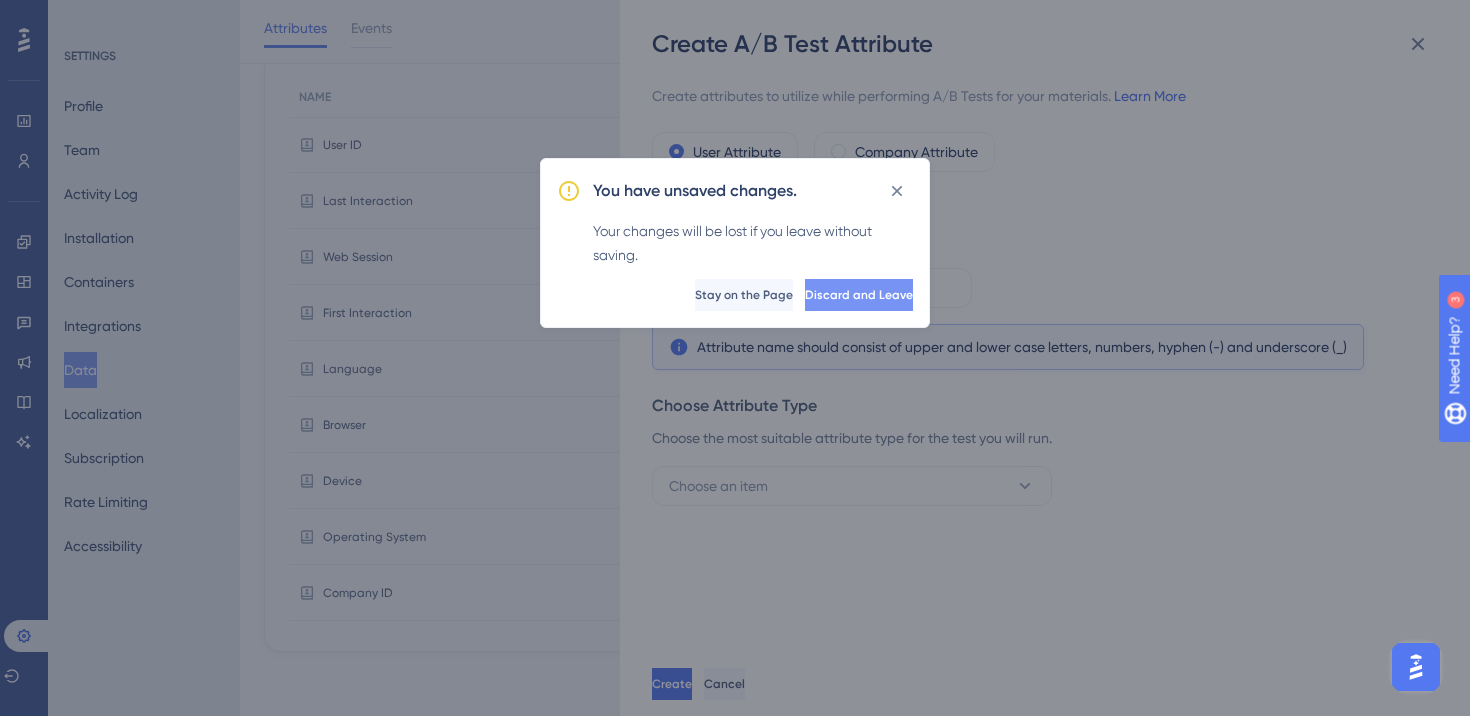 click on "Discard and Leave" at bounding box center [859, 295] 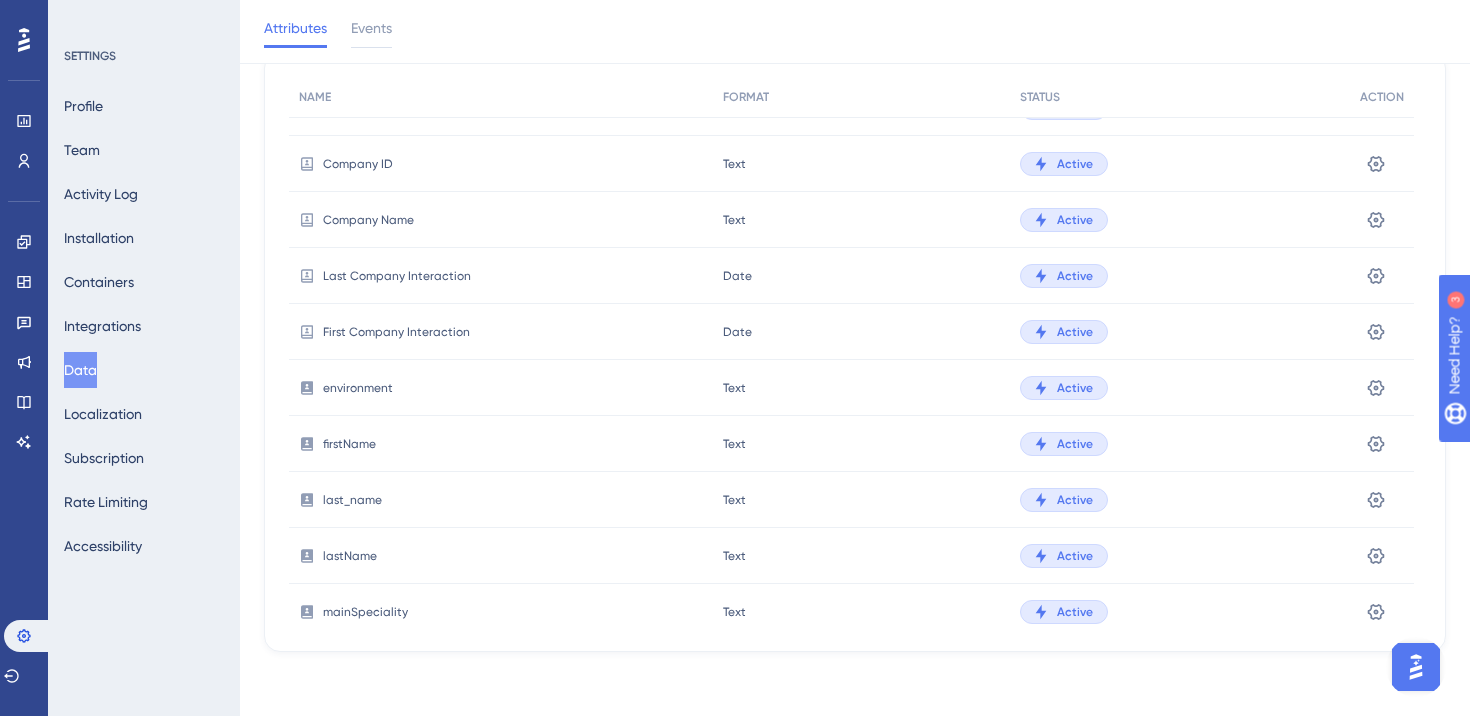 scroll, scrollTop: 746, scrollLeft: 0, axis: vertical 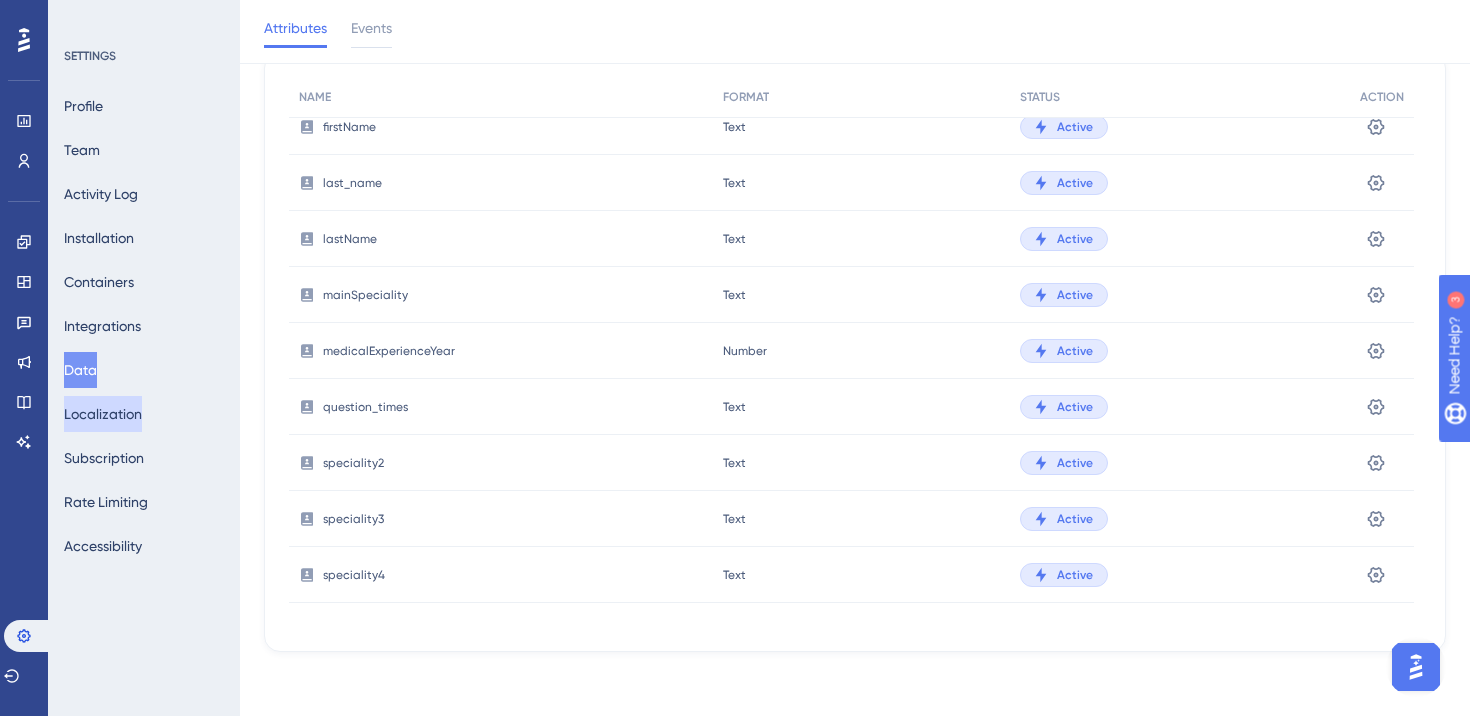 click on "Localization" at bounding box center (103, 414) 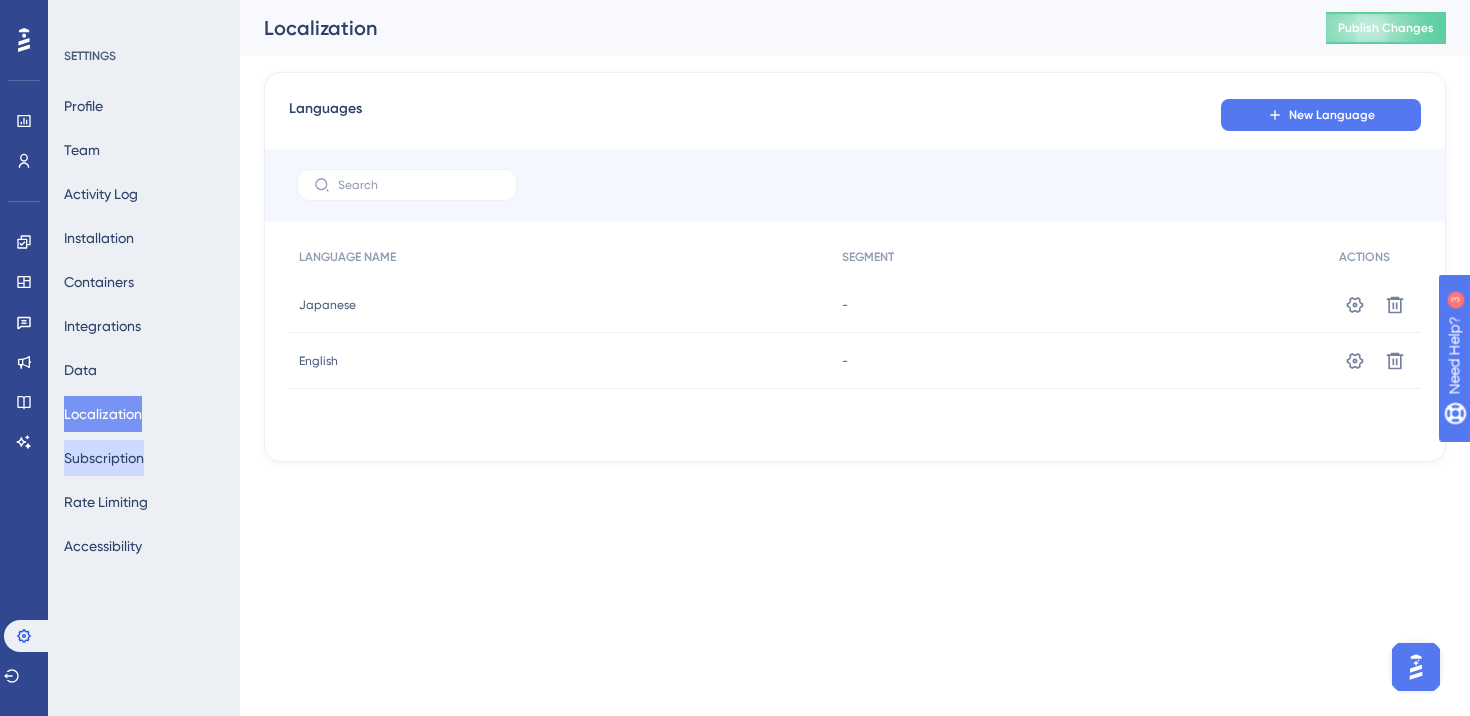 click on "Subscription" at bounding box center [104, 458] 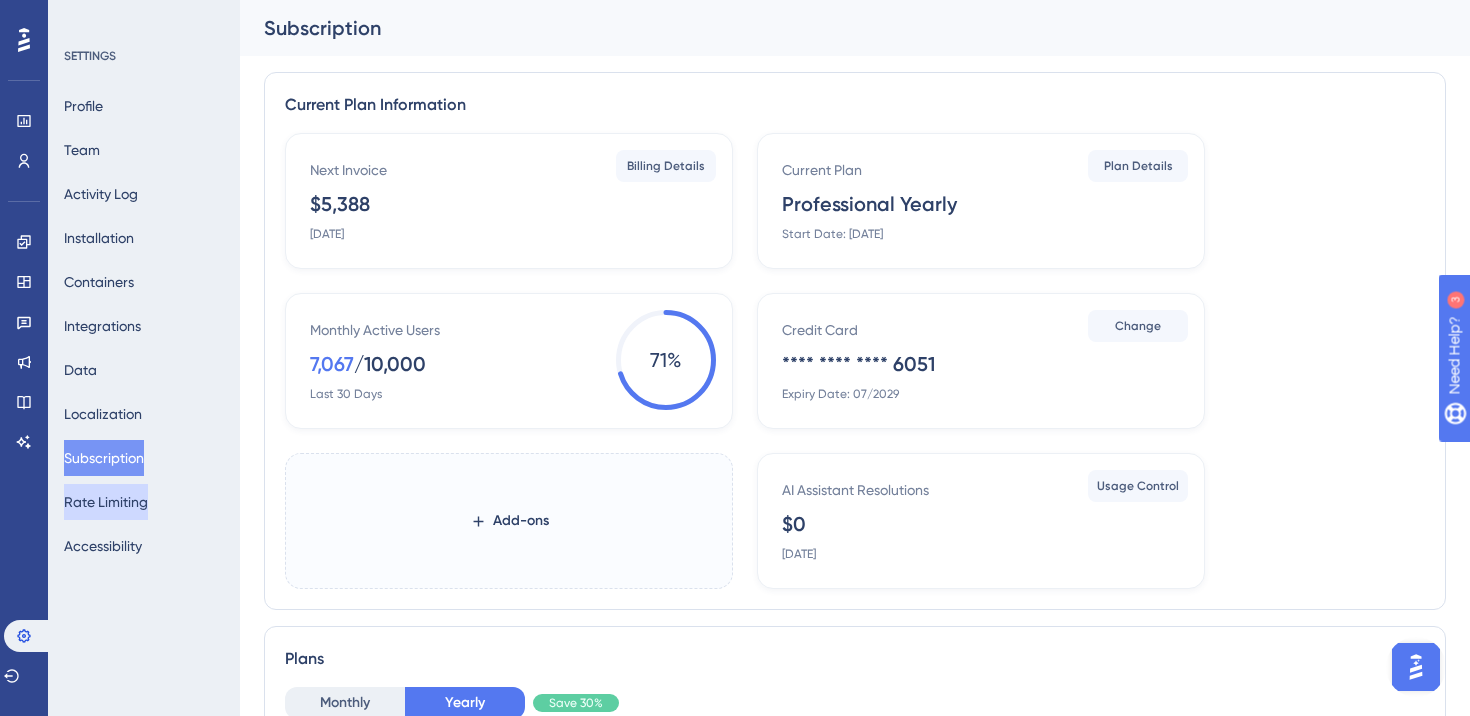 click on "Rate Limiting" at bounding box center (106, 502) 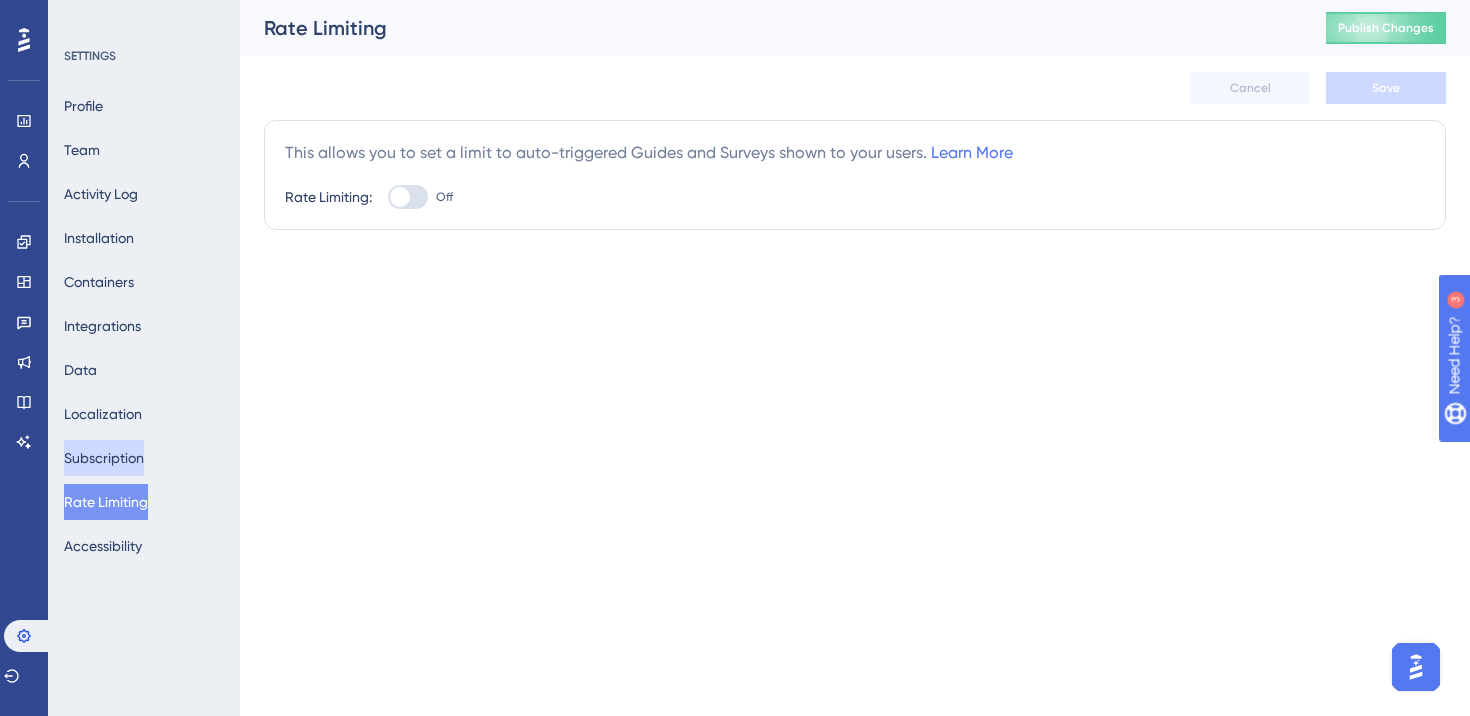 click on "Subscription" at bounding box center (104, 458) 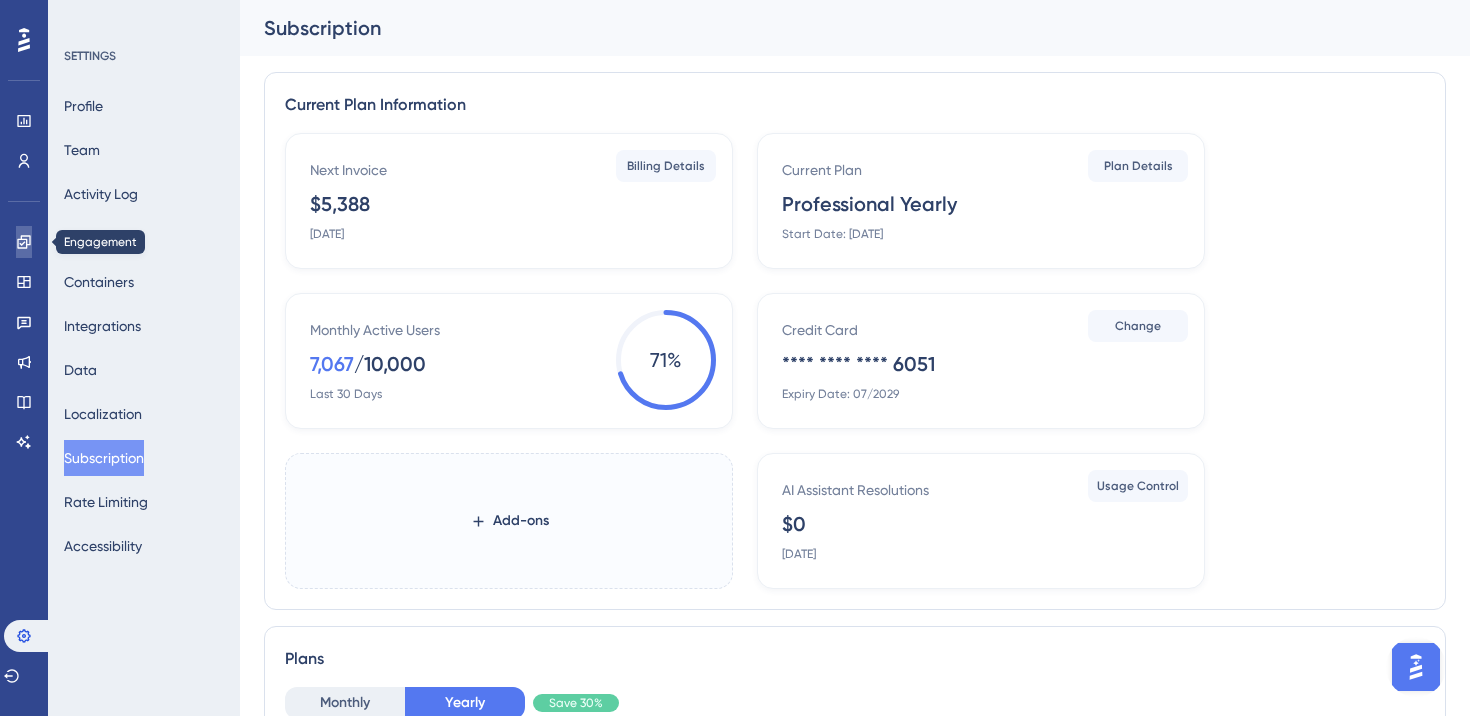 click 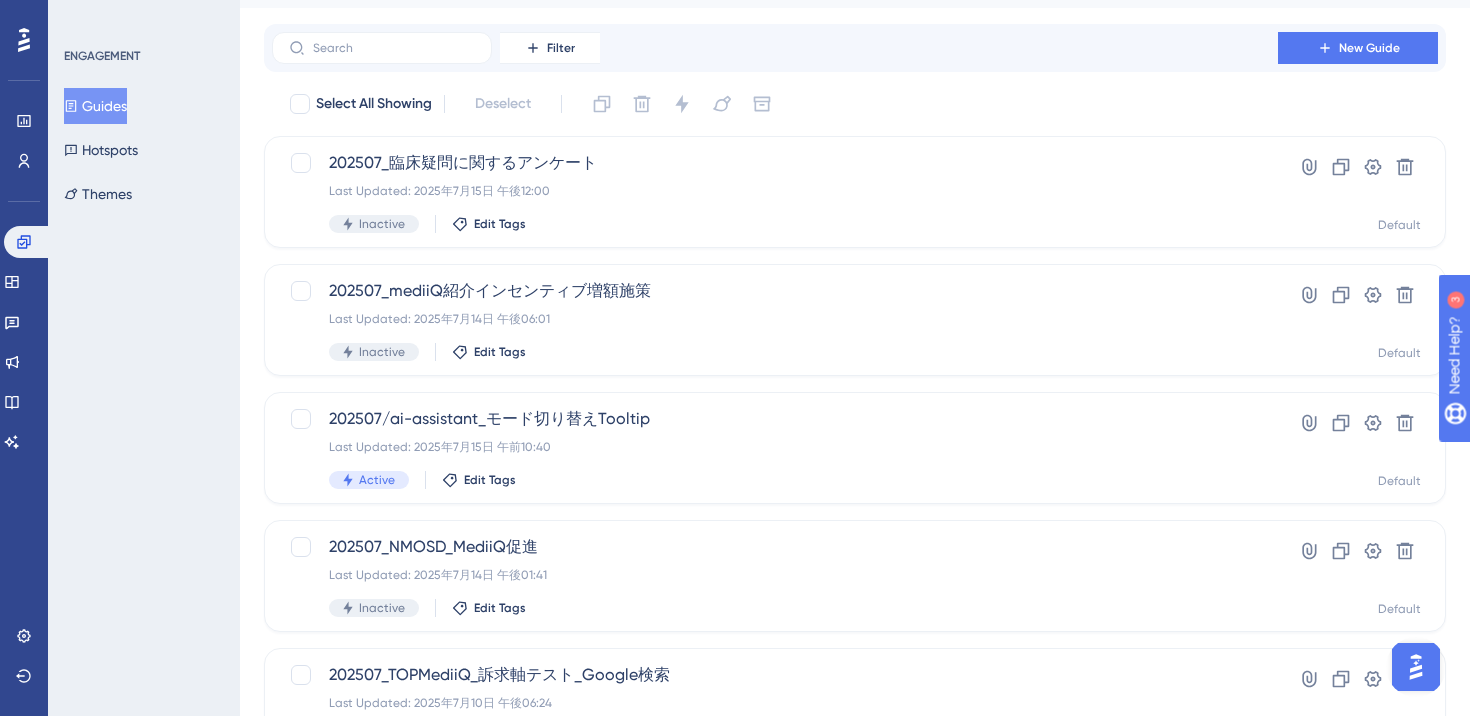 scroll, scrollTop: 0, scrollLeft: 0, axis: both 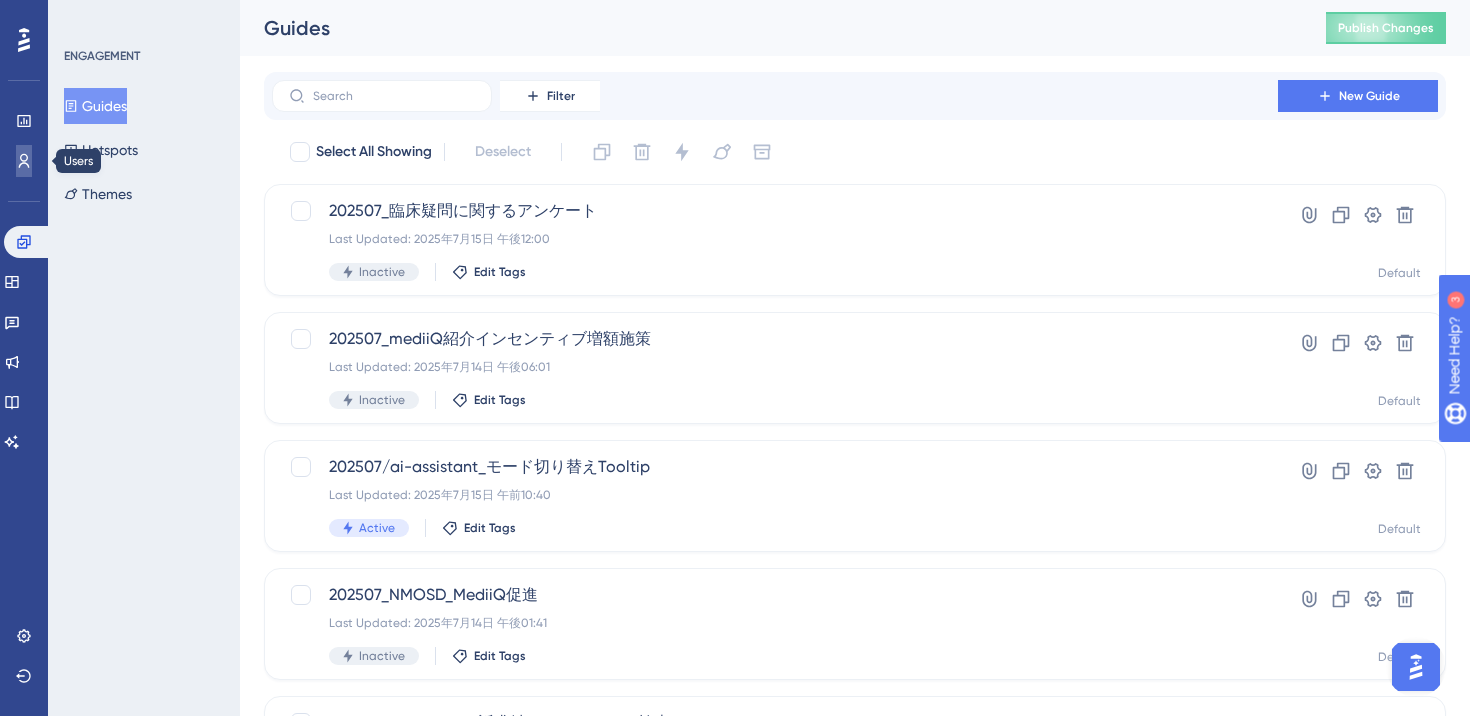 click 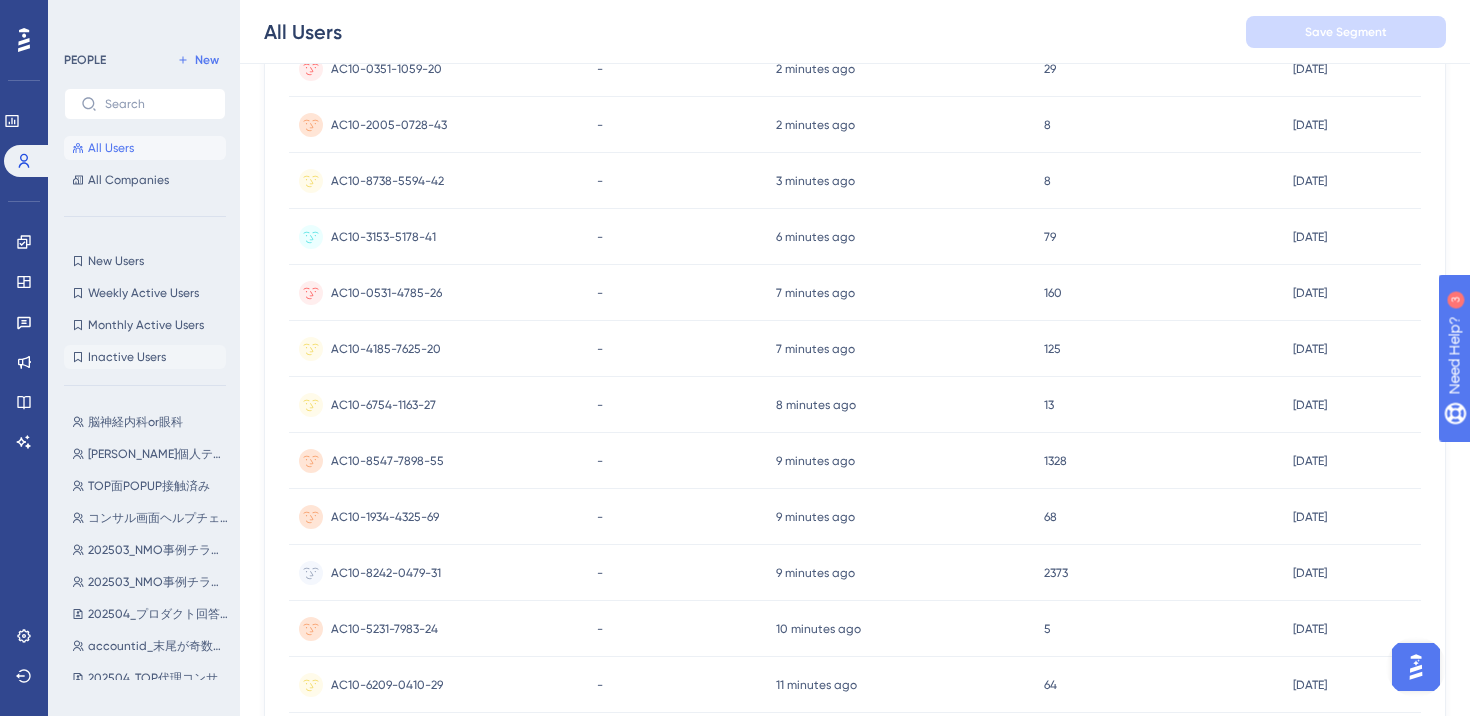 scroll, scrollTop: 364, scrollLeft: 0, axis: vertical 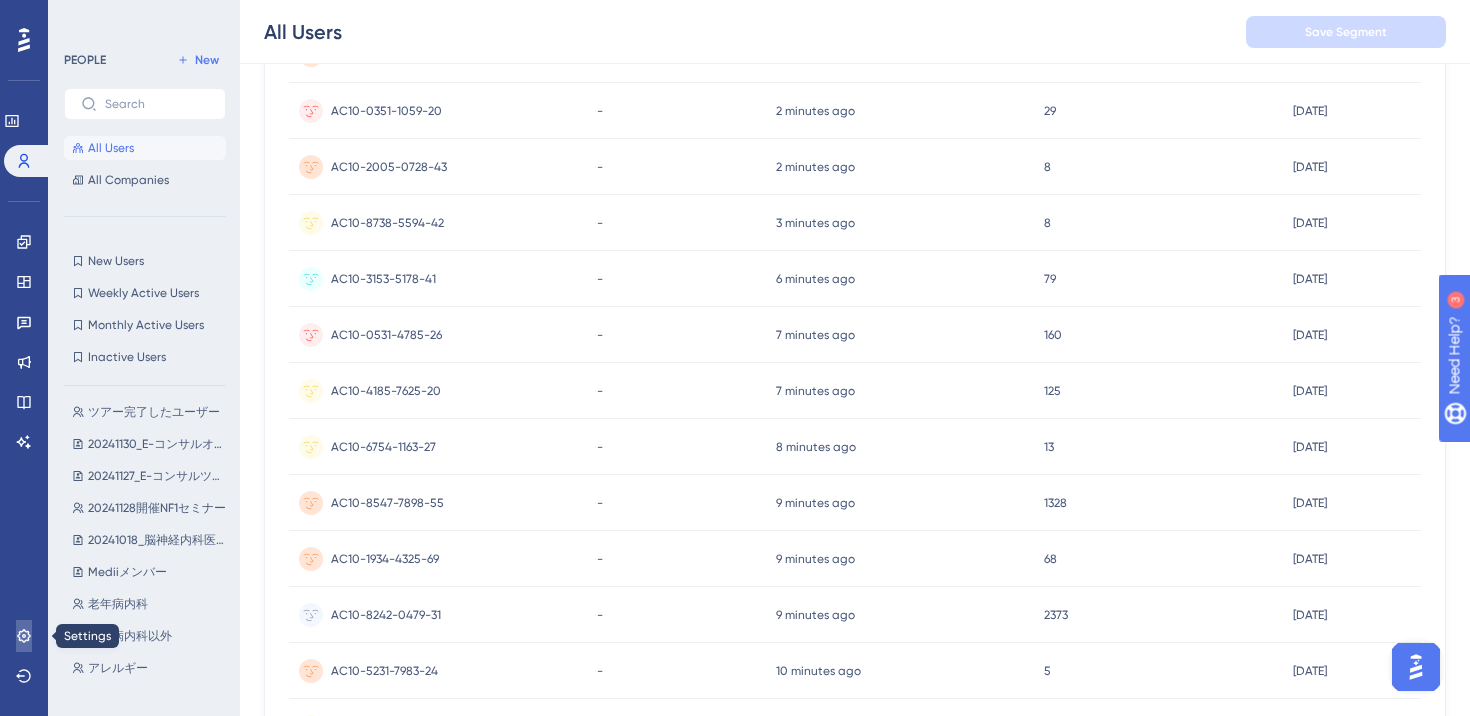 click 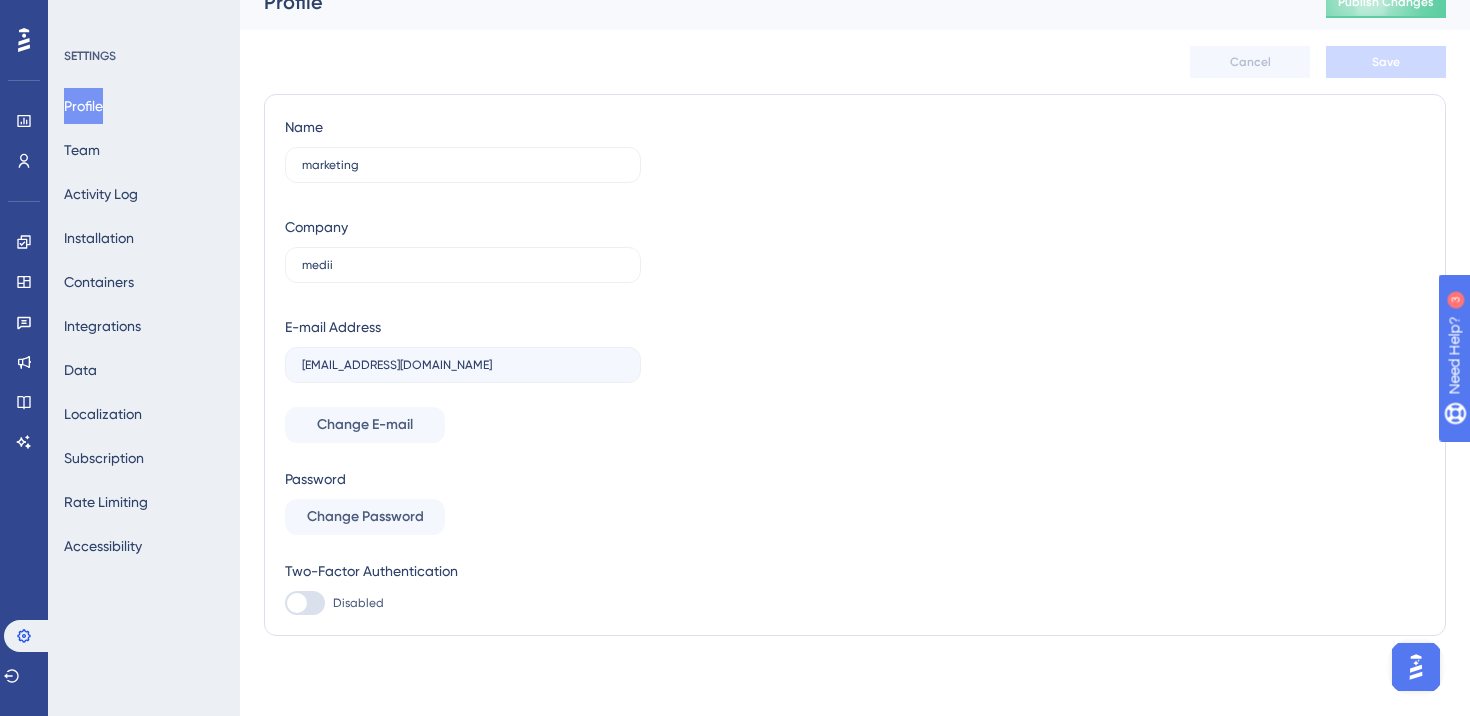 scroll, scrollTop: 0, scrollLeft: 0, axis: both 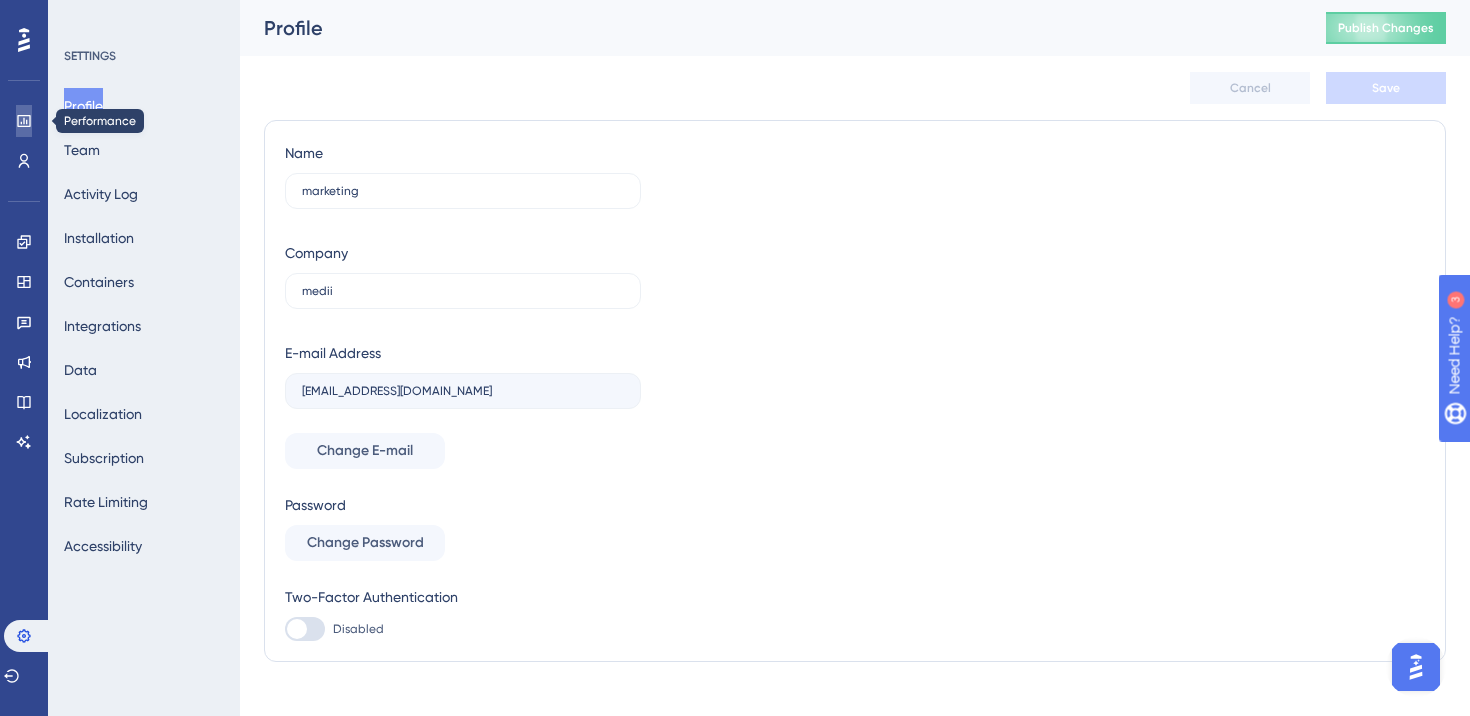 click at bounding box center (24, 121) 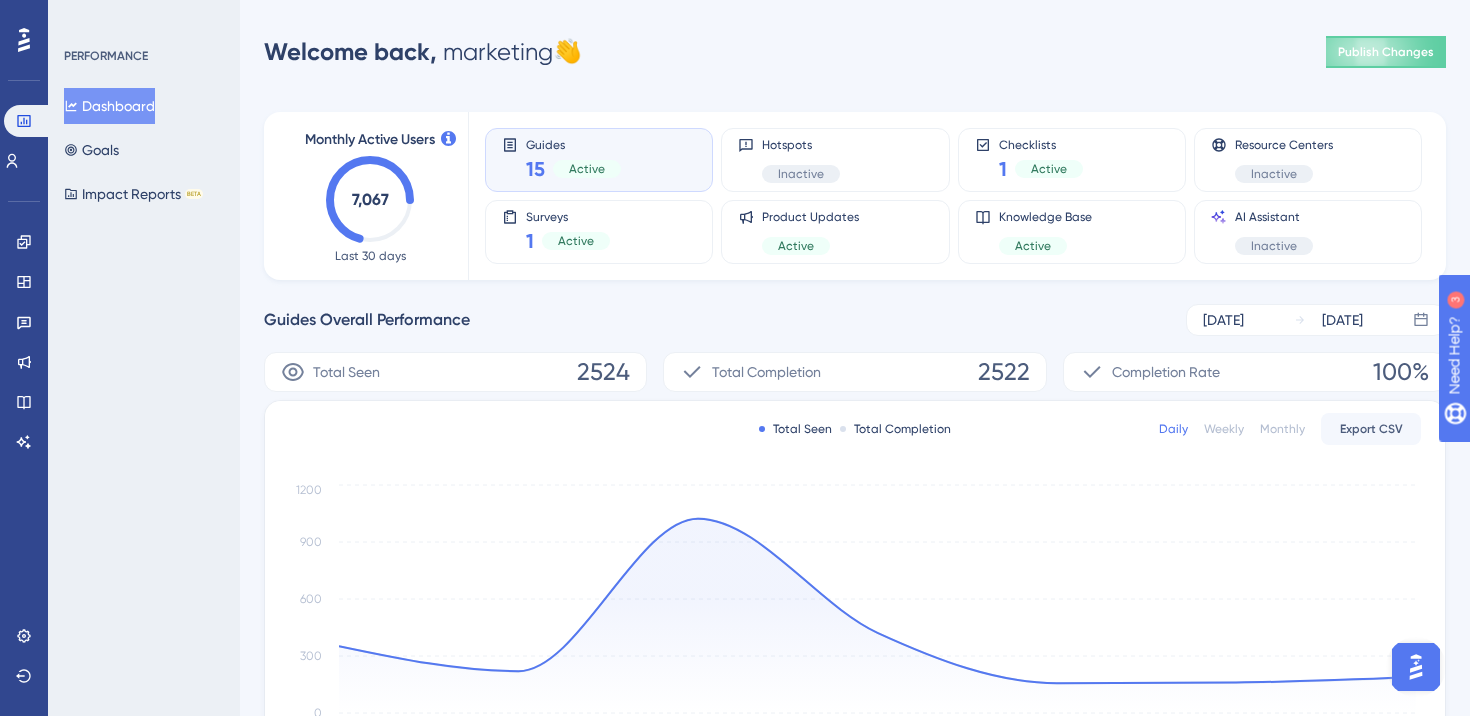 click on "Guides Overall Performance Jul 08 2025 Jul 14 2025" at bounding box center [855, 320] 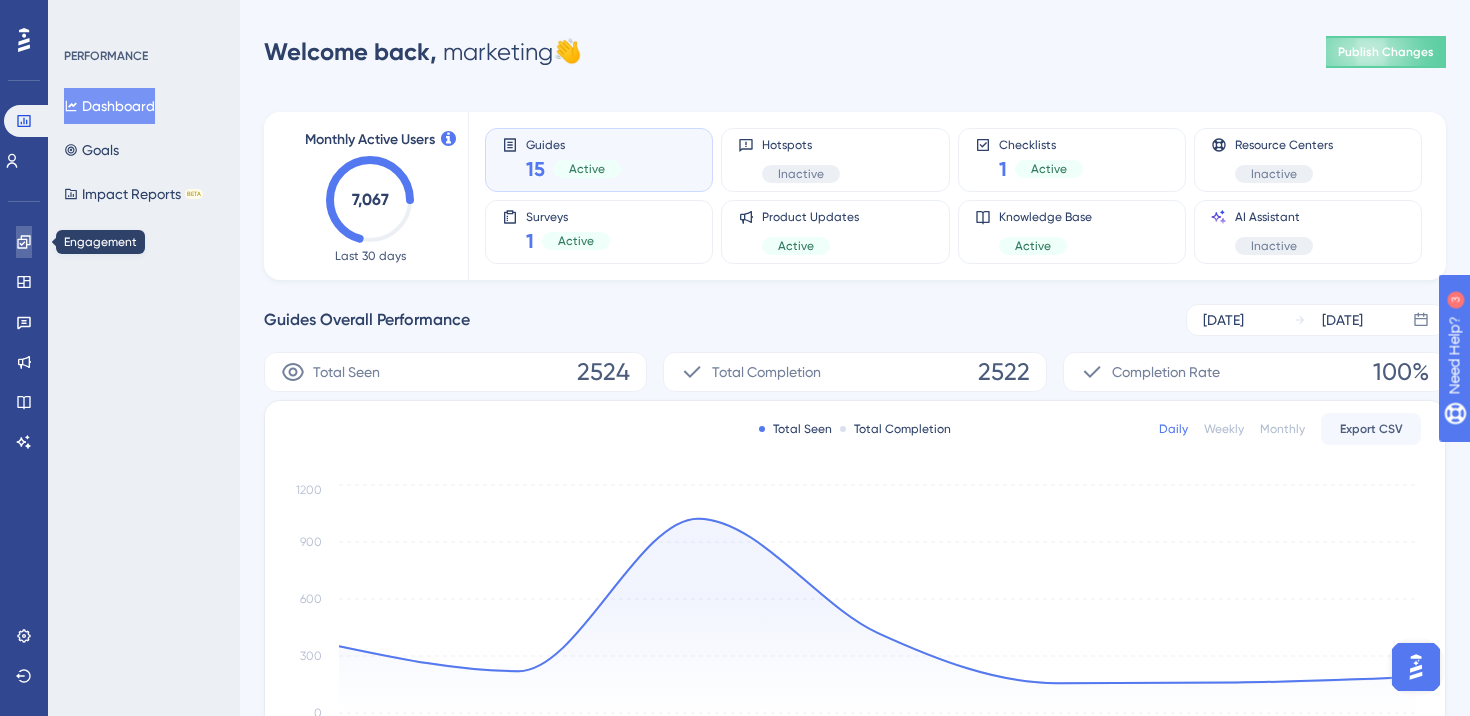 click at bounding box center (24, 242) 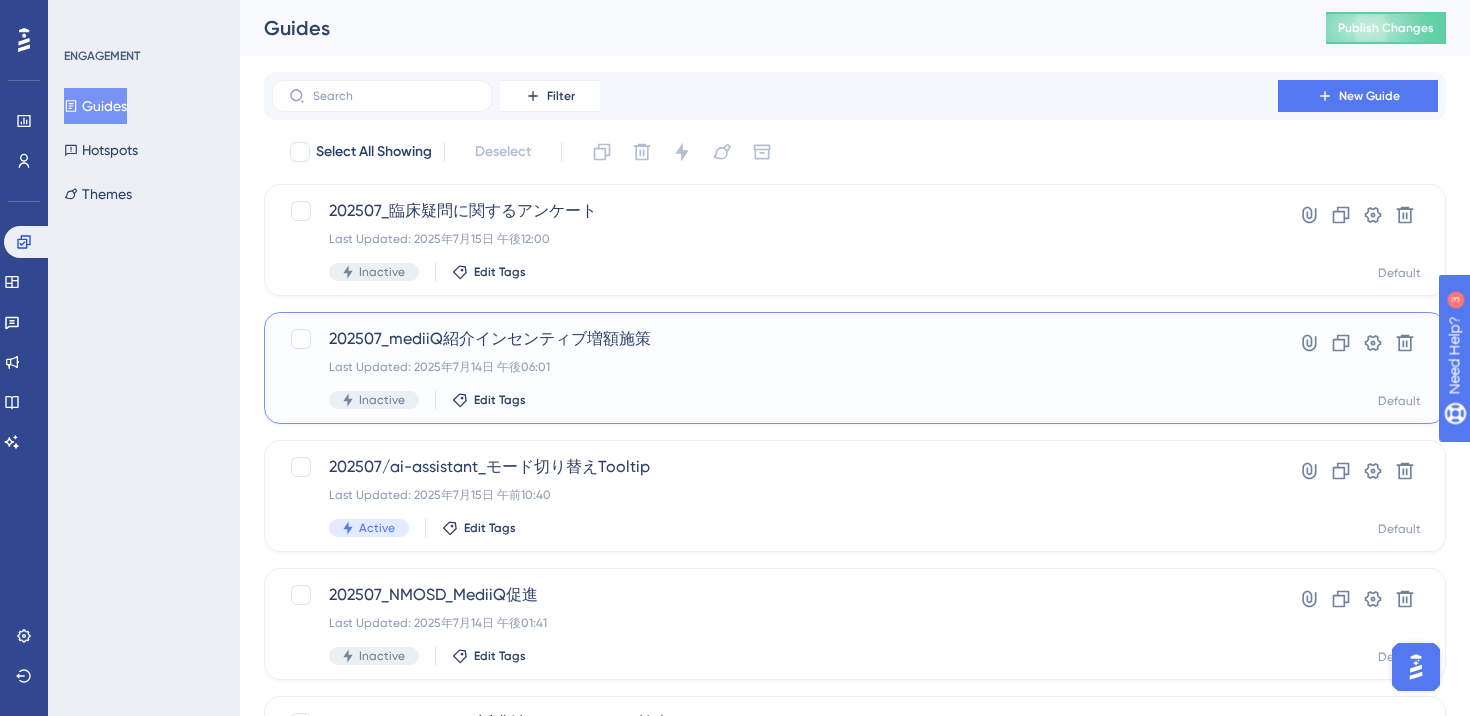 click on "Inactive Edit Tags" at bounding box center [775, 400] 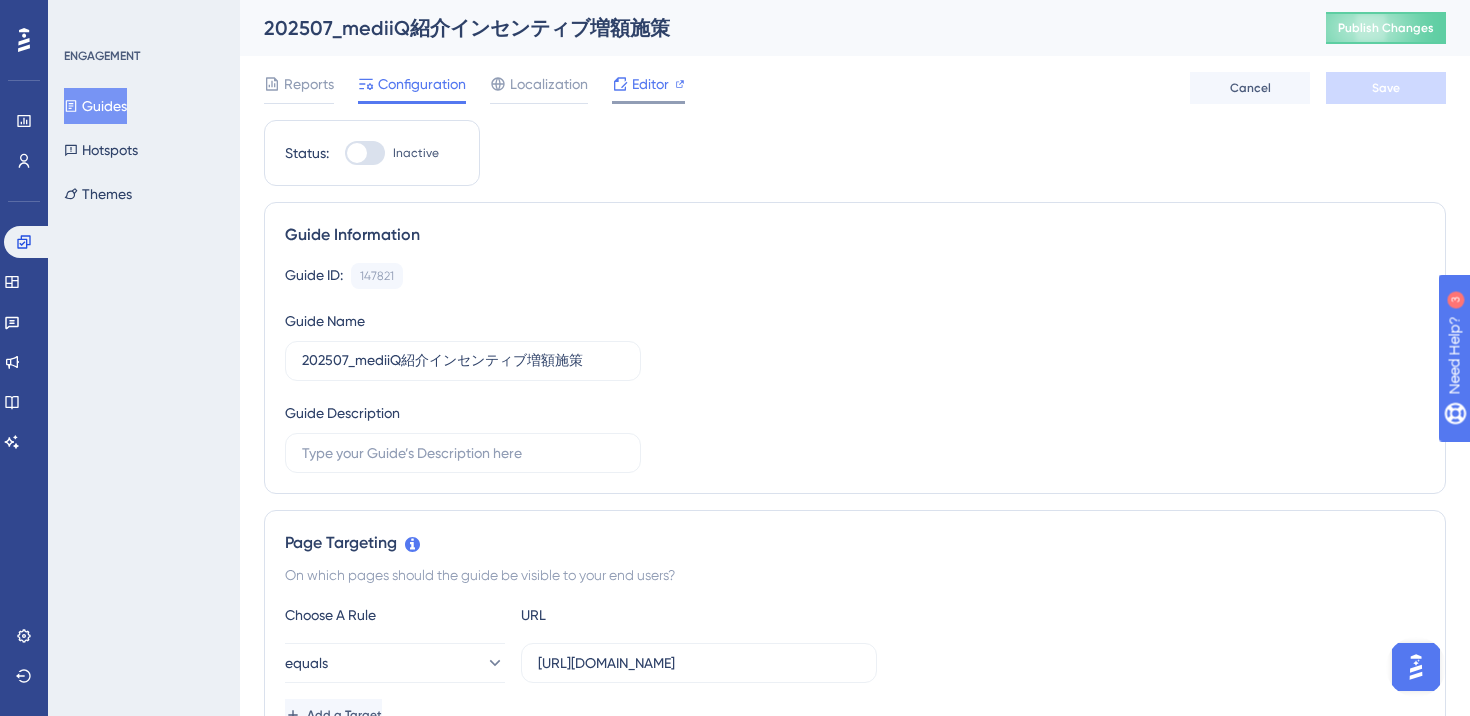 click on "Editor" at bounding box center [650, 84] 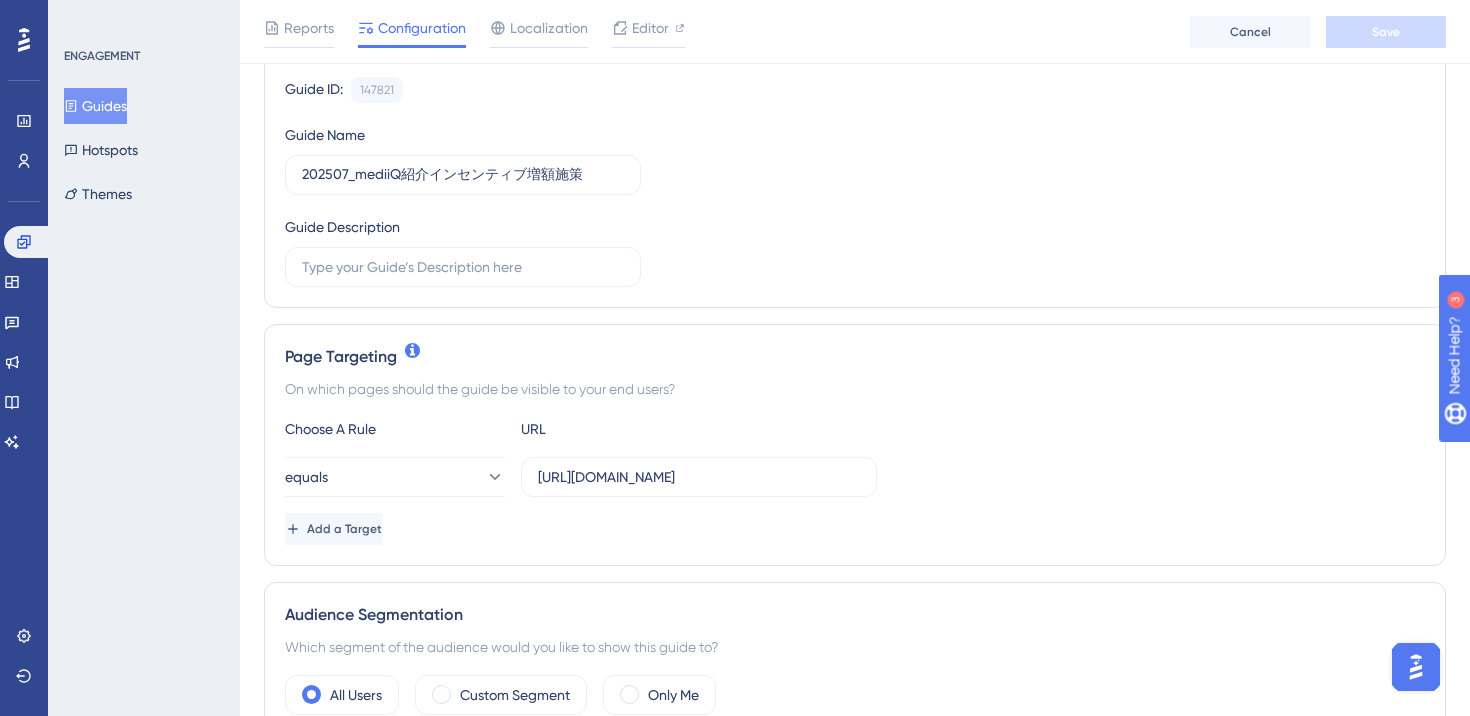 scroll, scrollTop: 243, scrollLeft: 0, axis: vertical 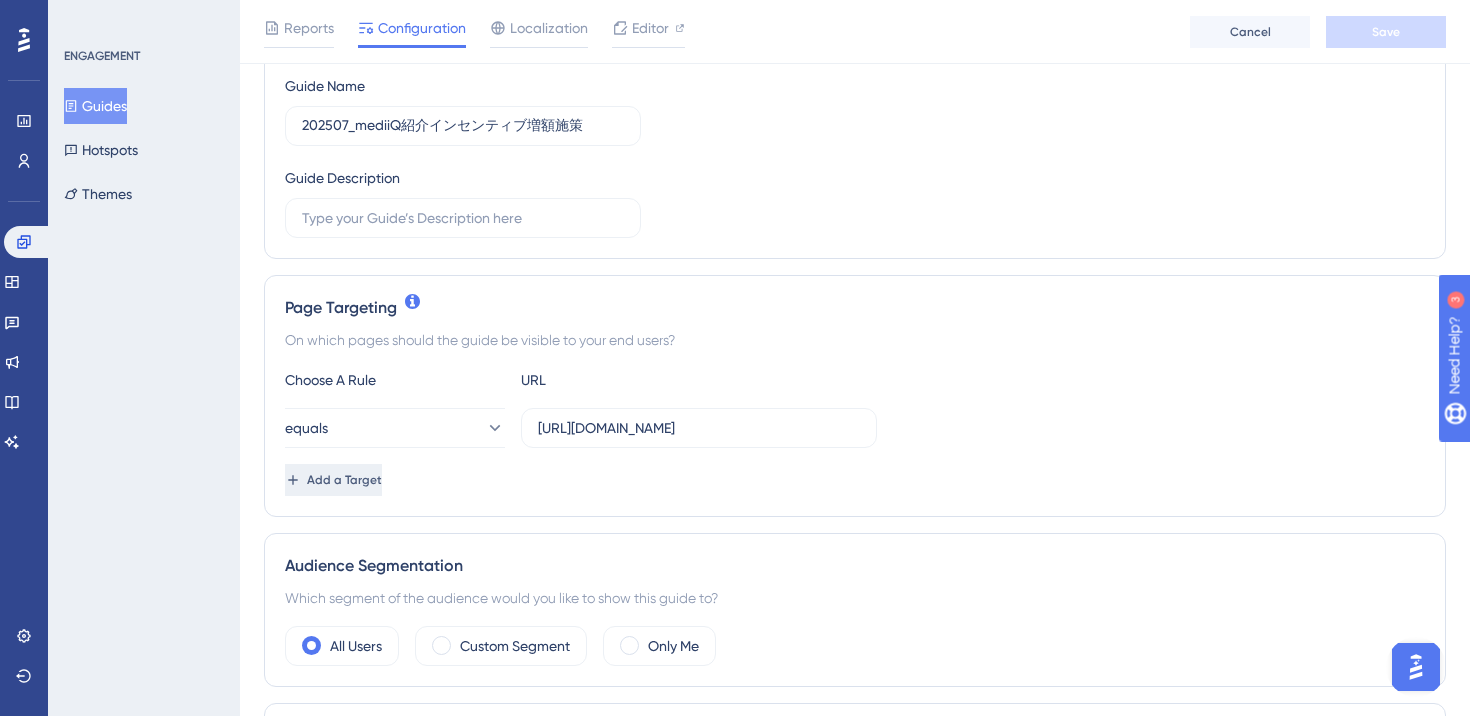 click on "Add a Target" at bounding box center (344, 480) 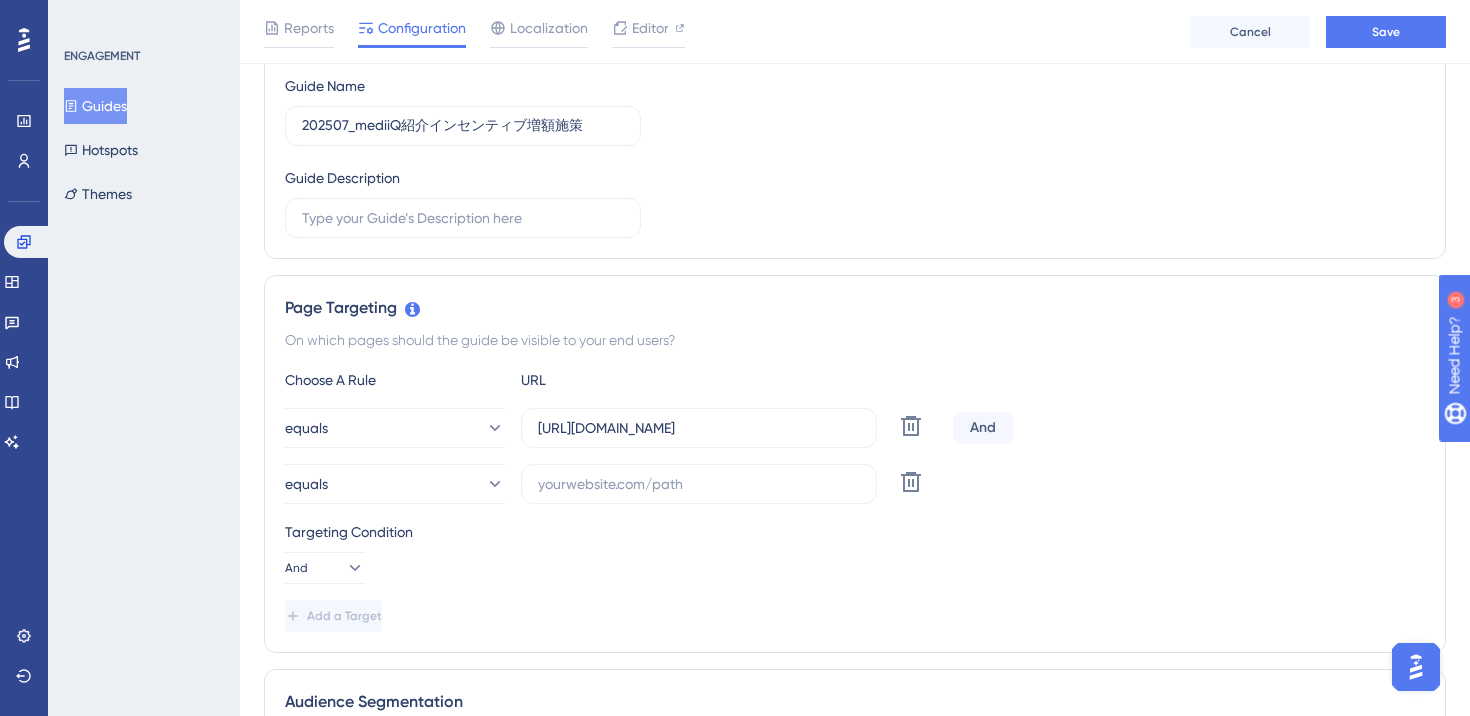 click on "And" at bounding box center [983, 428] 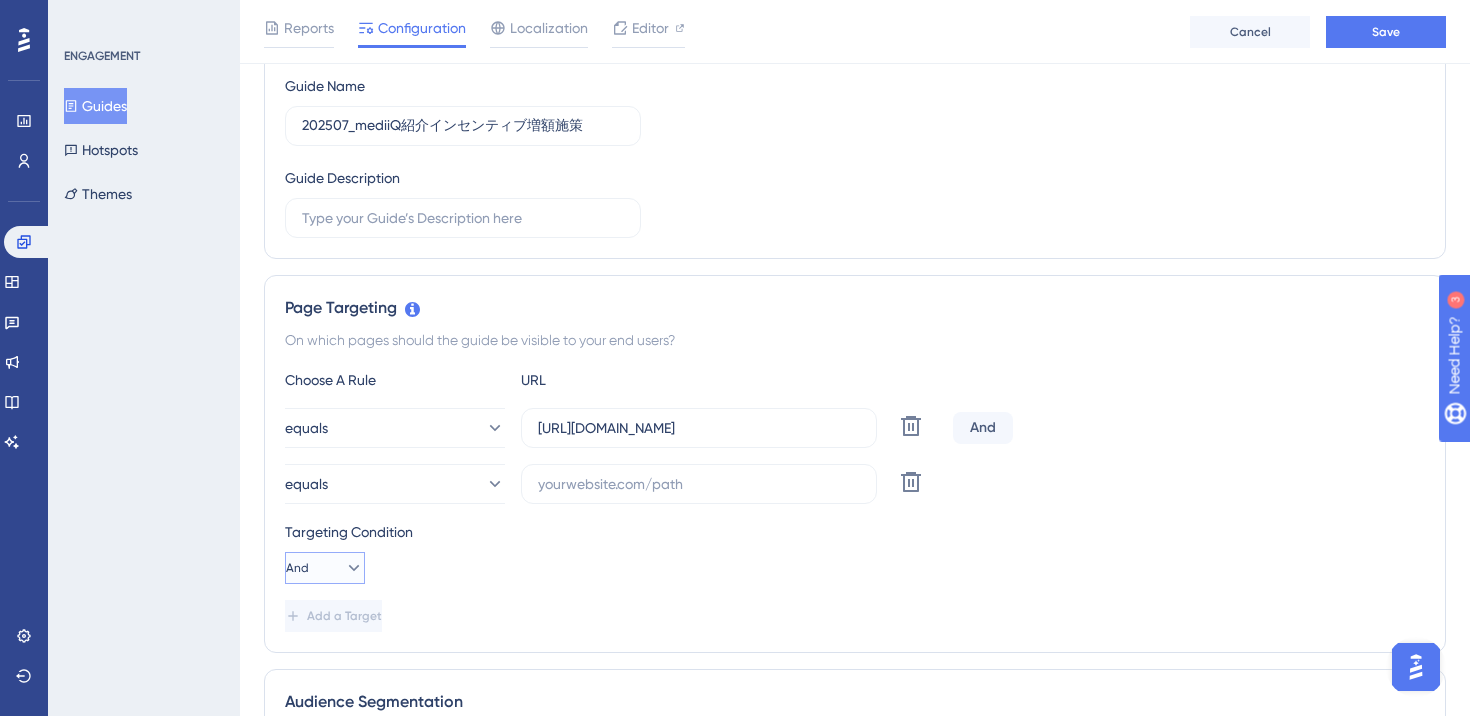 click on "And" at bounding box center [325, 568] 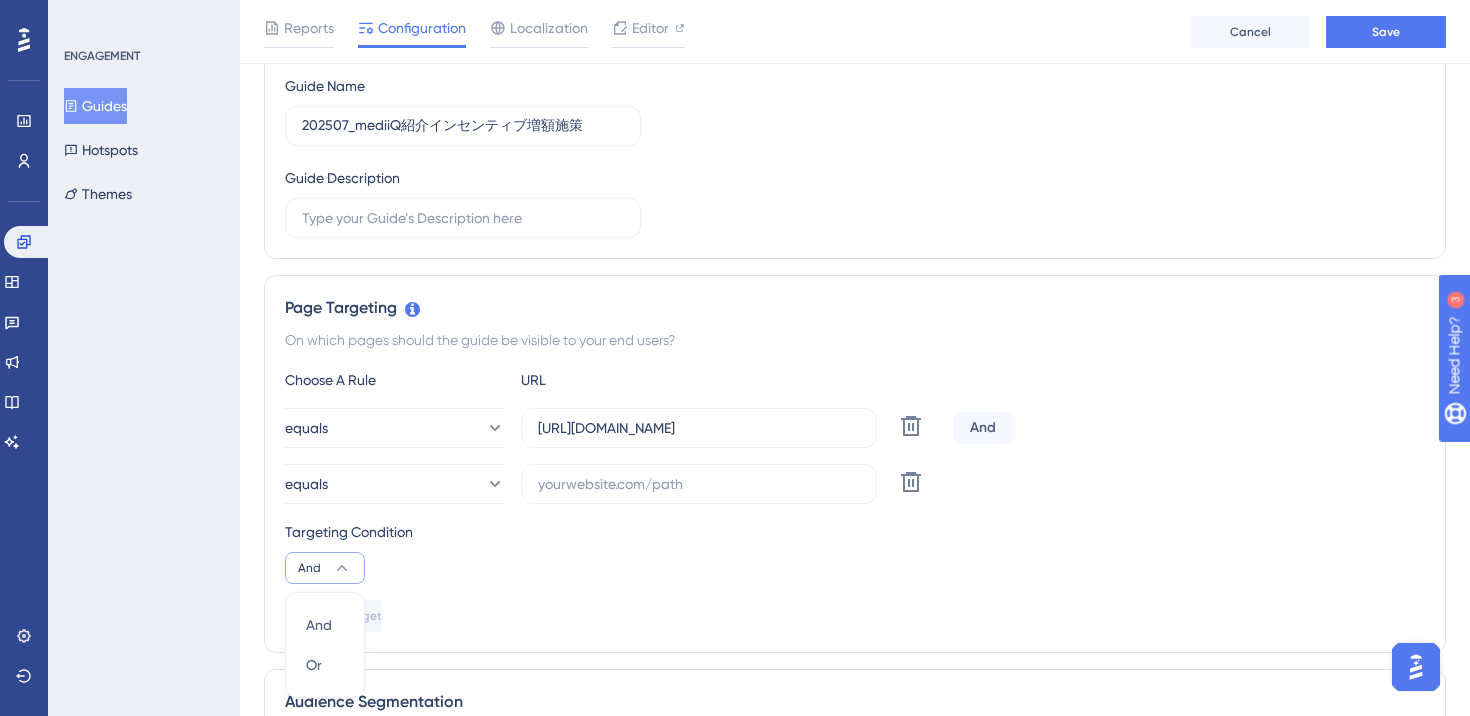 scroll, scrollTop: 530, scrollLeft: 0, axis: vertical 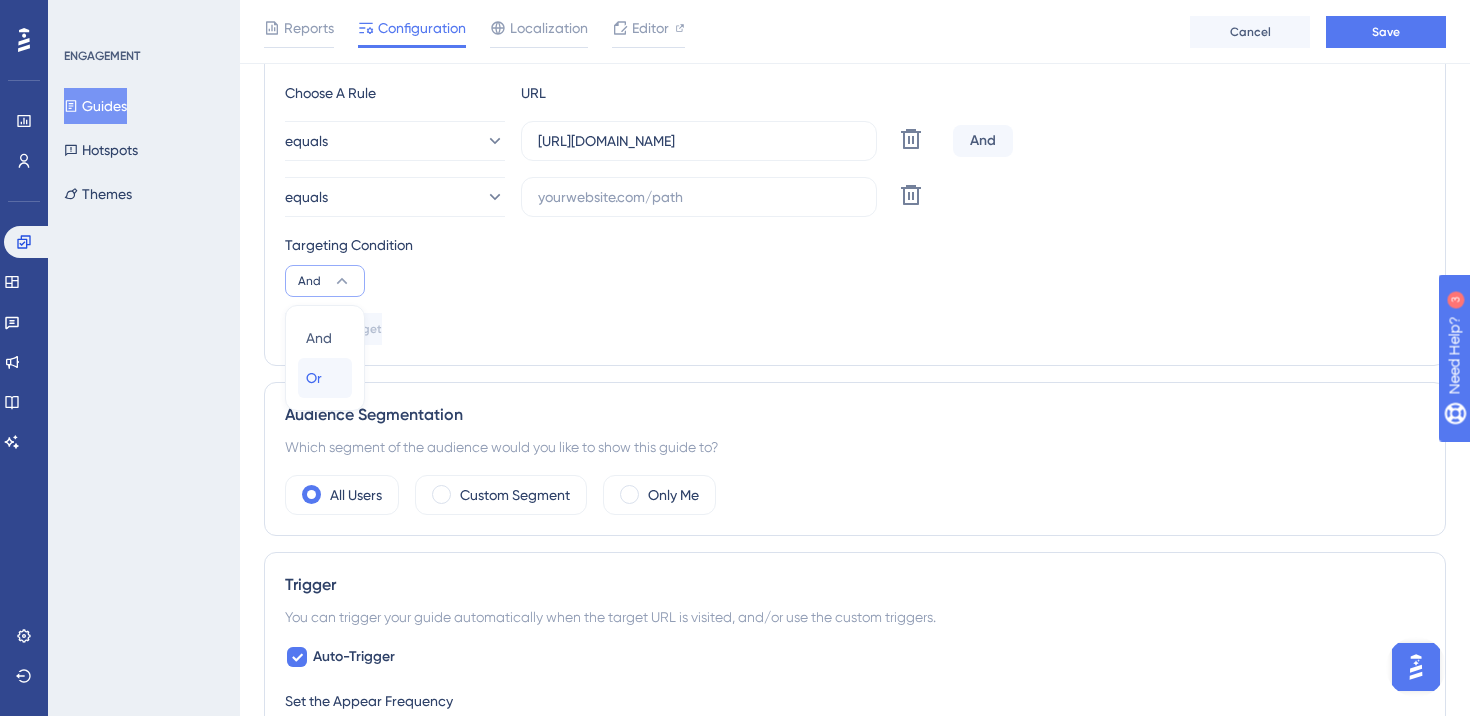 click on "Or Or" at bounding box center (325, 378) 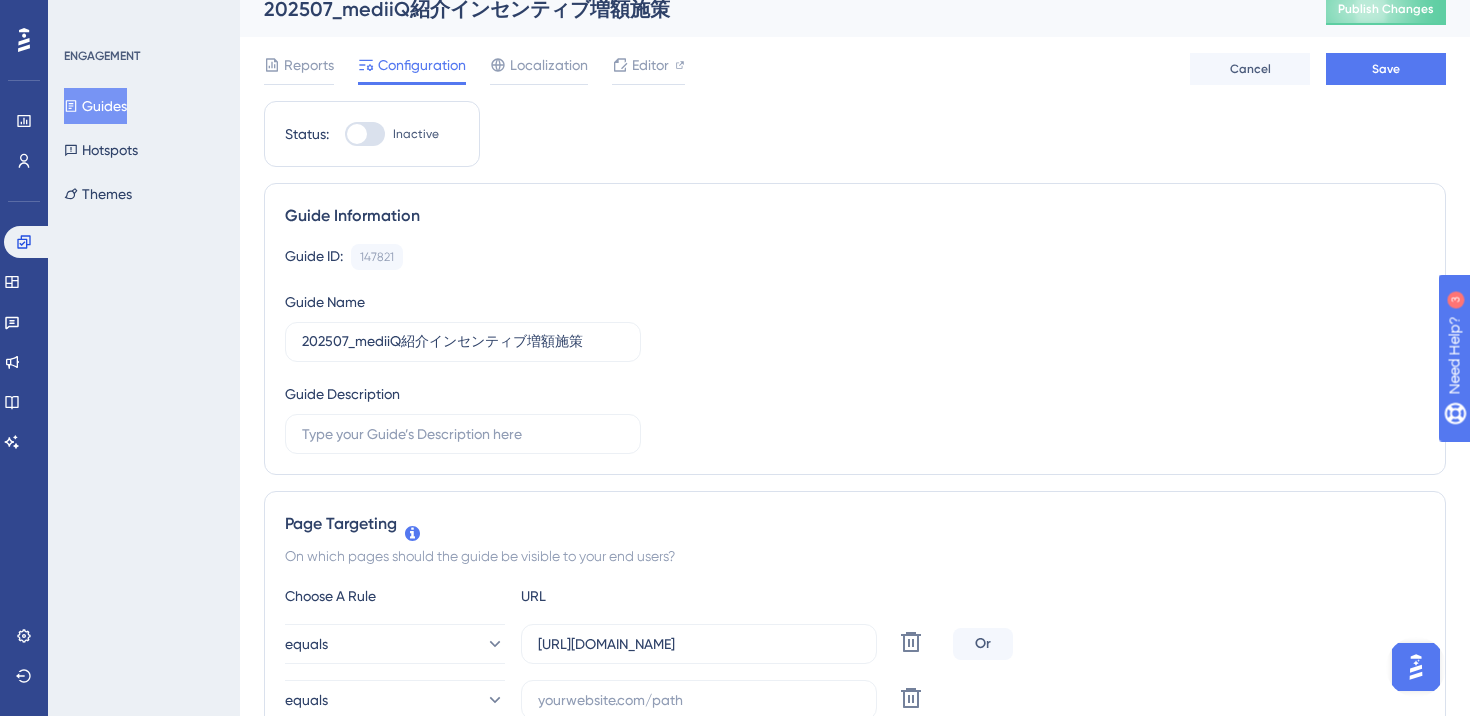 scroll, scrollTop: 0, scrollLeft: 0, axis: both 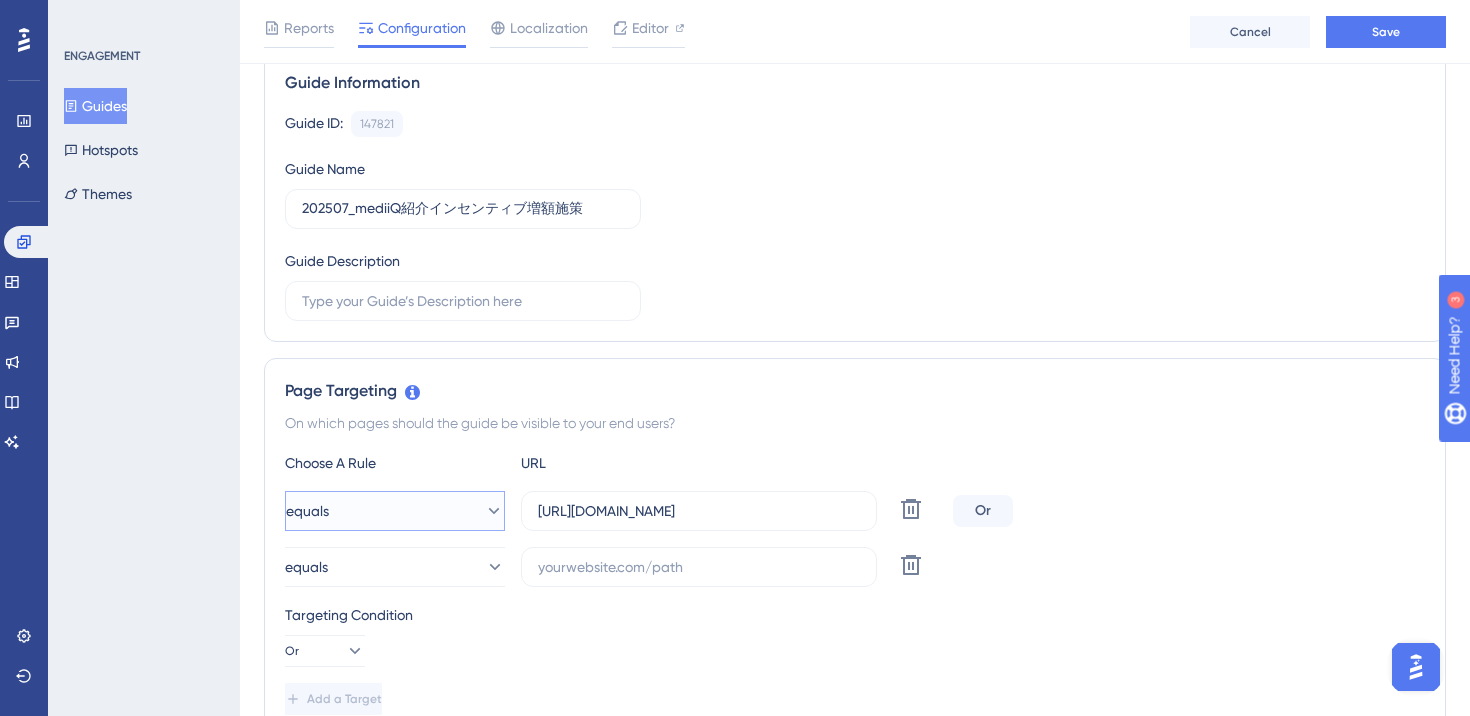 click on "equals" at bounding box center (395, 511) 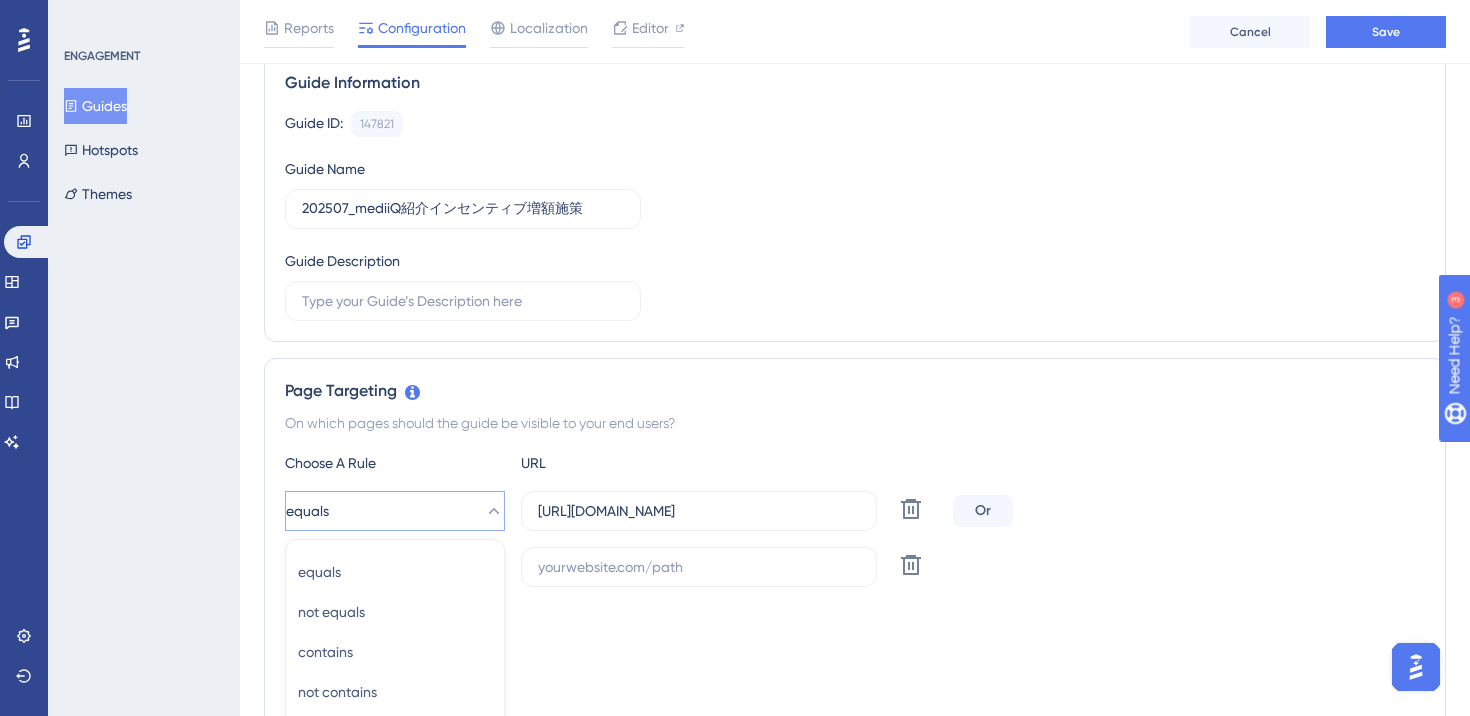 scroll, scrollTop: 494, scrollLeft: 0, axis: vertical 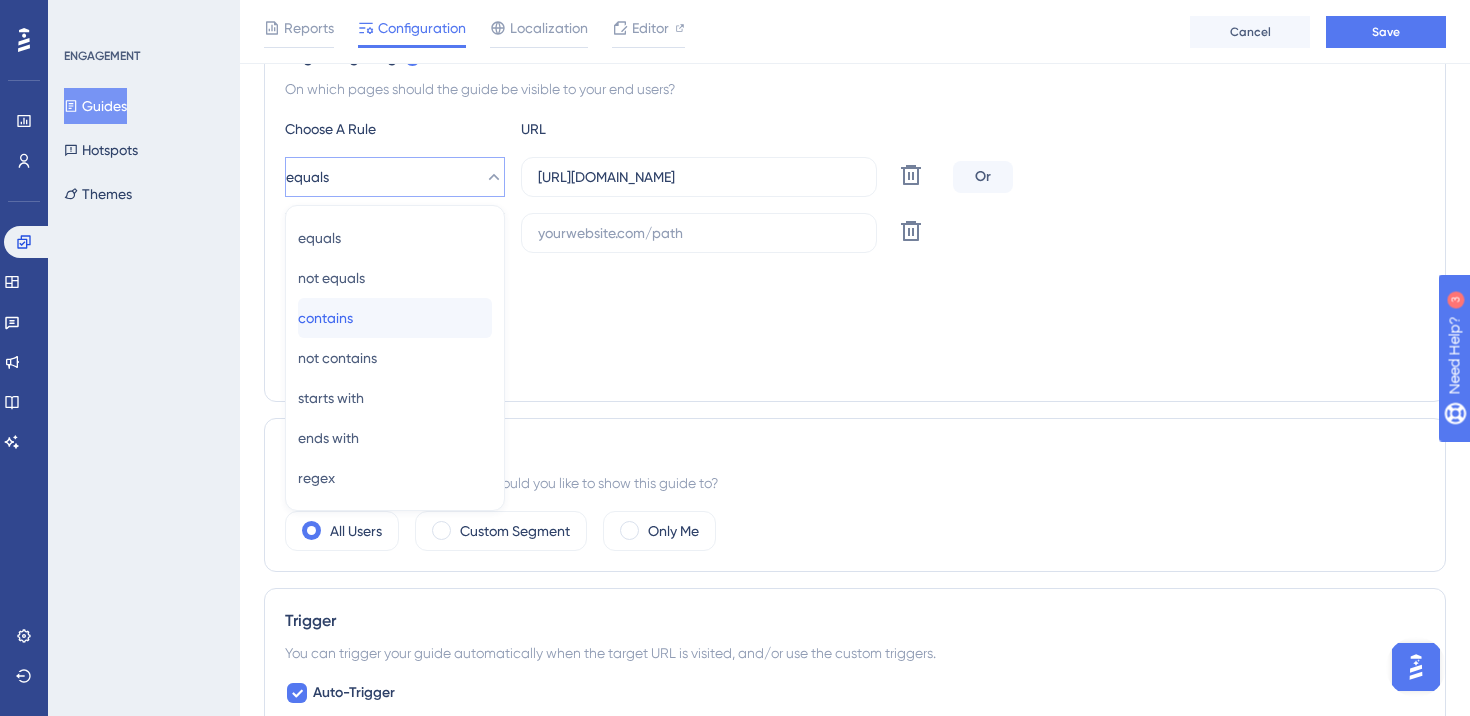 click on "contains contains" at bounding box center [395, 318] 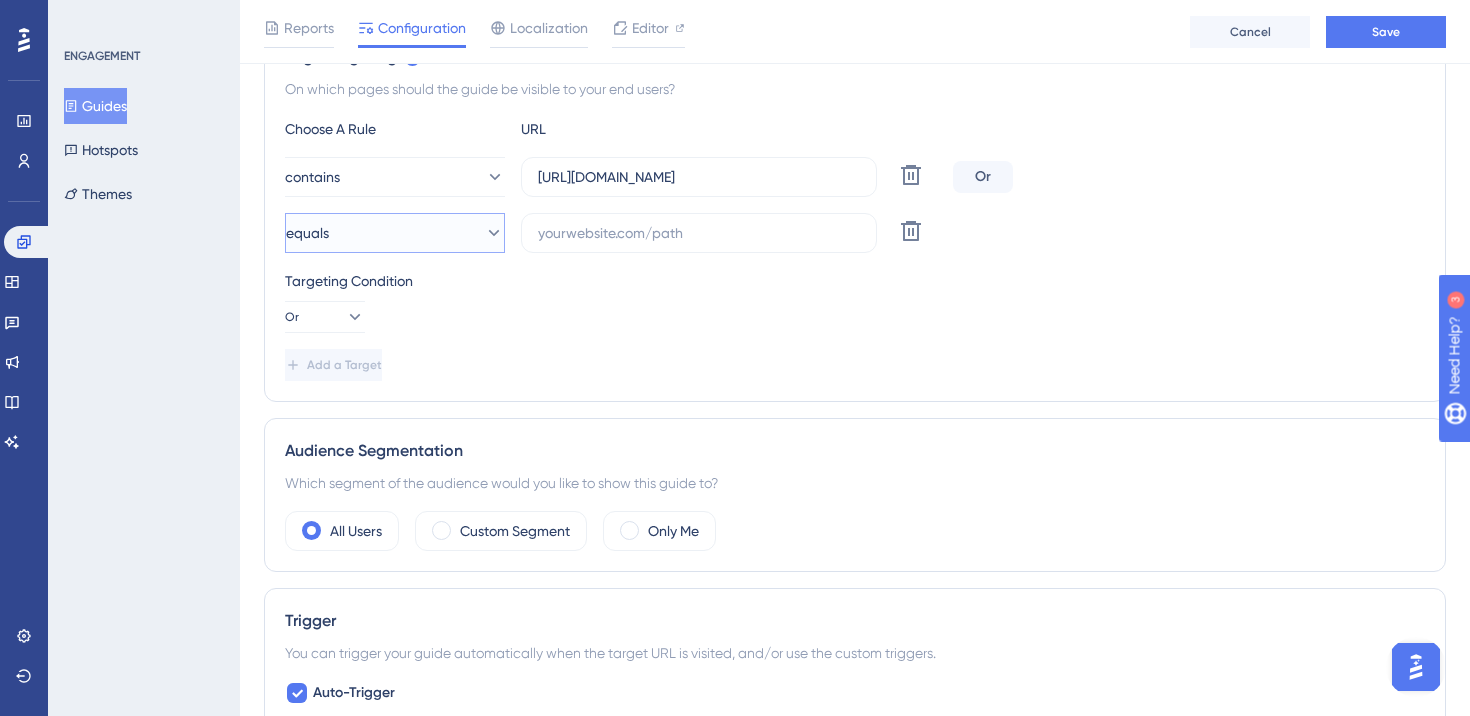 click 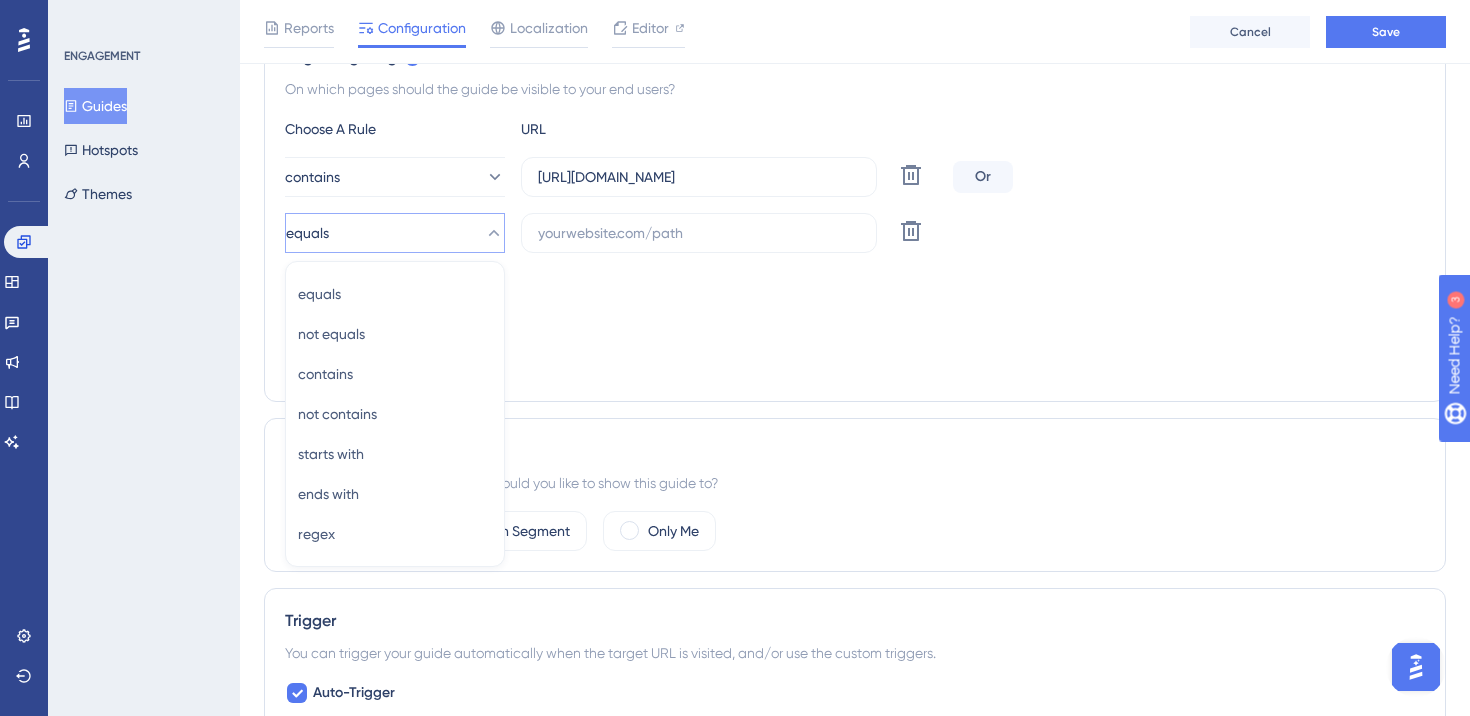 scroll, scrollTop: 550, scrollLeft: 0, axis: vertical 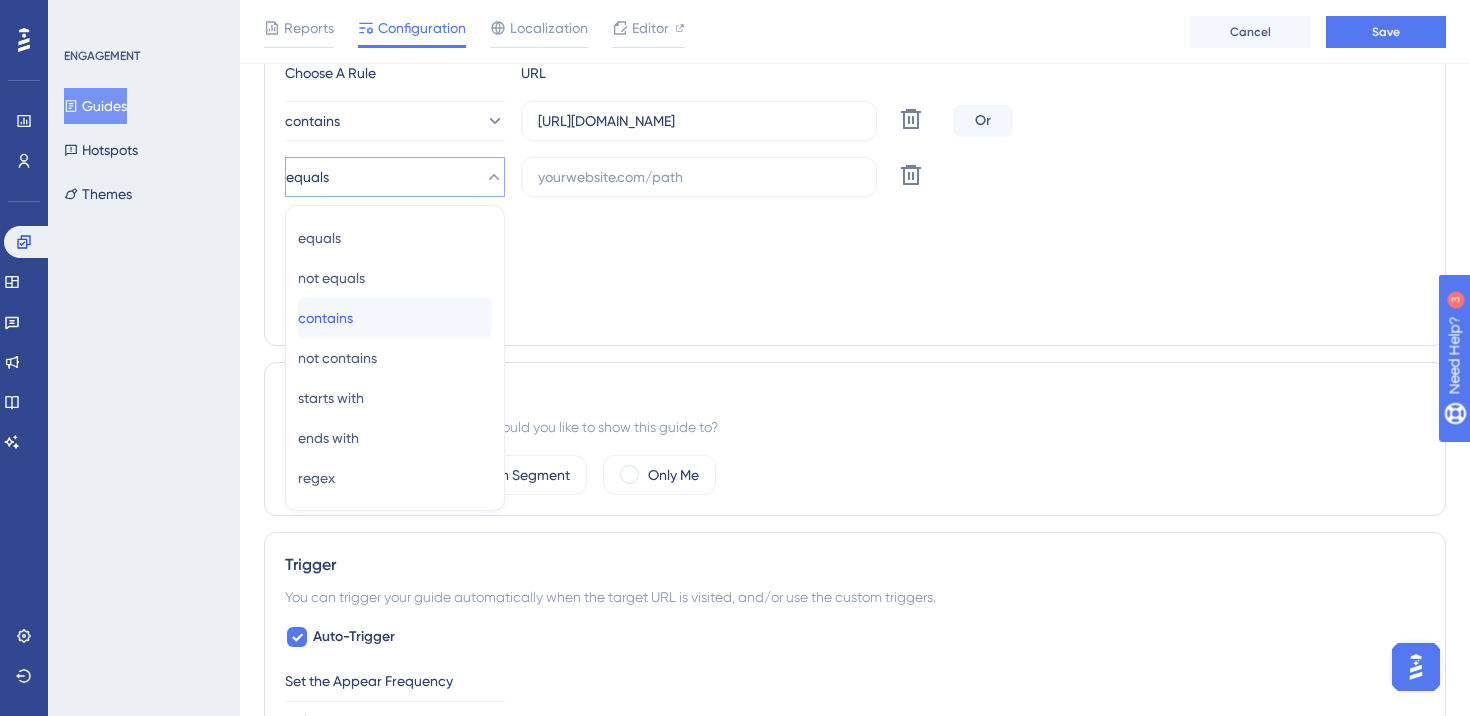 click on "contains contains" at bounding box center (395, 318) 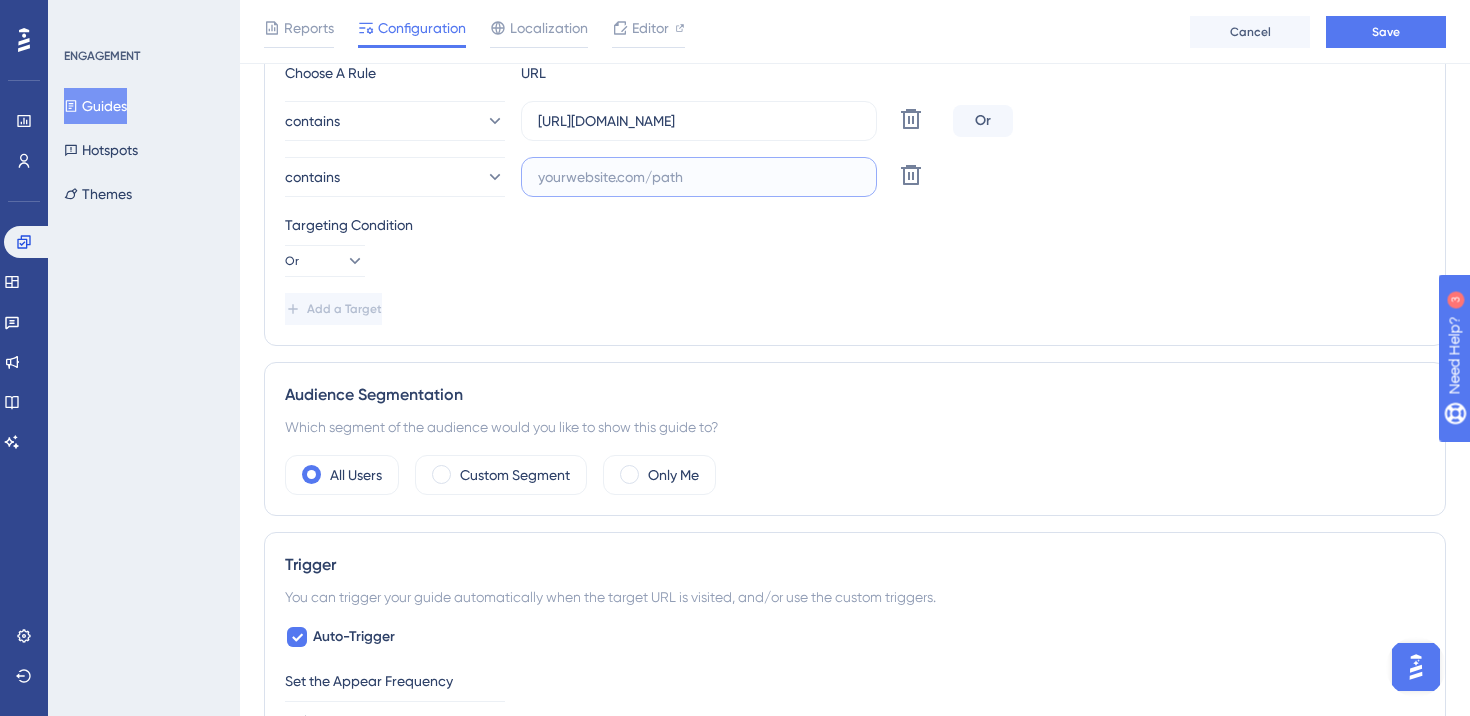 click at bounding box center (699, 177) 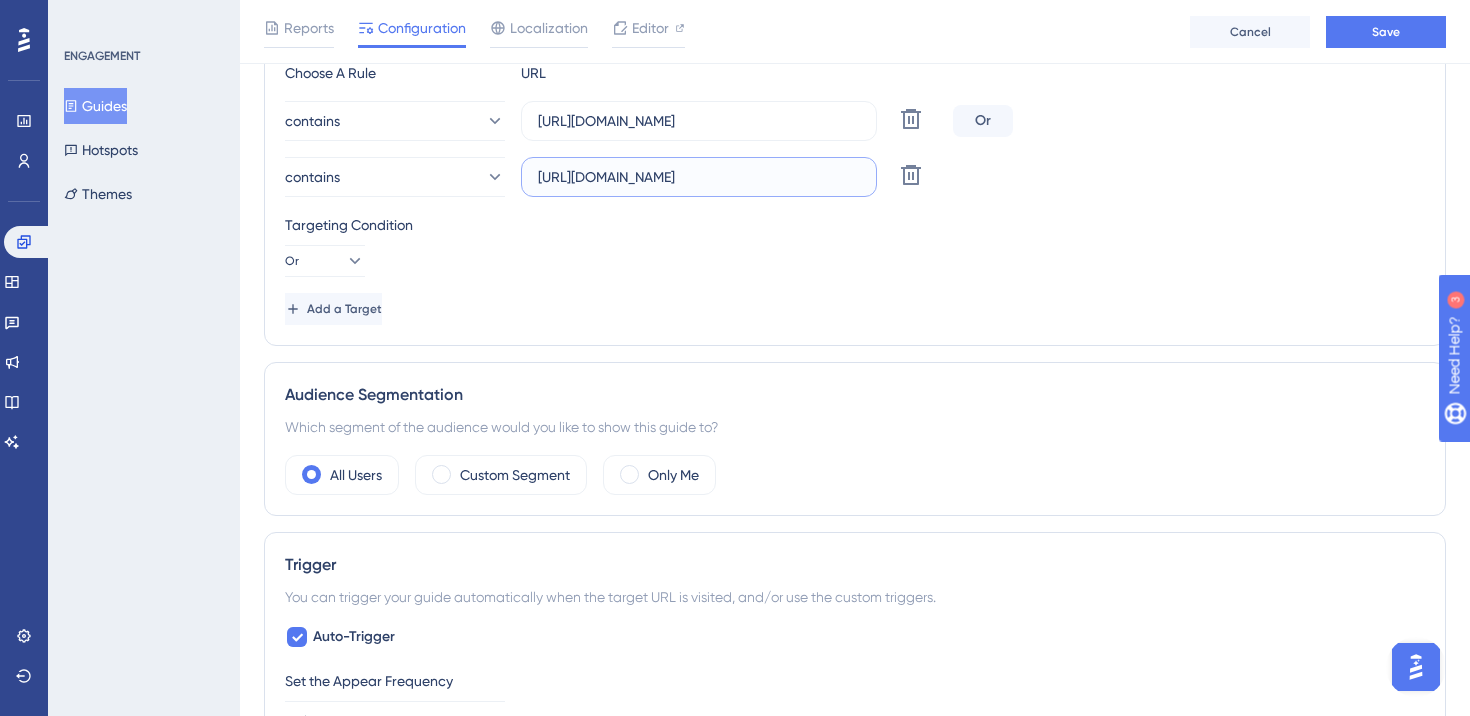 type on "https://stg-e-consult.medii.jp/pointhistory" 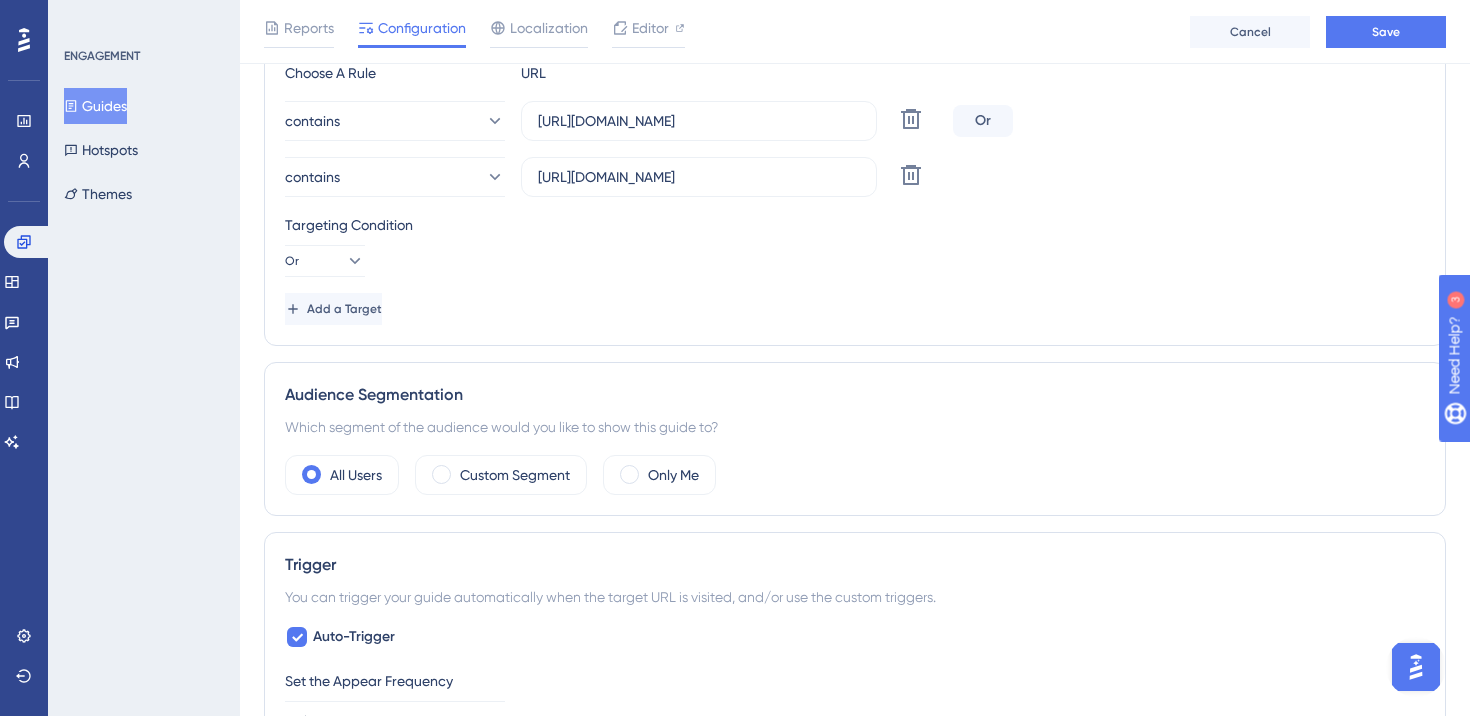 click on "Choose A Rule URL contains https://stg-e-consult.medii.jp/affiliate Delete Or contains https://stg-e-consult.medii.jp/pointhistory Delete Targeting Condition Or Add a Target" at bounding box center (855, 193) 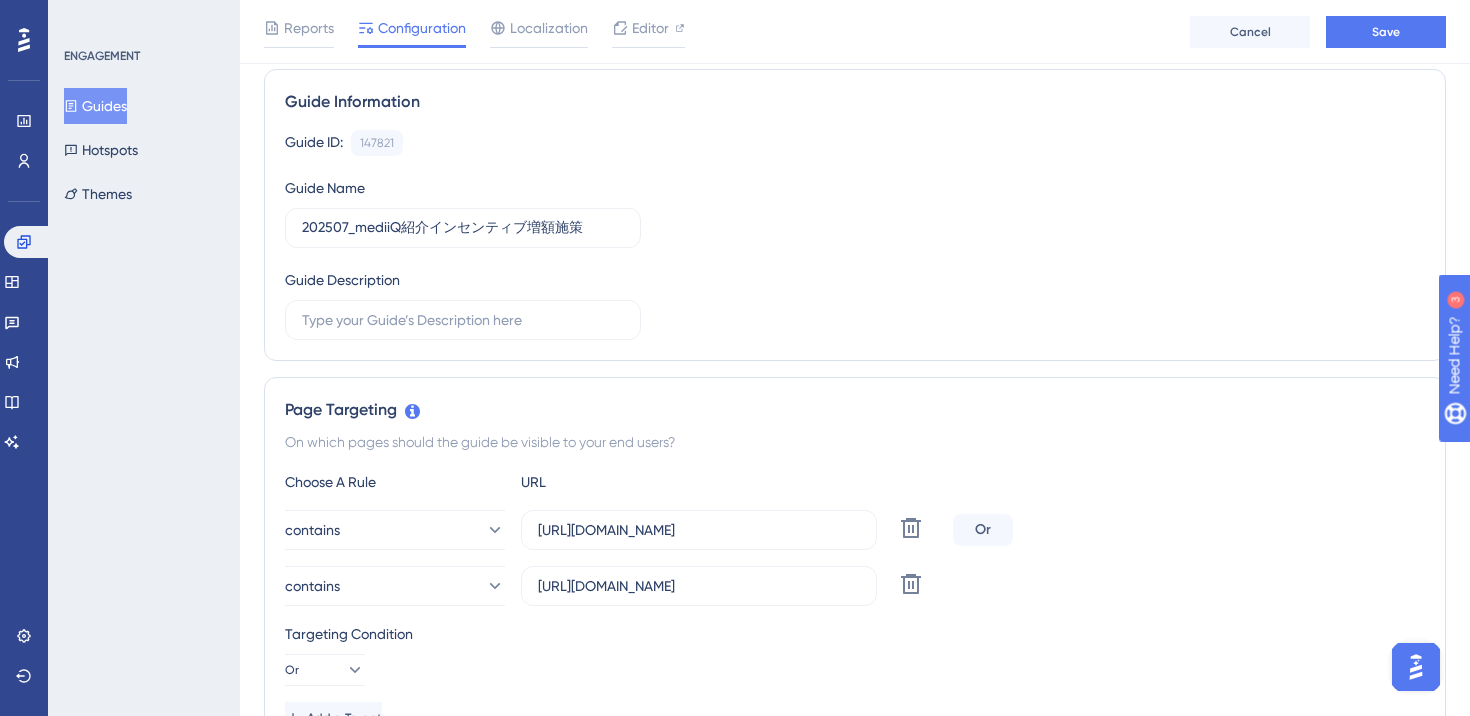 scroll, scrollTop: 0, scrollLeft: 0, axis: both 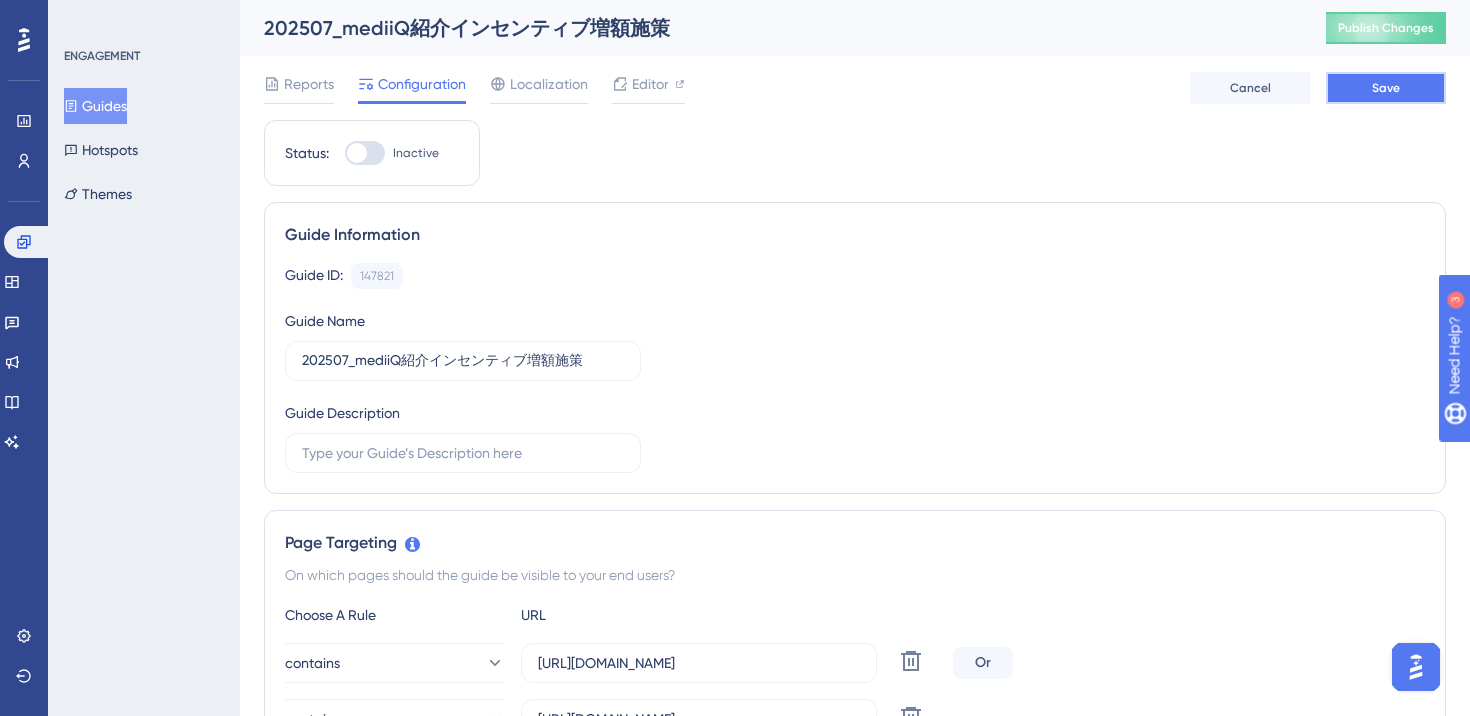 click on "Save" at bounding box center [1386, 88] 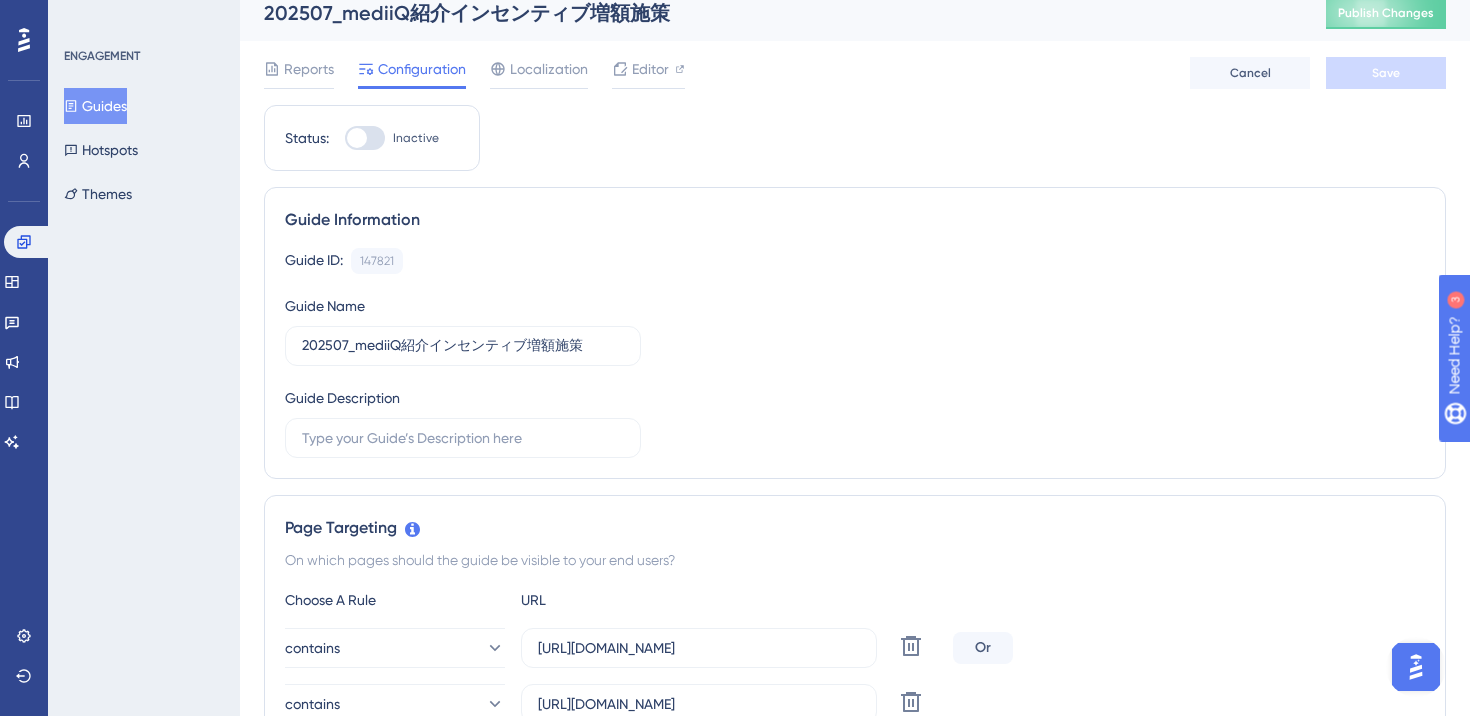 scroll, scrollTop: 0, scrollLeft: 0, axis: both 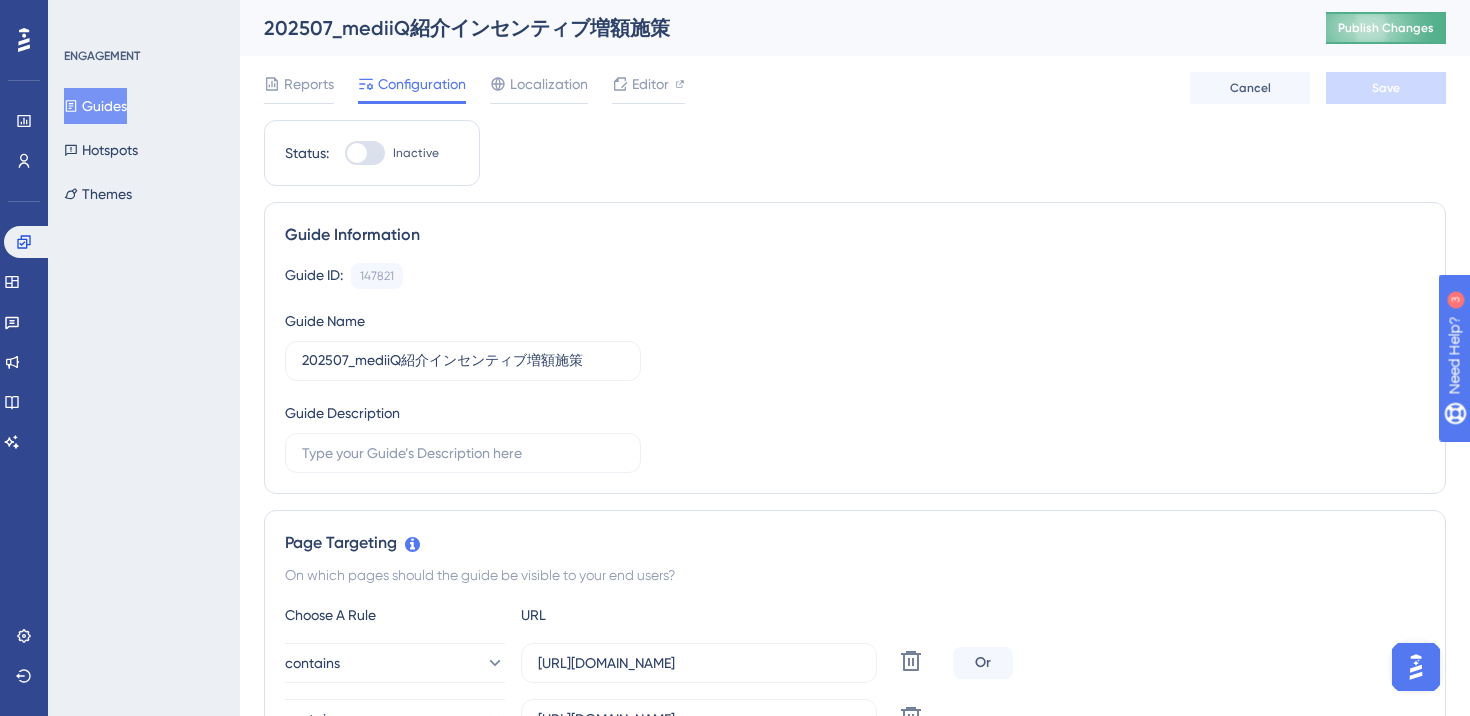 click on "Publish Changes" at bounding box center [1386, 28] 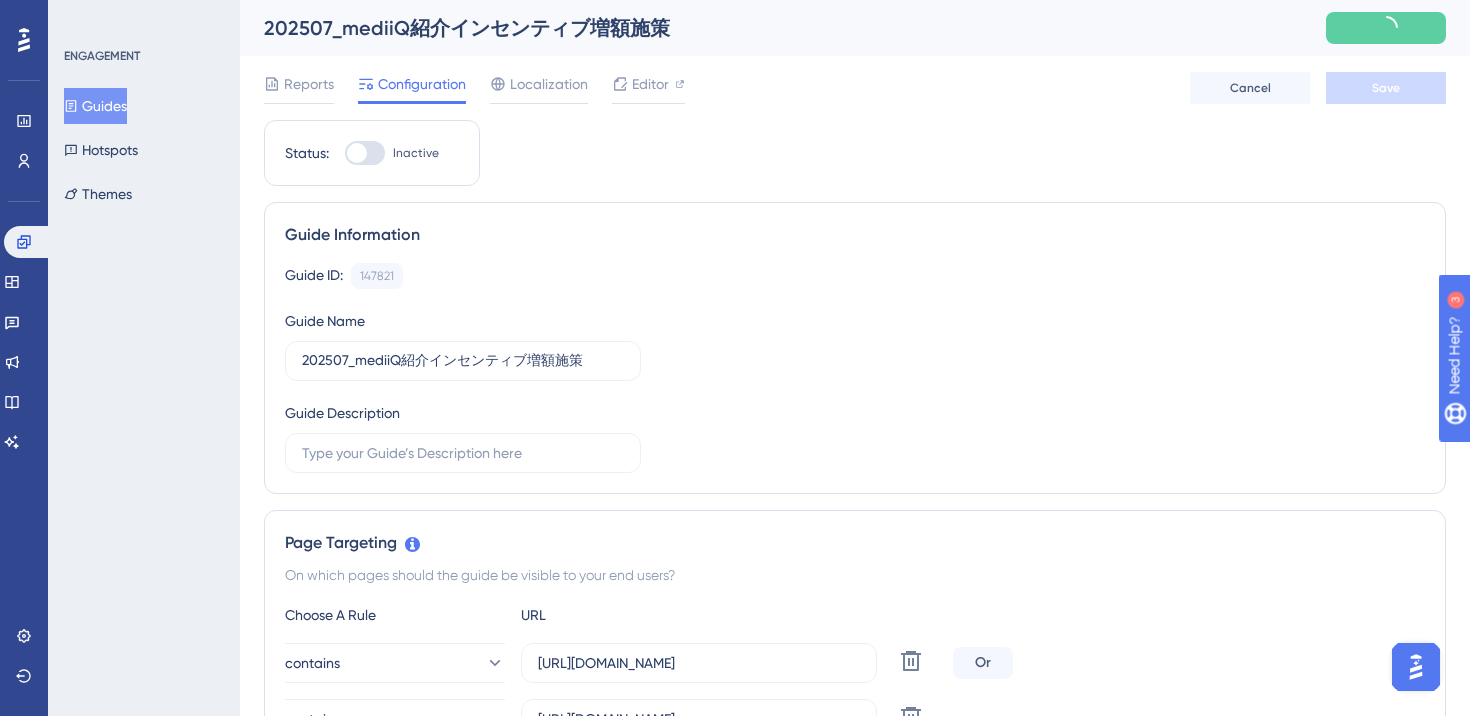 click on "Status: Inactive Guide Information Guide ID: 147821 Copy Guide Name 202507_mediiQ紹介インセンティブ増額施策 Guide Description Page Targeting
On which pages should the guide be visible to your end users?
Choose A Rule URL contains https://stg-e-consult.medii.jp/affiliate Delete Or contains https://stg-e-consult.medii.jp/pointhistory Delete Targeting Condition Or Add a Target Audience Segmentation Which segment of the audience would you like to show this guide to? All Users Custom Segment Only Me Trigger You can trigger your guide automatically when the target URL is visited,
and/or use the custom triggers. Auto-Trigger Set the Appear Frequency Only Once Set the Display Priority This option will set the display priority between
auto-triggered materials in cases of conflicts between multiple materials Medium Custom Triggers Scheduling You can schedule a time period for your guide to appear.
Scheduling will not work if the status is not active. Schedule a time period Default" at bounding box center (855, 1157) 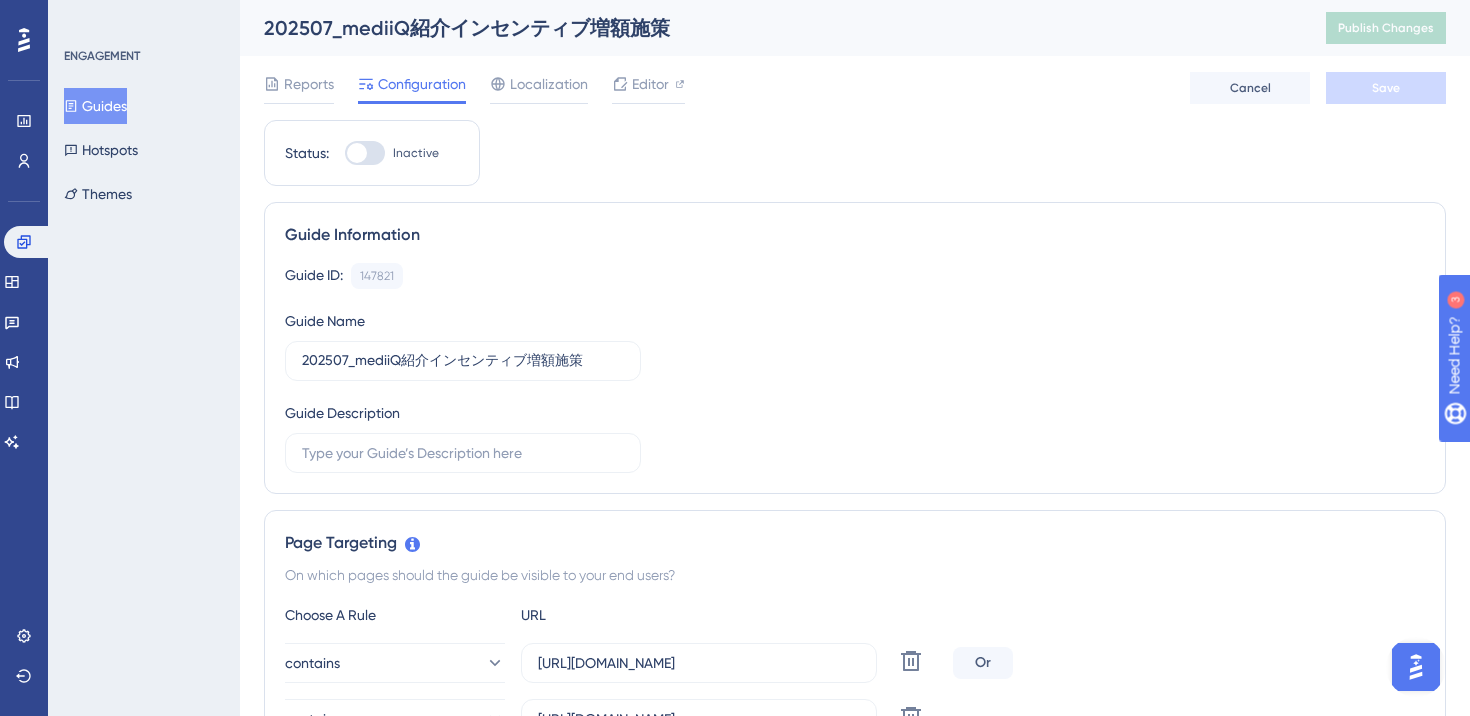 click on "Guide Information Guide ID: 147821 Copy Guide Name 202507_mediiQ紹介インセンティブ増額施策 Guide Description" at bounding box center [855, 348] 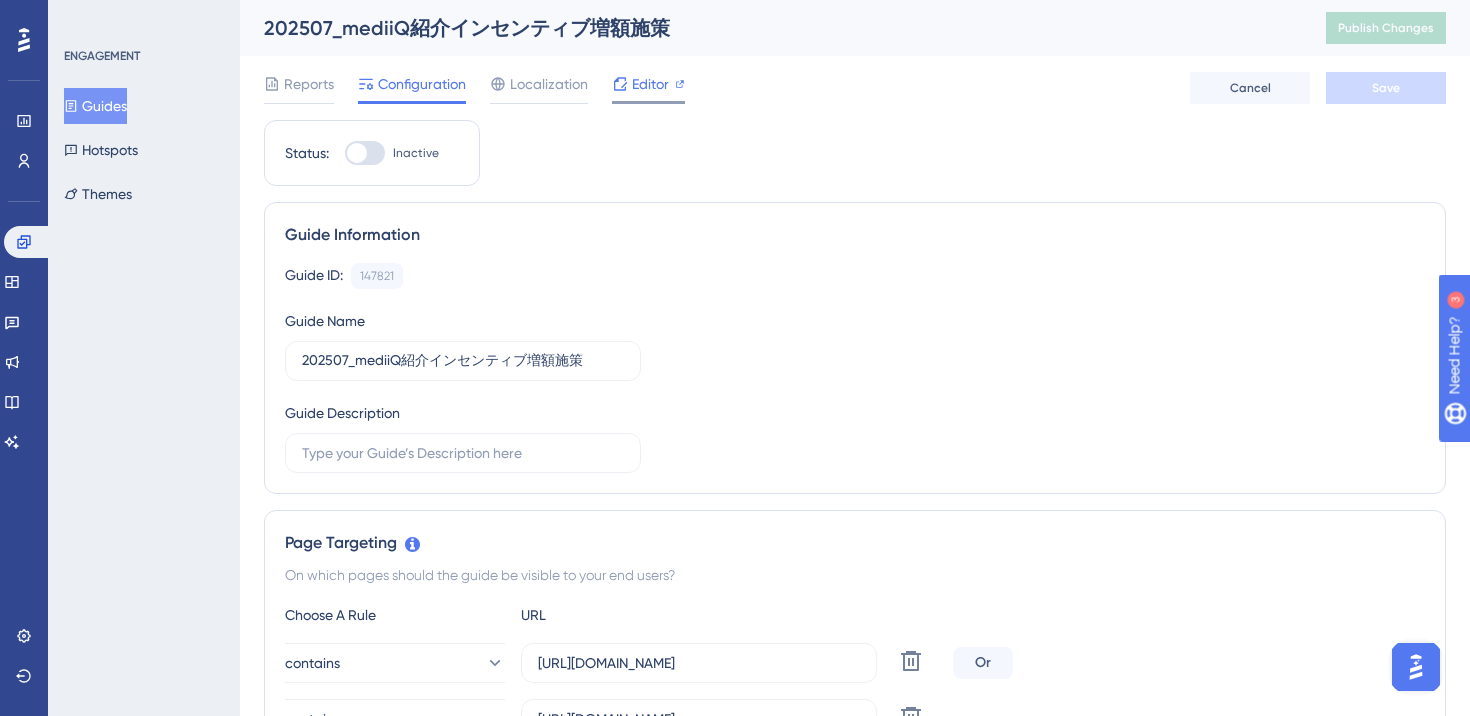 click on "Editor" at bounding box center [650, 84] 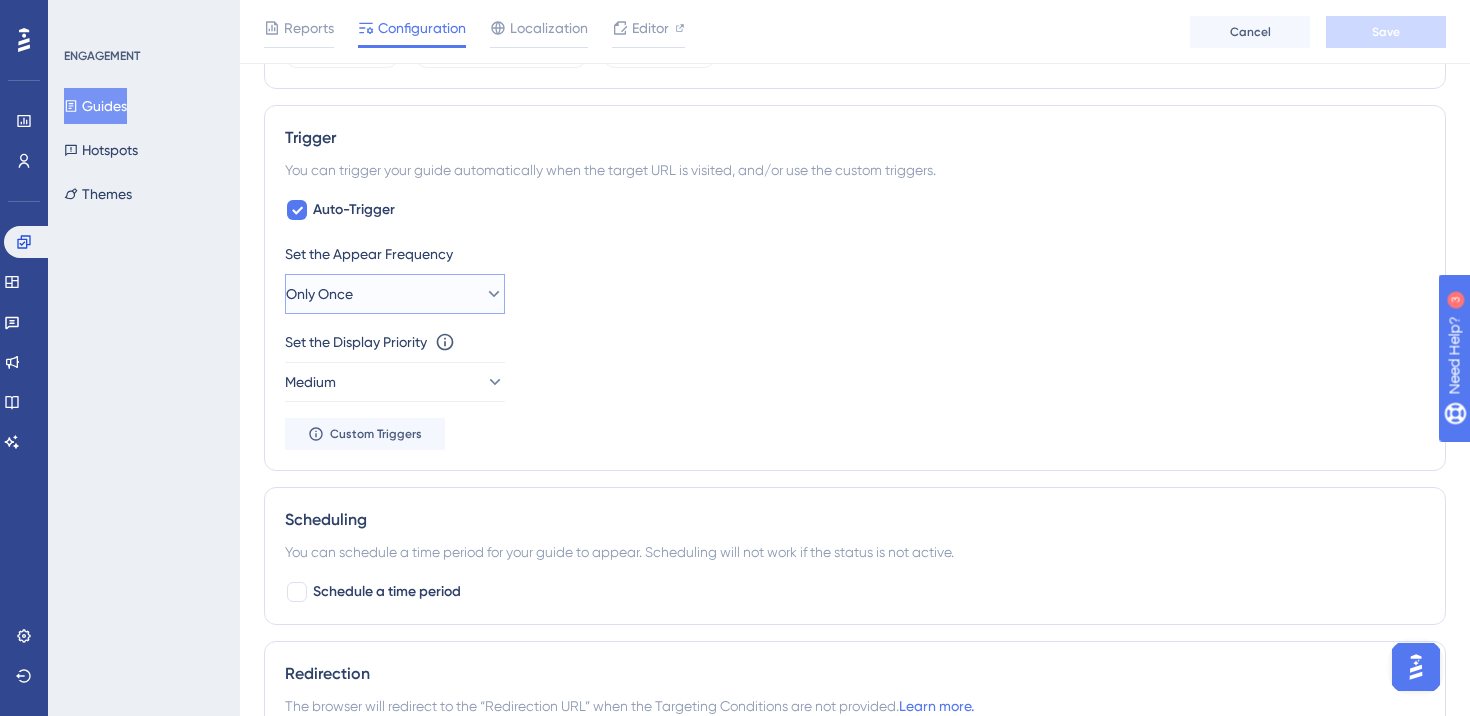 click on "Only Once" at bounding box center (395, 294) 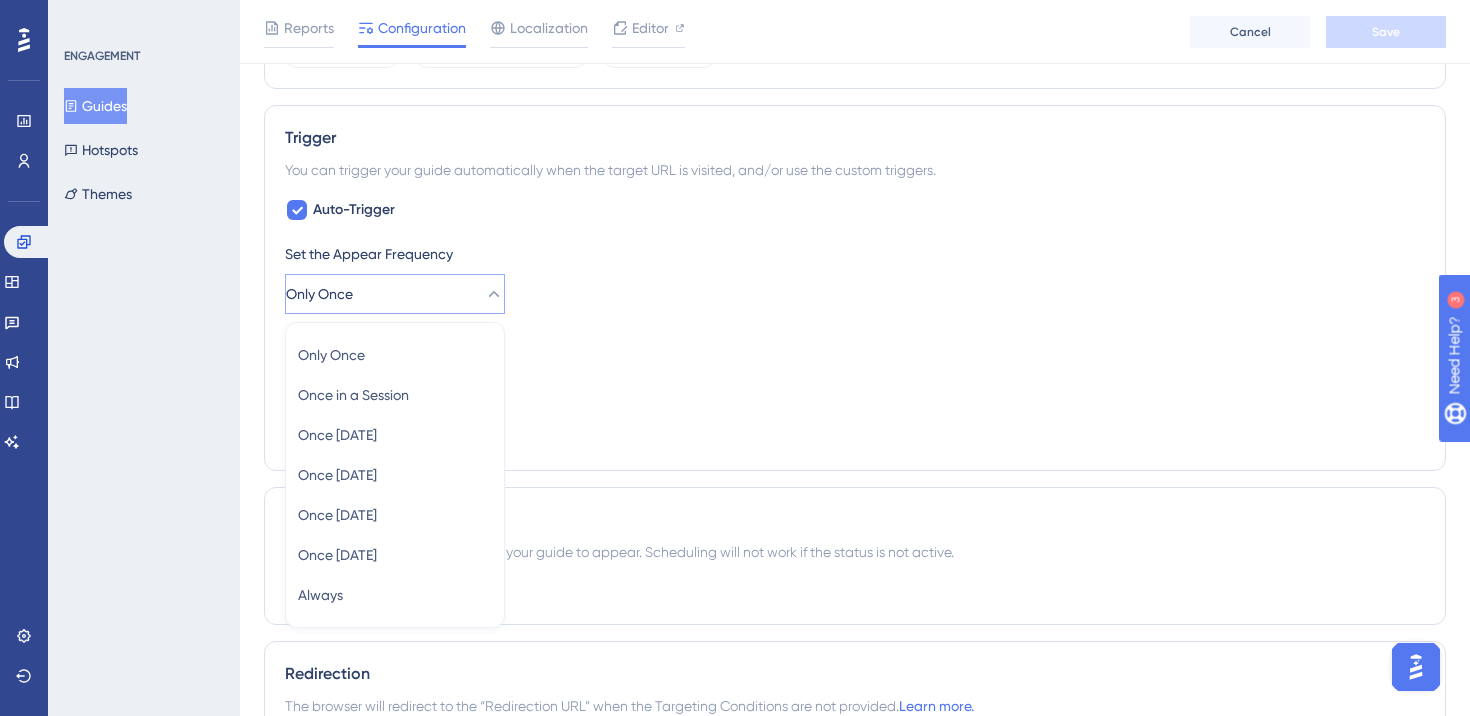 scroll, scrollTop: 1094, scrollLeft: 0, axis: vertical 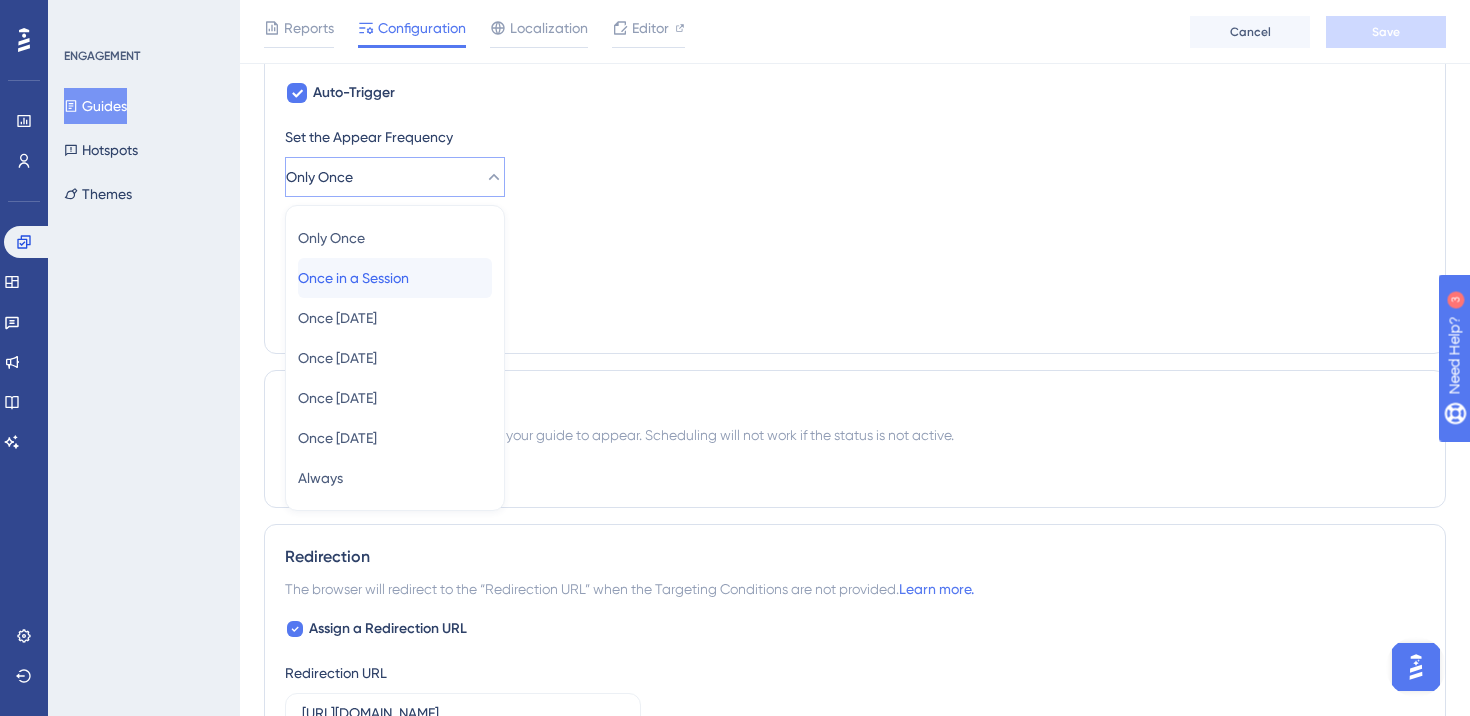 click on "Once in a Session Once in a Session" at bounding box center [395, 278] 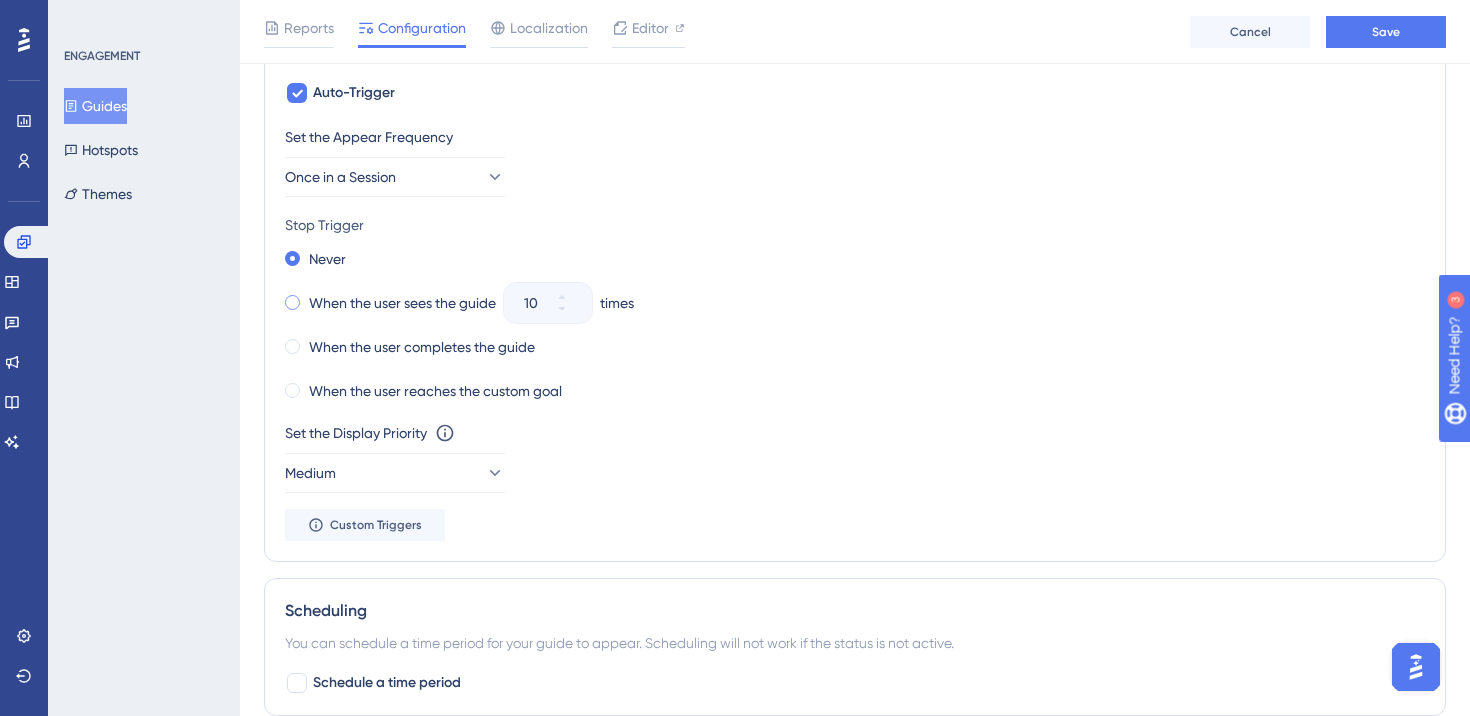 click on "When the user sees the guide" at bounding box center [402, 303] 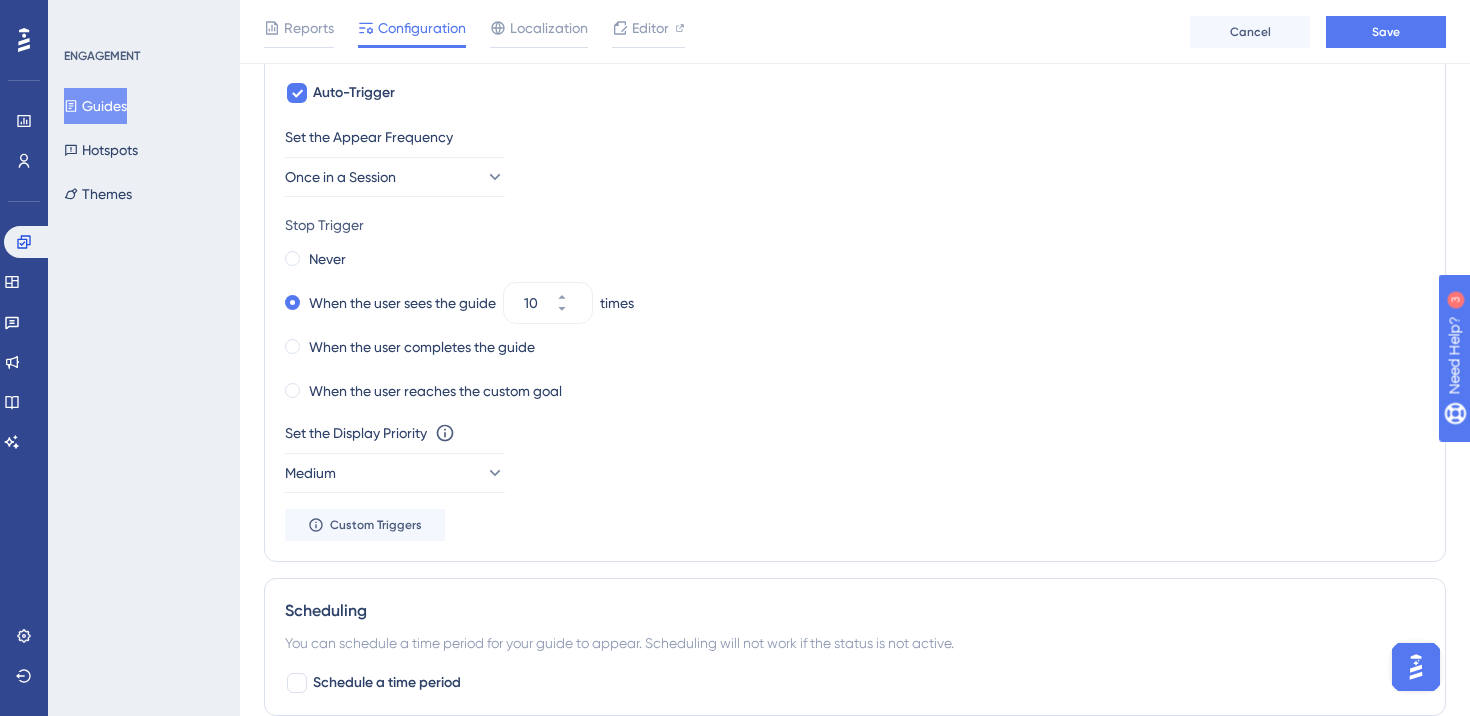 click on "Never" at bounding box center [855, 259] 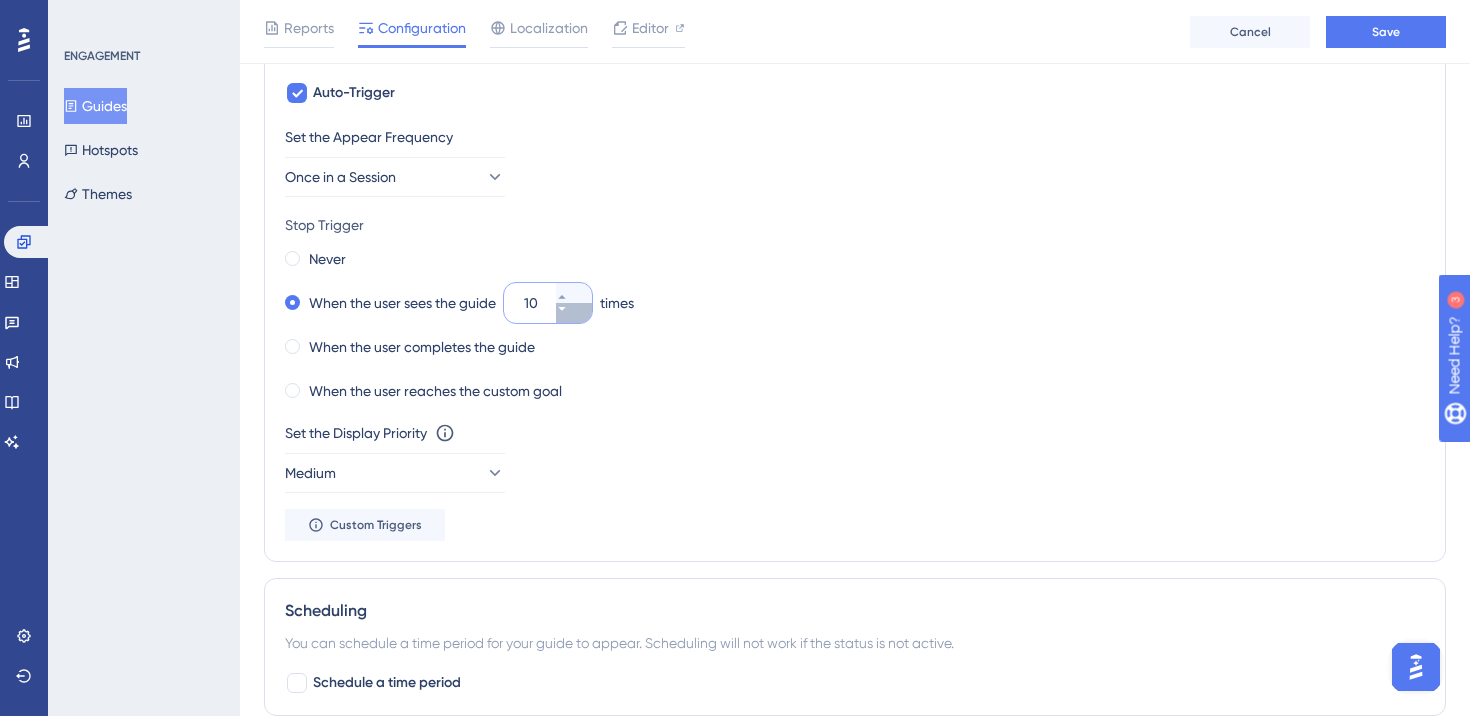 click 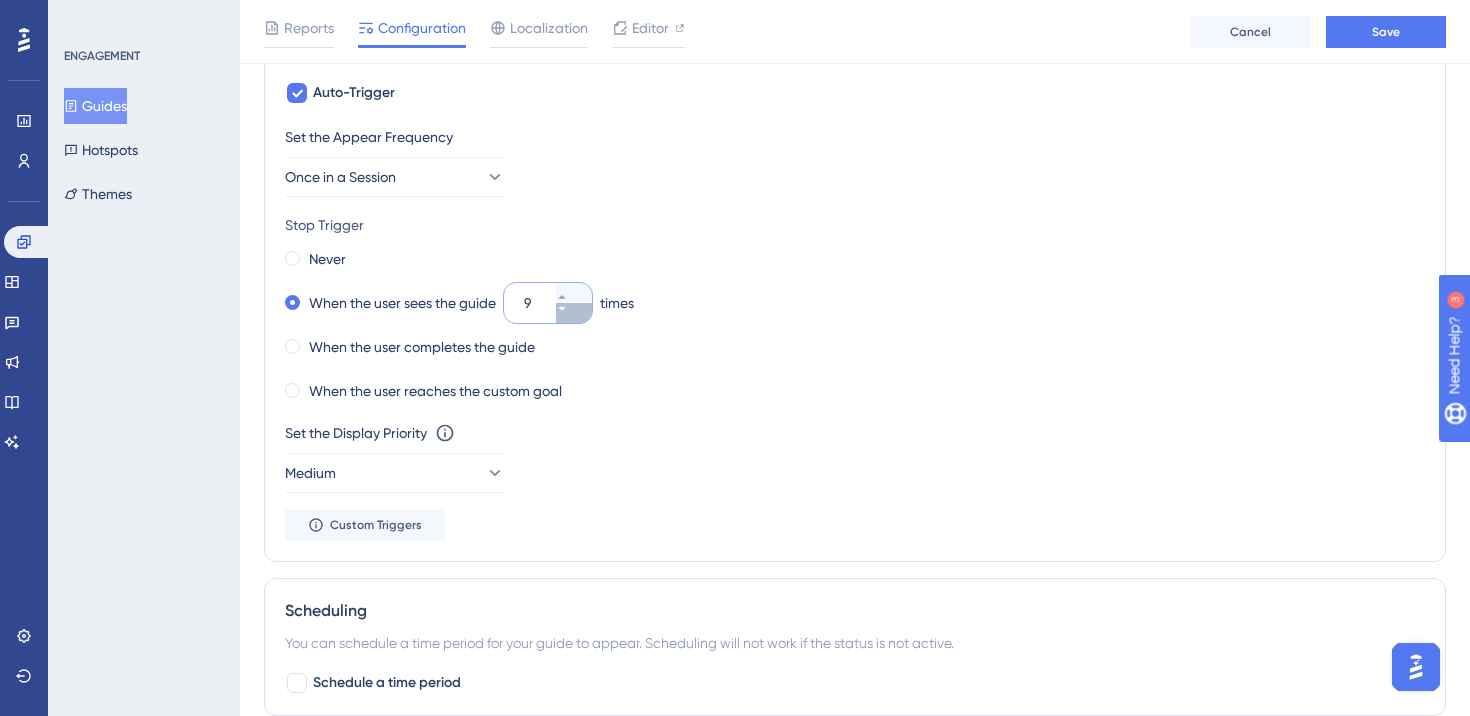 click 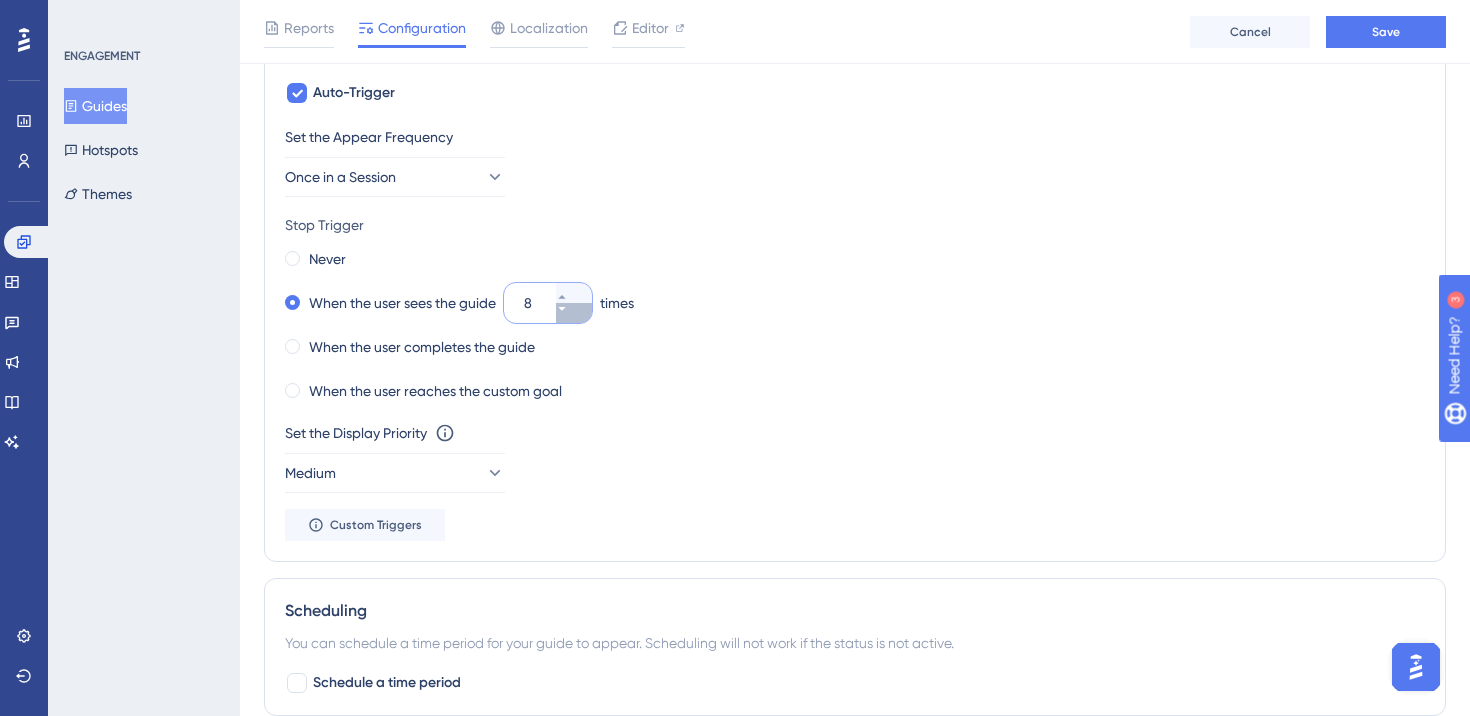 click 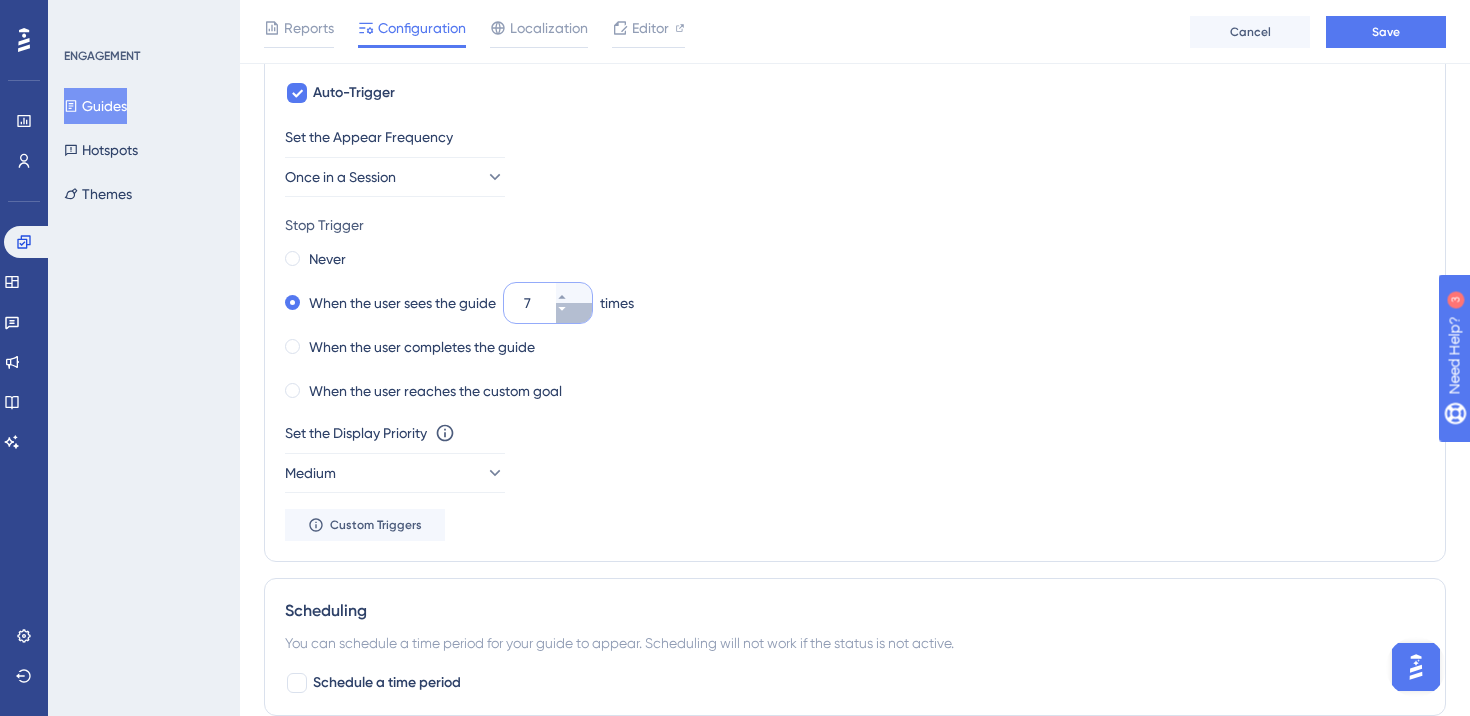 click 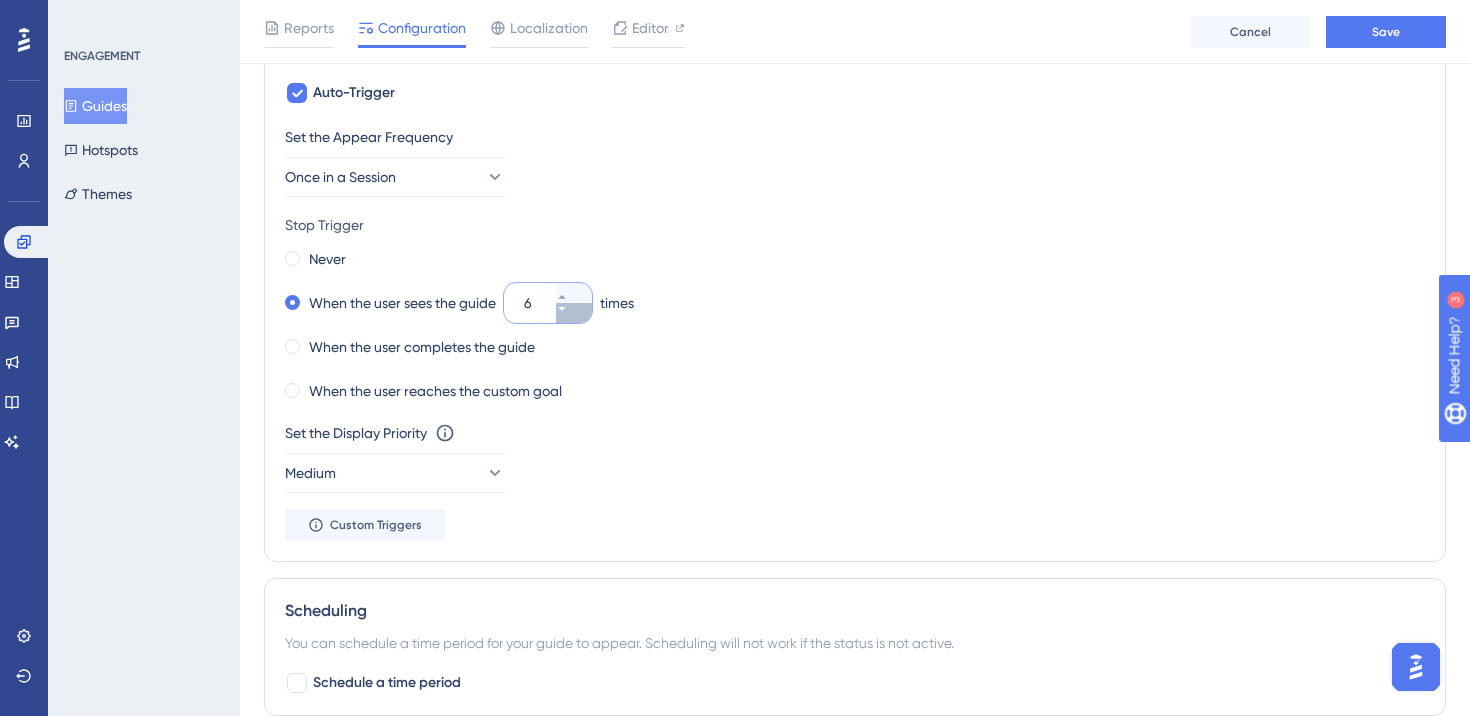 click 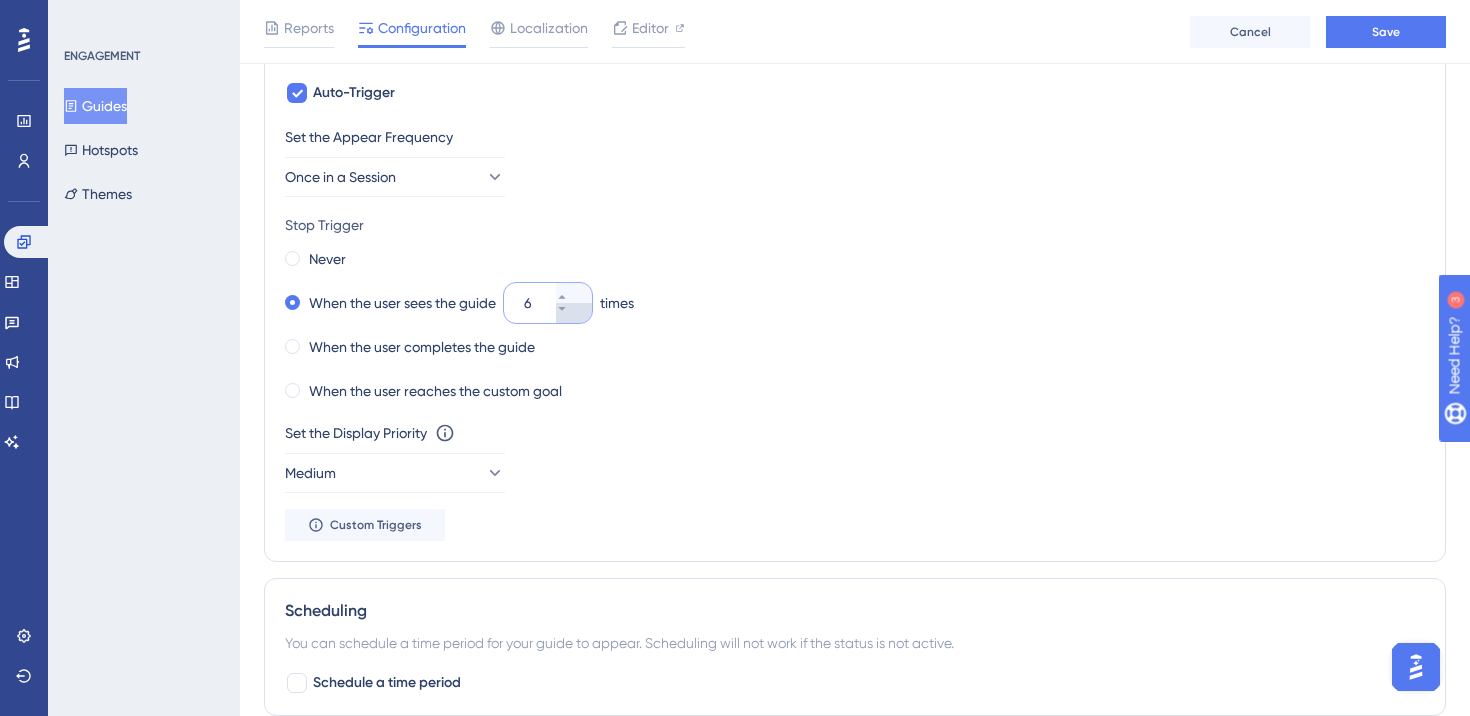 type on "5" 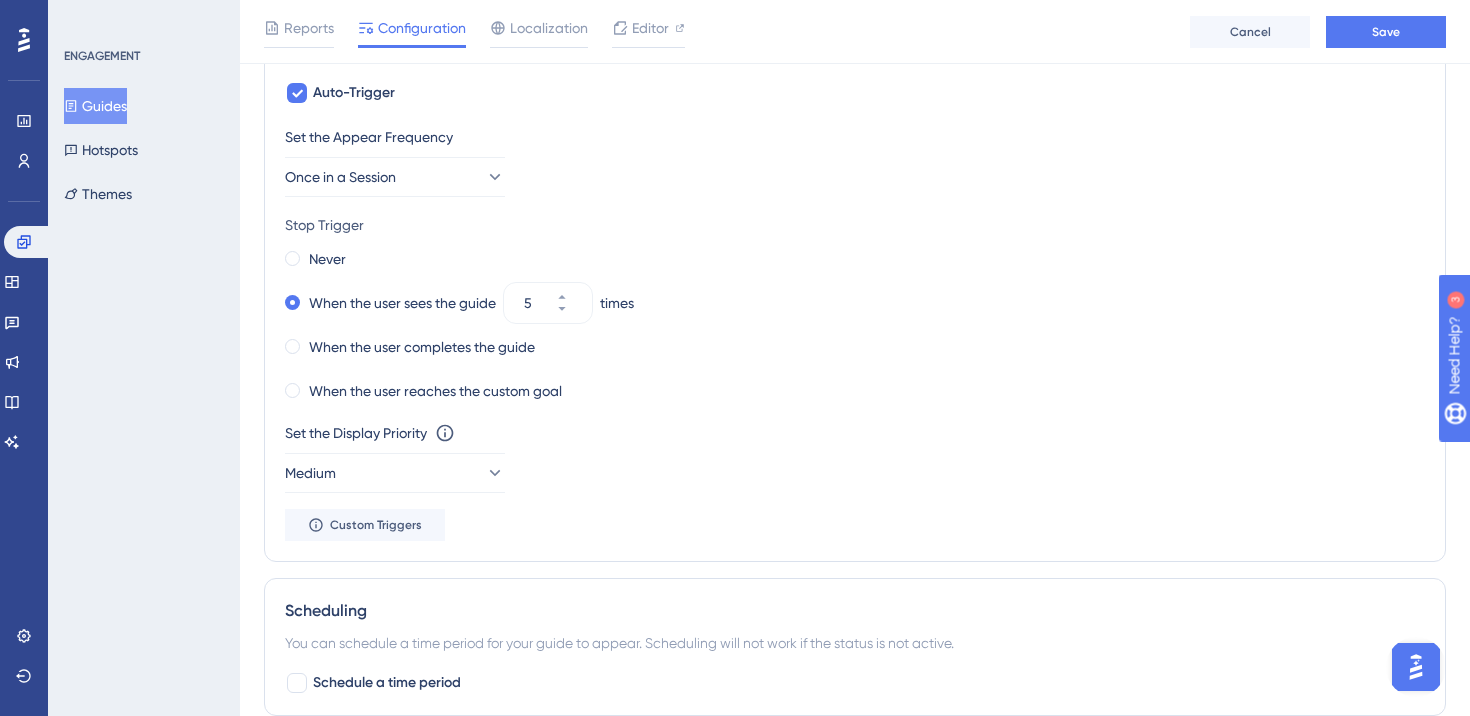 click on "When the user completes the guide" at bounding box center (855, 347) 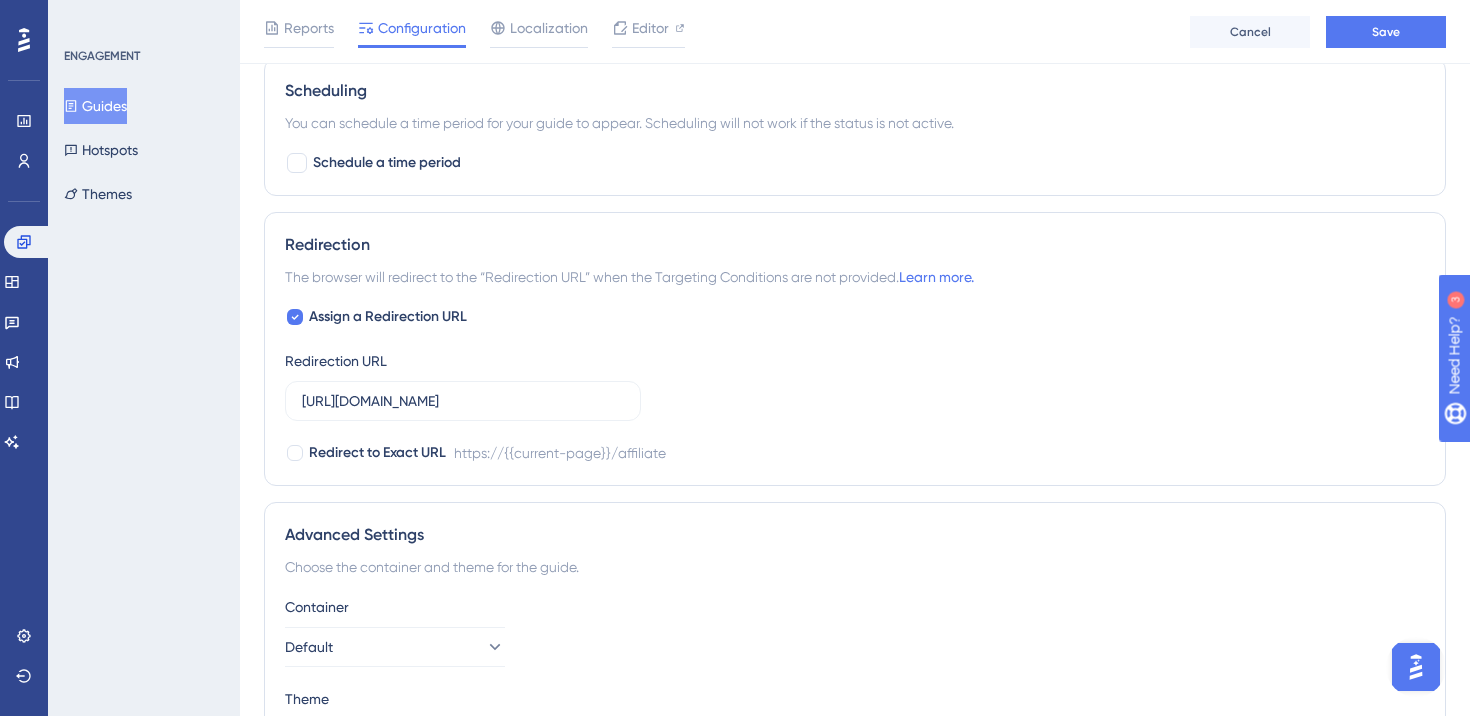 scroll, scrollTop: 1615, scrollLeft: 0, axis: vertical 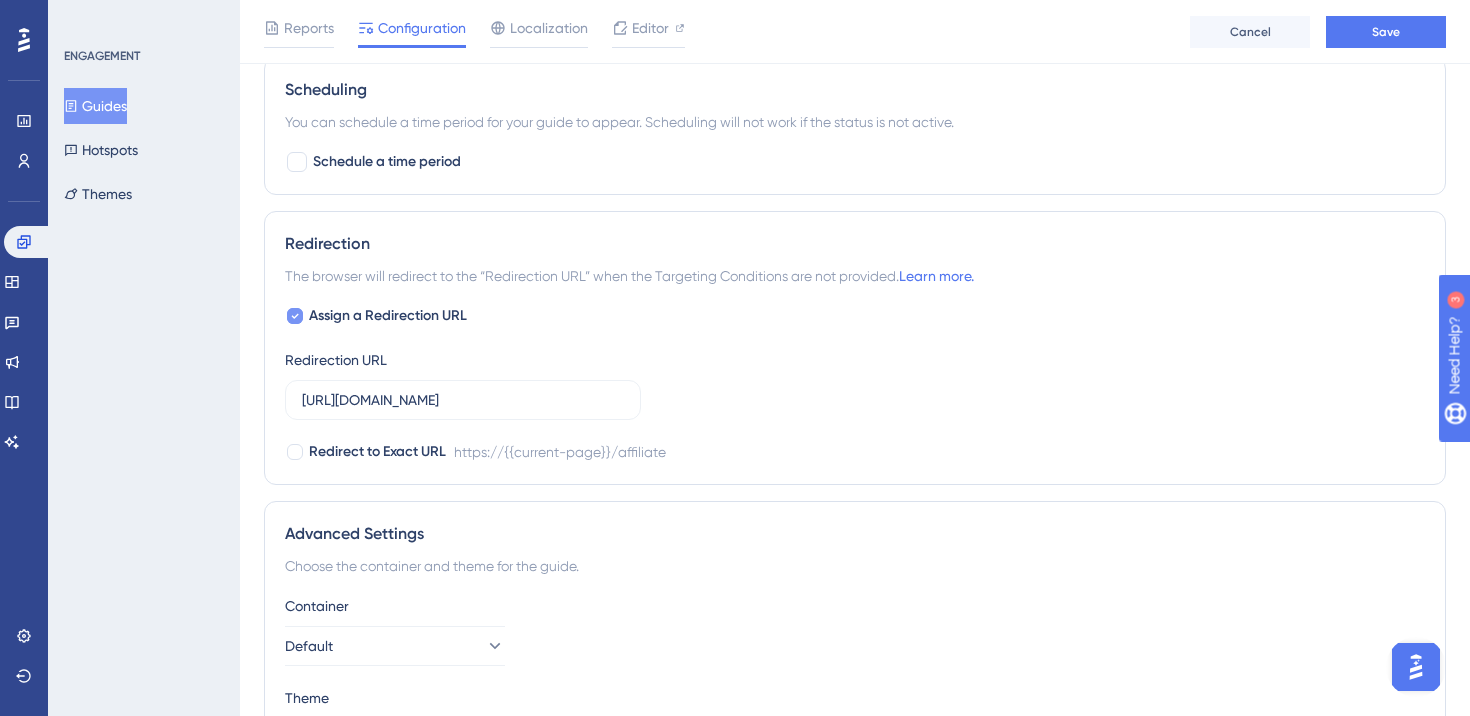 click at bounding box center [295, 316] 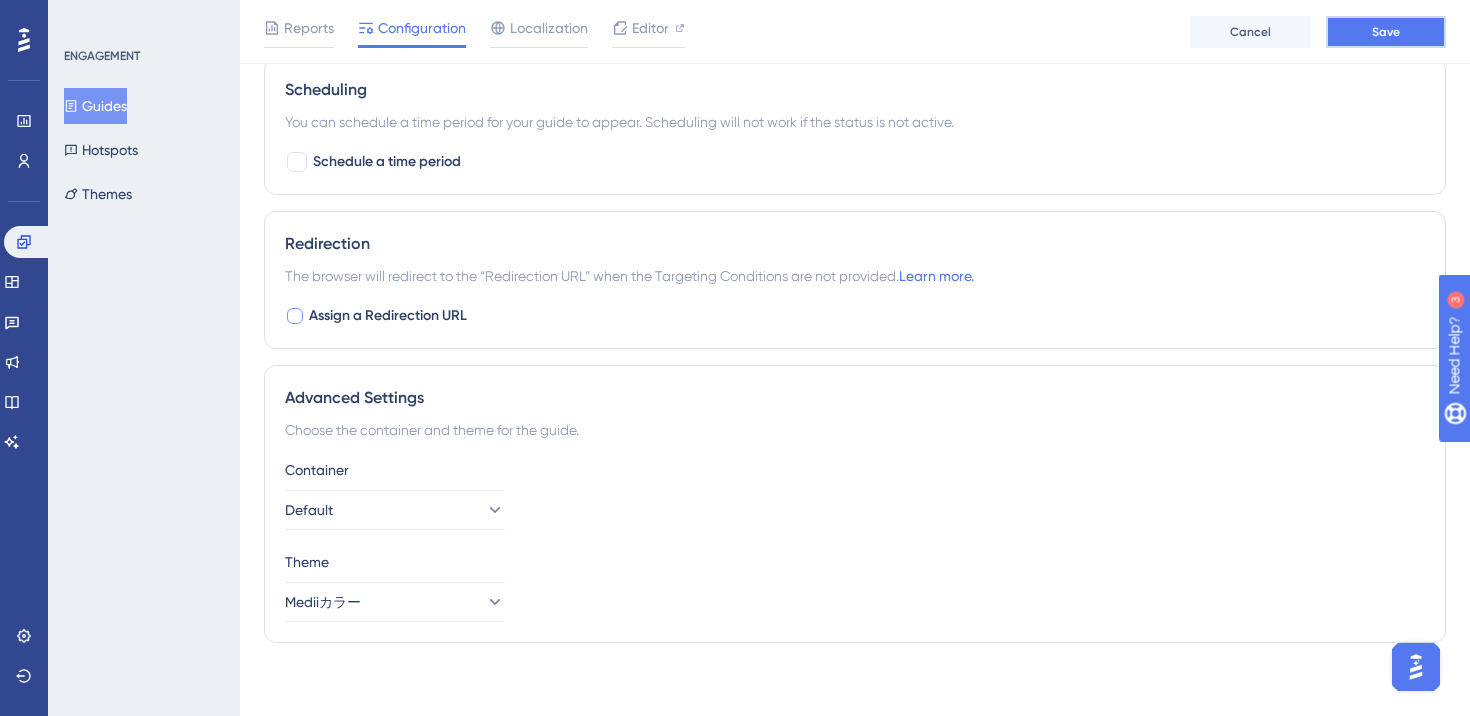 click on "Save" at bounding box center (1386, 32) 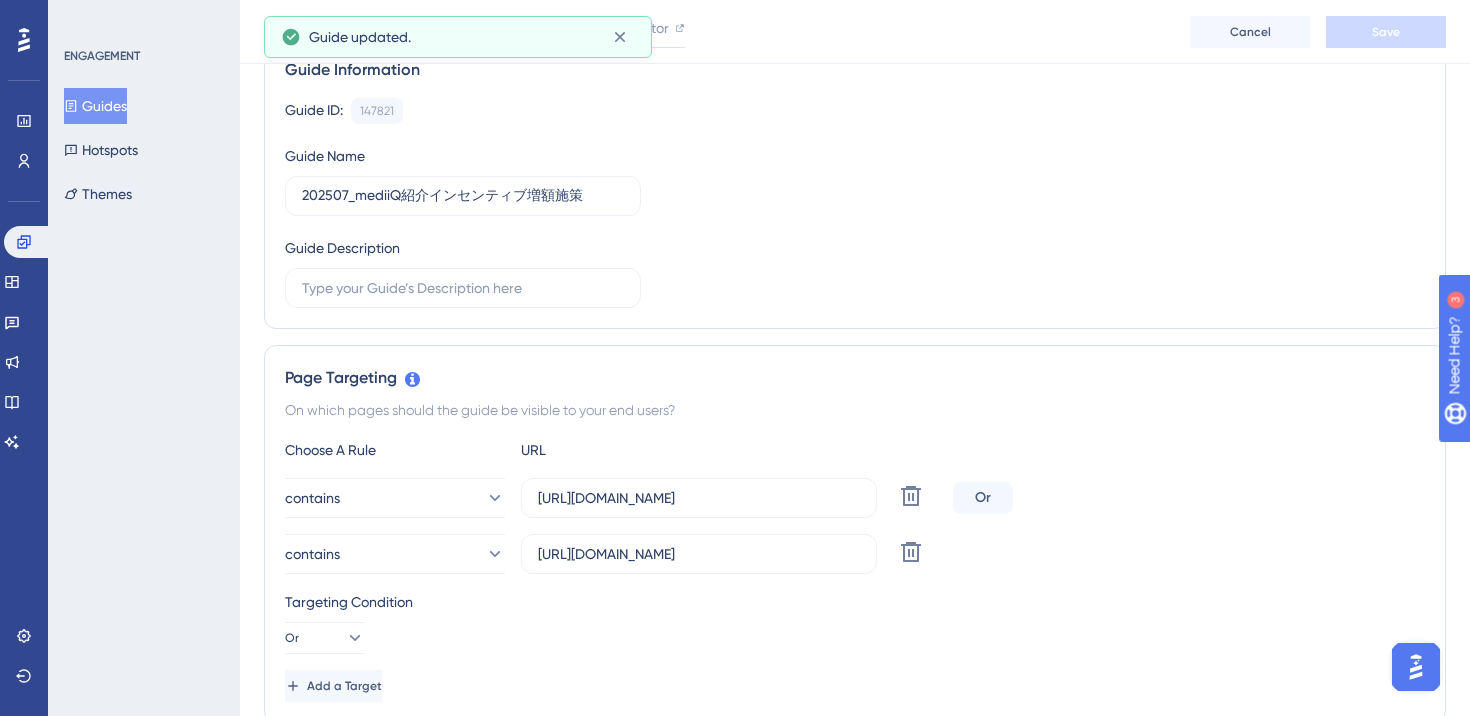 scroll, scrollTop: 0, scrollLeft: 0, axis: both 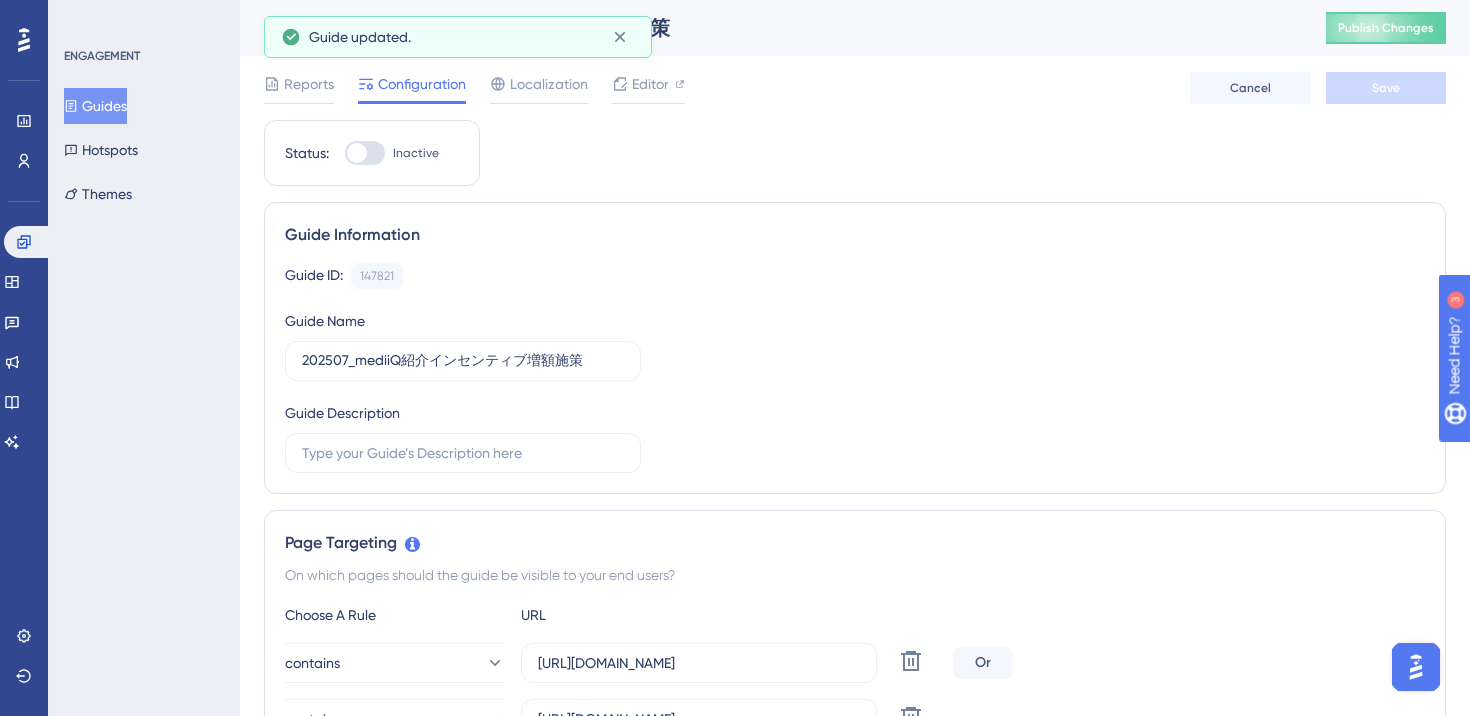 click on "Status: Inactive Guide Information Guide ID: 147821 Copy Guide Name 202507_mediiQ紹介インセンティブ増額施策 Guide Description Page Targeting
On which pages should the guide be visible to your end users?
Choose A Rule URL contains https://stg-e-consult.medii.jp/affiliate Delete Or contains https://stg-e-consult.medii.jp/pointhistory Delete Targeting Condition Or Add a Target Audience Segmentation Which segment of the audience would you like to show this guide to? All Users Custom Segment Only Me Trigger You can trigger your guide automatically when the target URL is visited,
and/or use the custom triggers. Auto-Trigger Set the Appear Frequency Once in a Session Stop Trigger Never When the user sees the guide 5 times When the user completes the guide When the user reaches the custom goal Set the Display Priority This option will set the display priority between
auto-triggered materials in cases of conflicts between multiple materials Medium Custom Triggers Scheduling Container" at bounding box center [855, 1193] 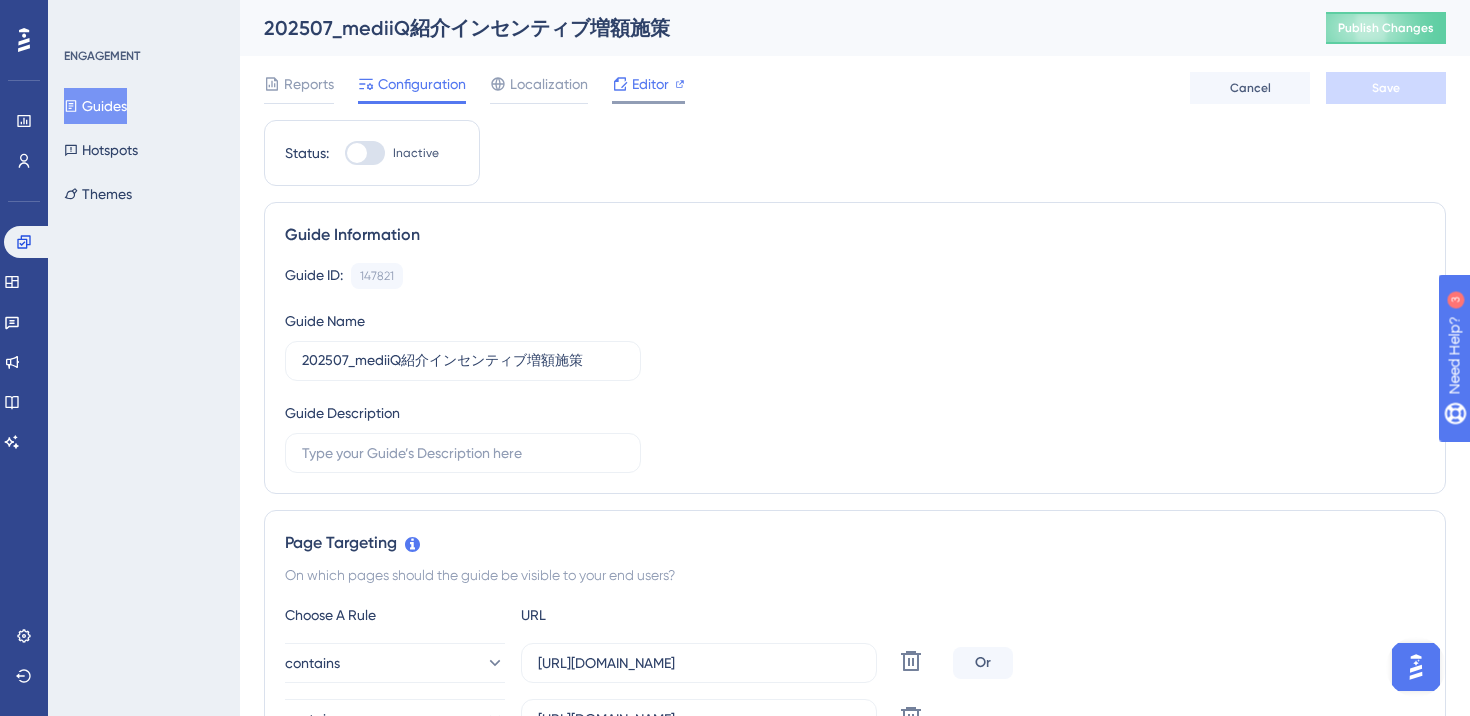 click on "Editor" at bounding box center [650, 84] 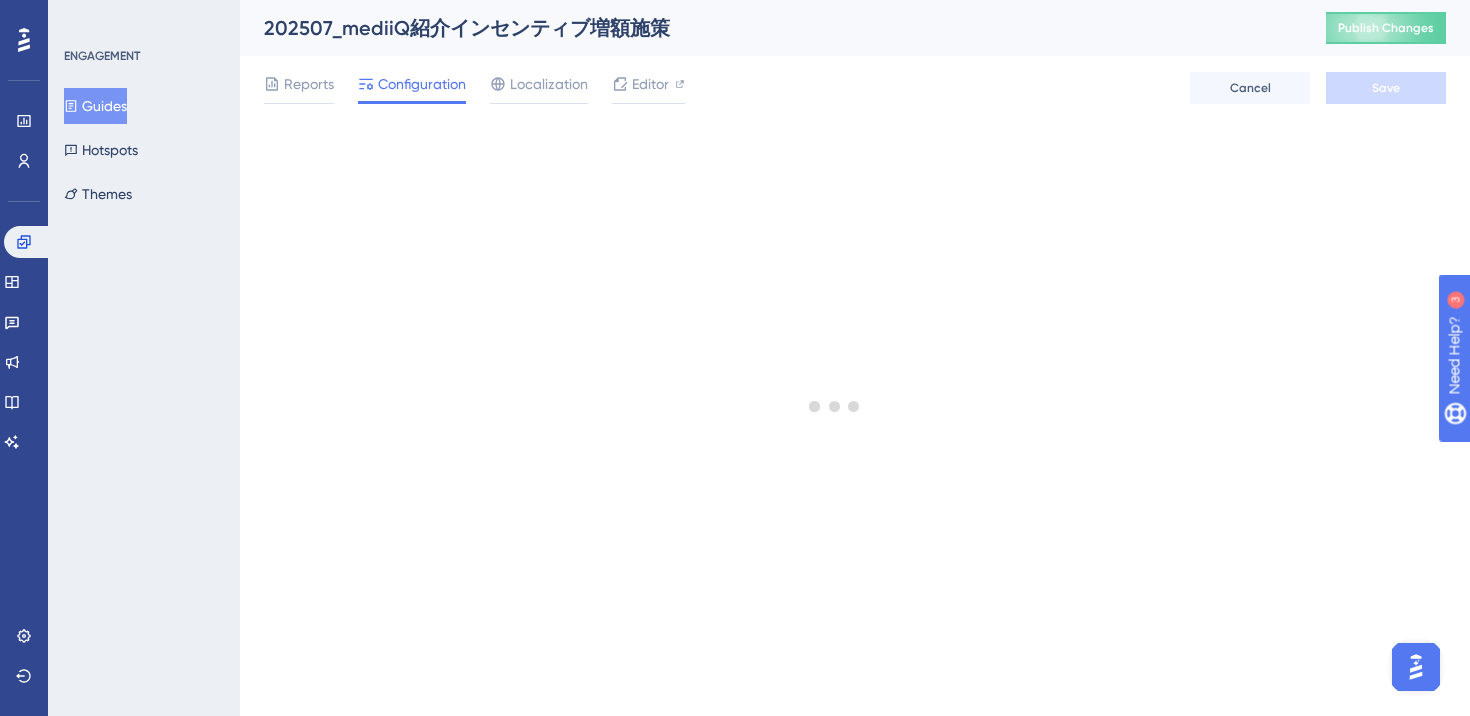 click on "202507_mediiQ紹介インセンティブ増額施策" at bounding box center [770, 28] 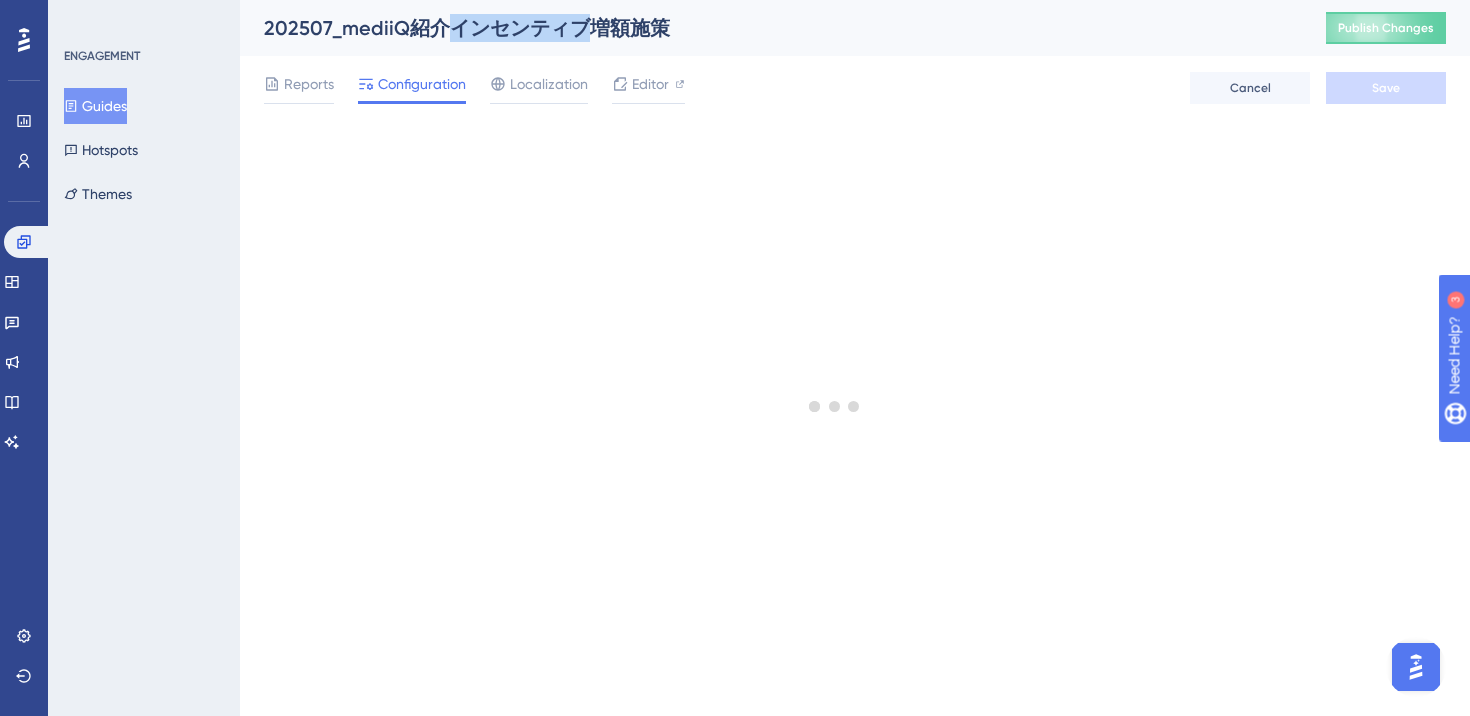 click on "202507_mediiQ紹介インセンティブ増額施策" at bounding box center [770, 28] 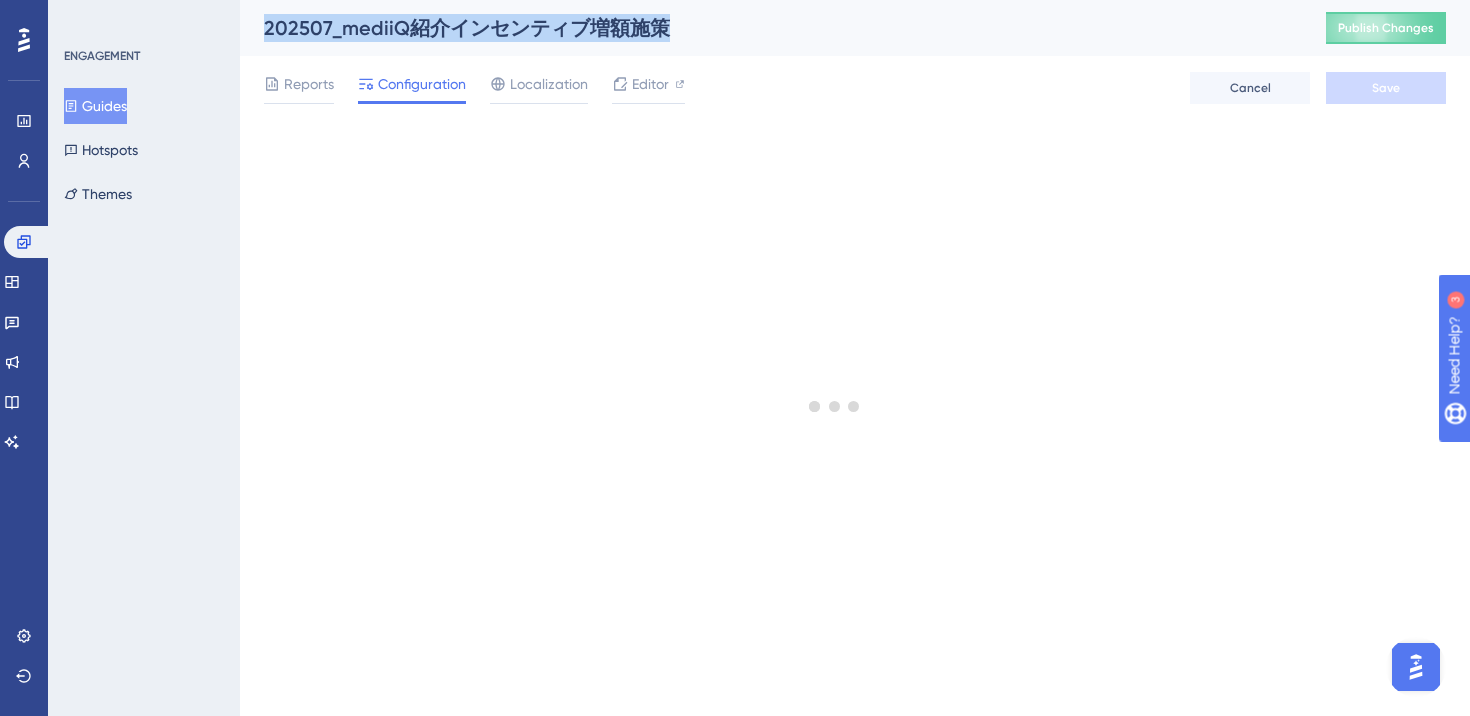 copy on "202507_mediiQ紹介インセンティブ増額施策" 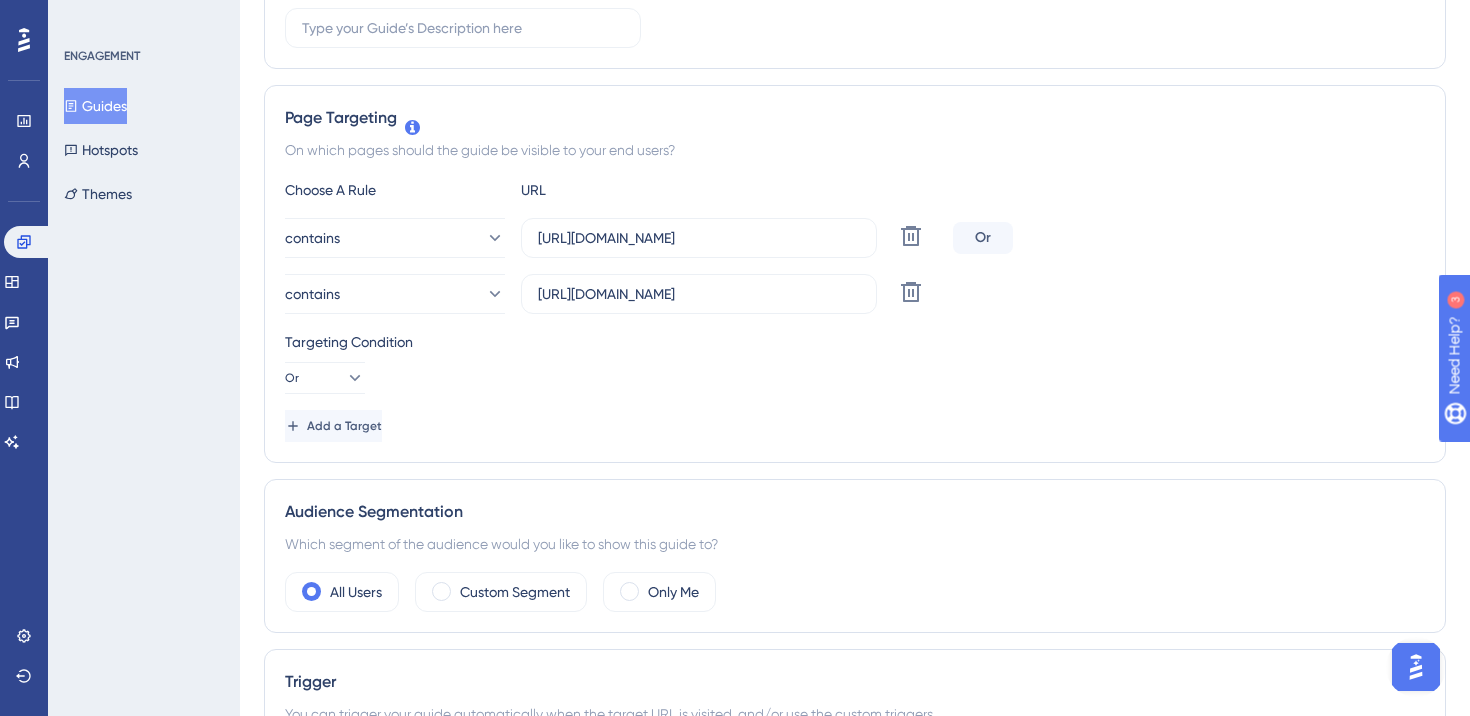 scroll, scrollTop: 0, scrollLeft: 0, axis: both 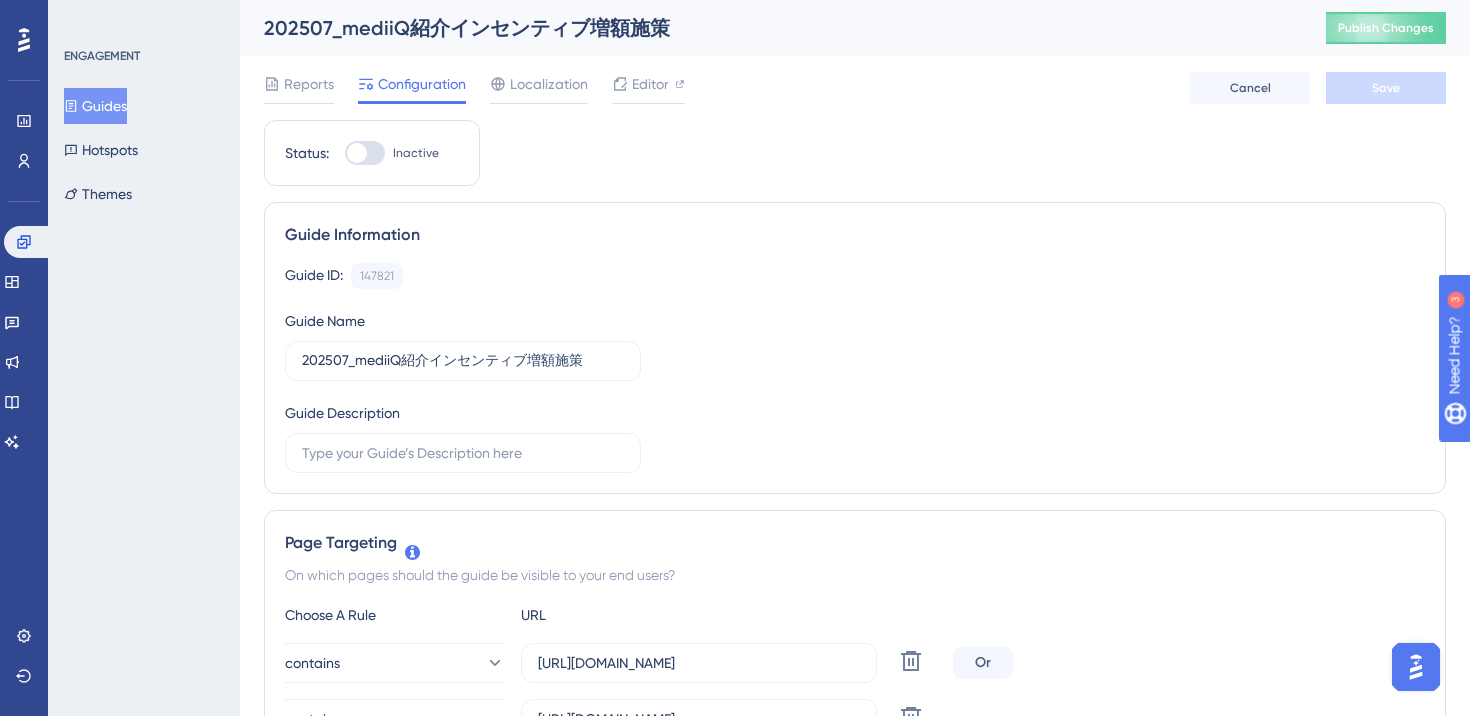 click at bounding box center (365, 153) 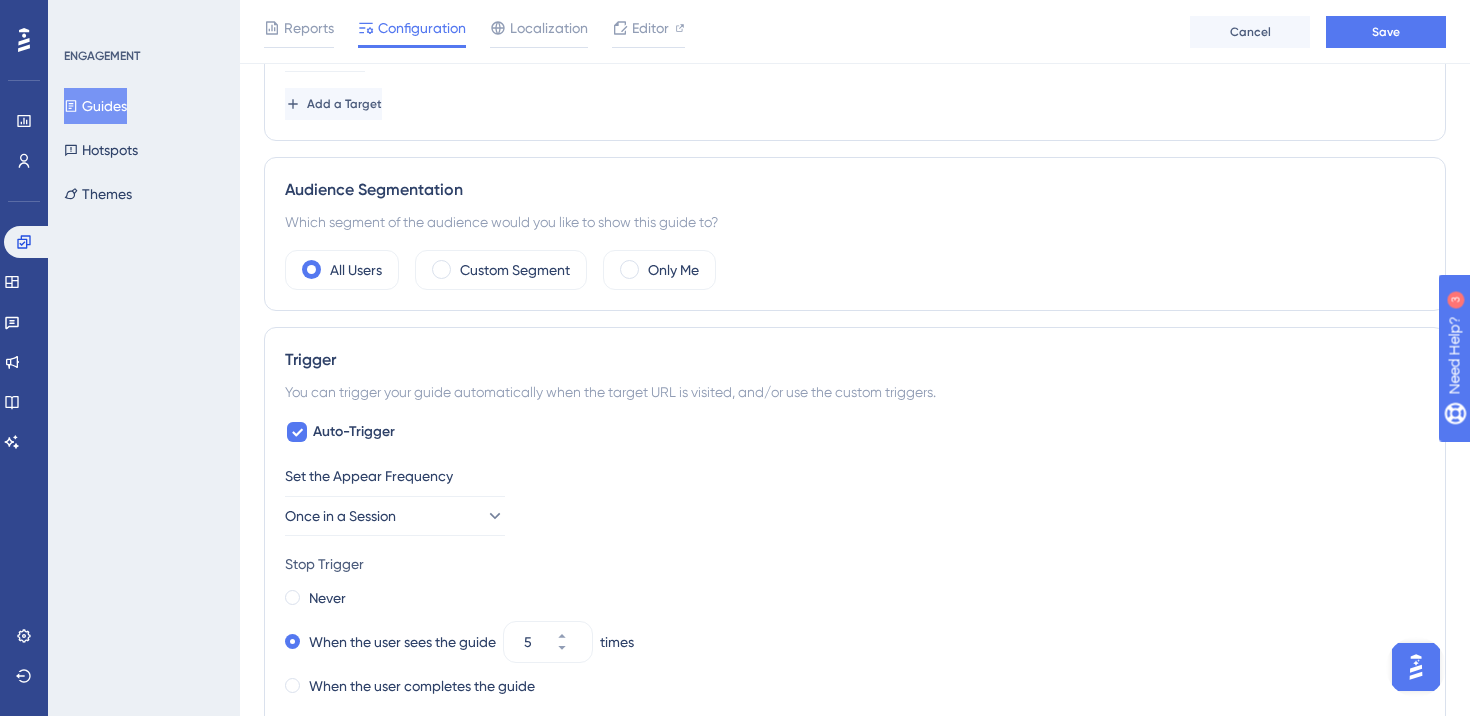 scroll, scrollTop: 0, scrollLeft: 0, axis: both 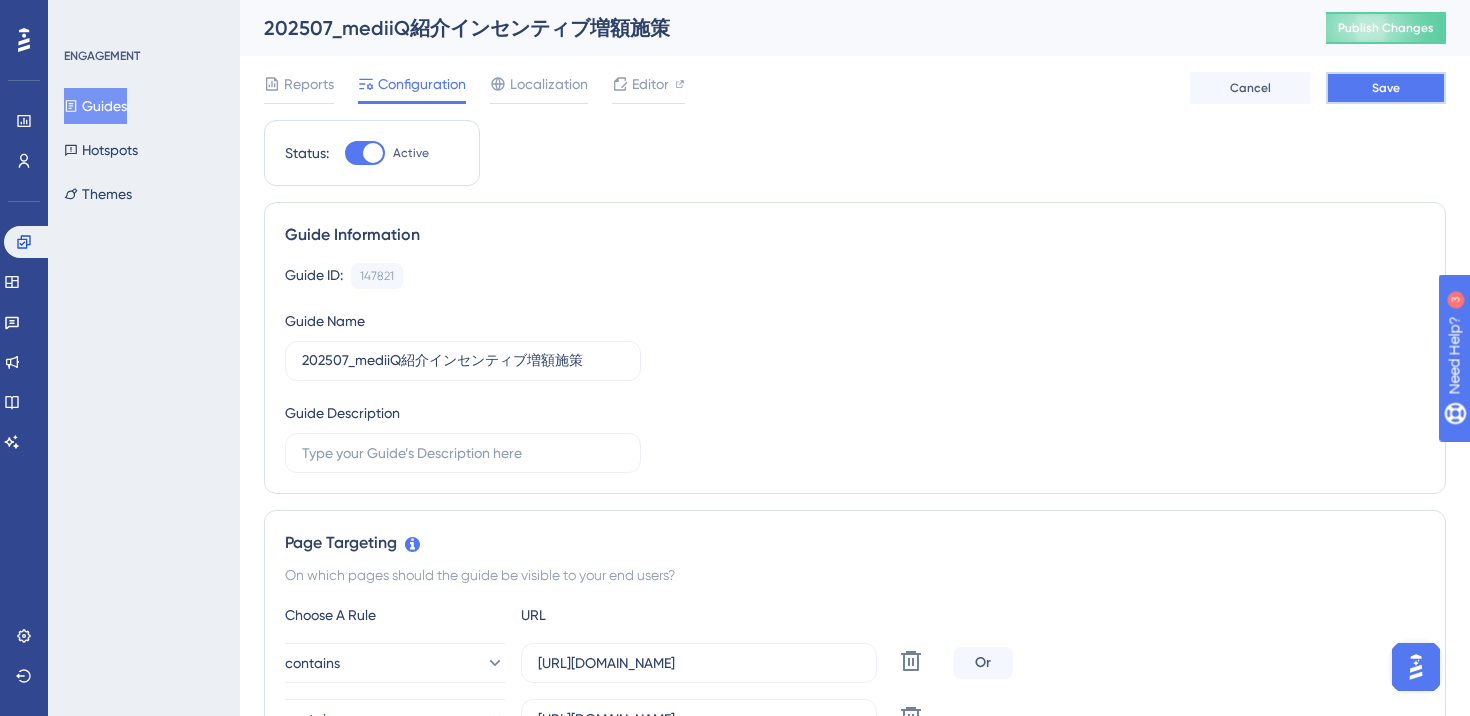 click on "Save" at bounding box center (1386, 88) 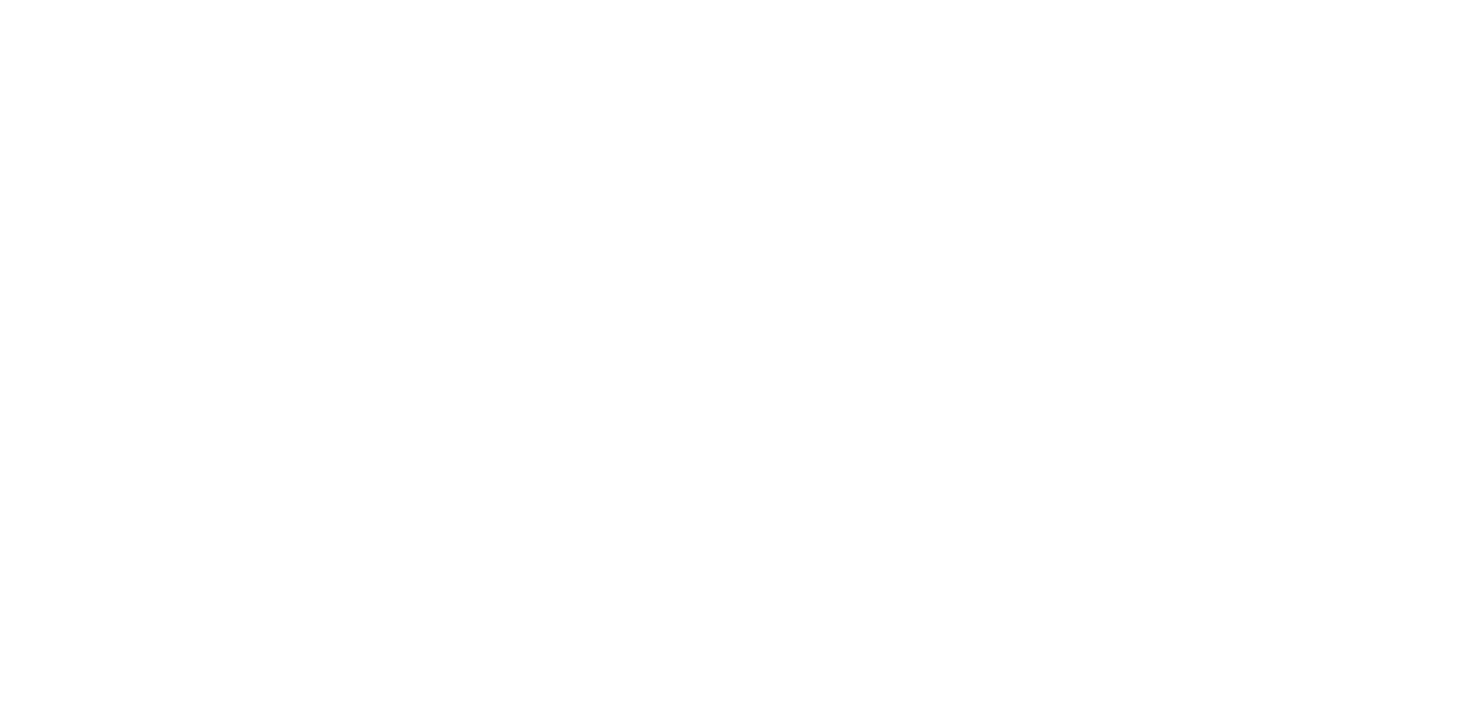 scroll, scrollTop: 0, scrollLeft: 0, axis: both 